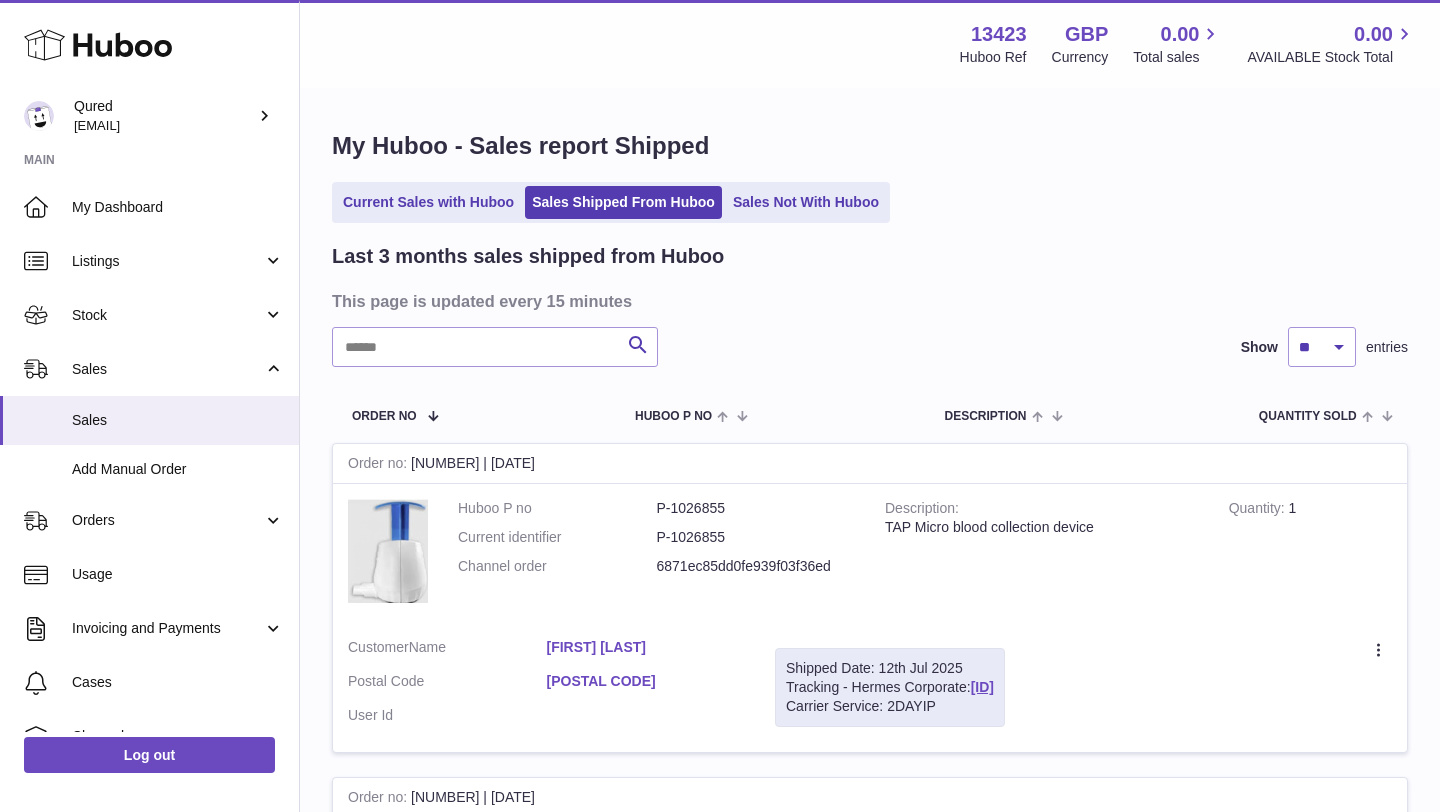 scroll, scrollTop: 1107, scrollLeft: 0, axis: vertical 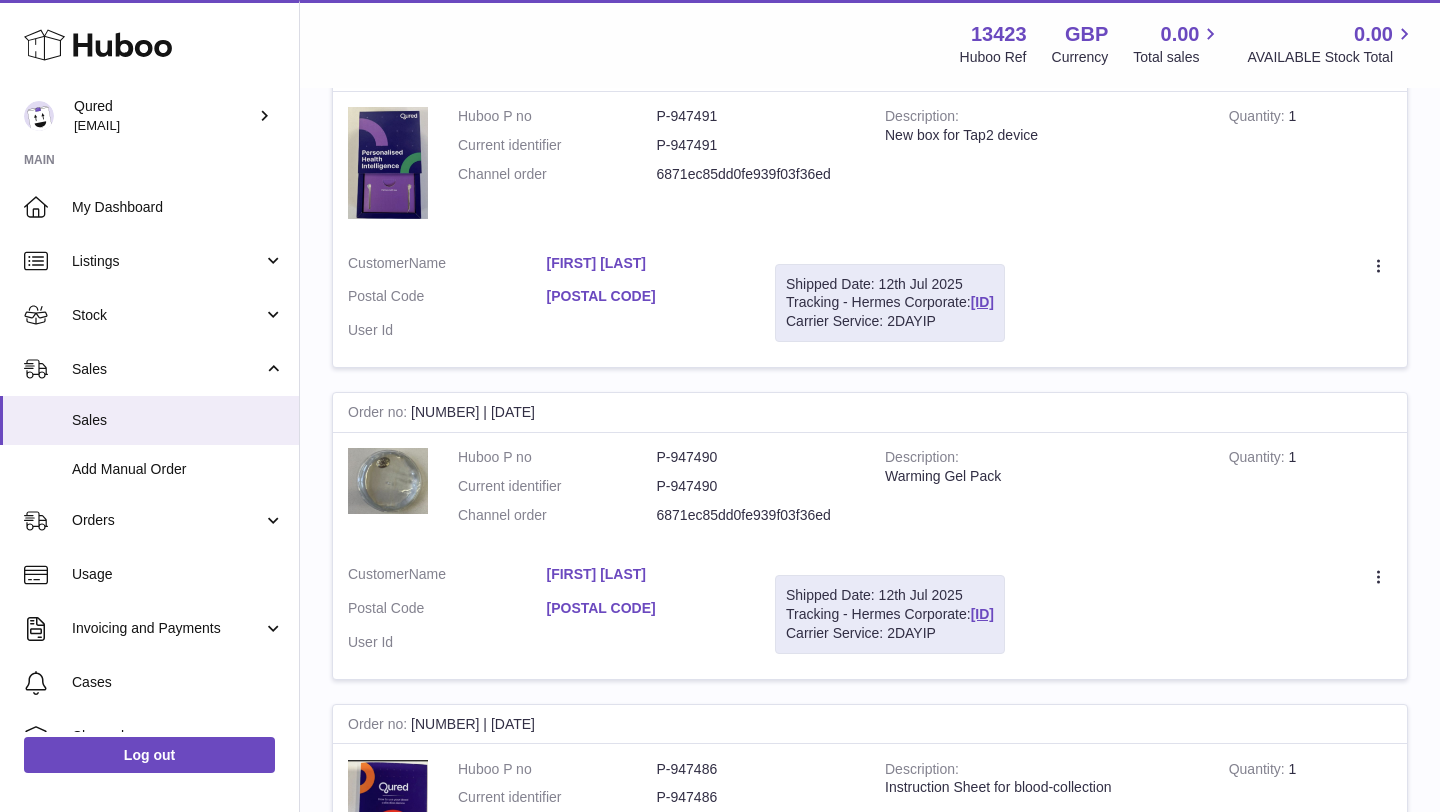 click on "Stock" at bounding box center [149, 315] 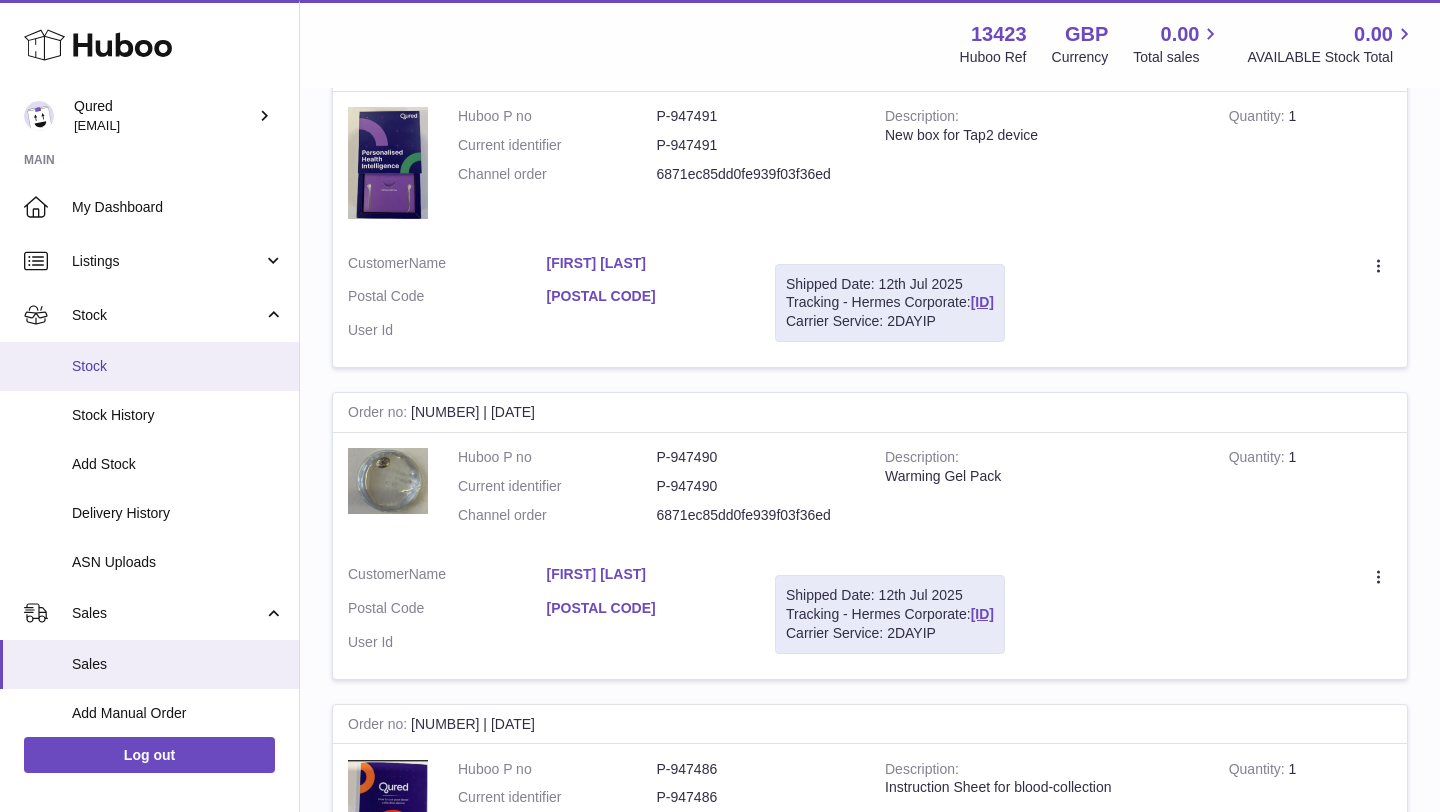 click on "Stock" at bounding box center (178, 366) 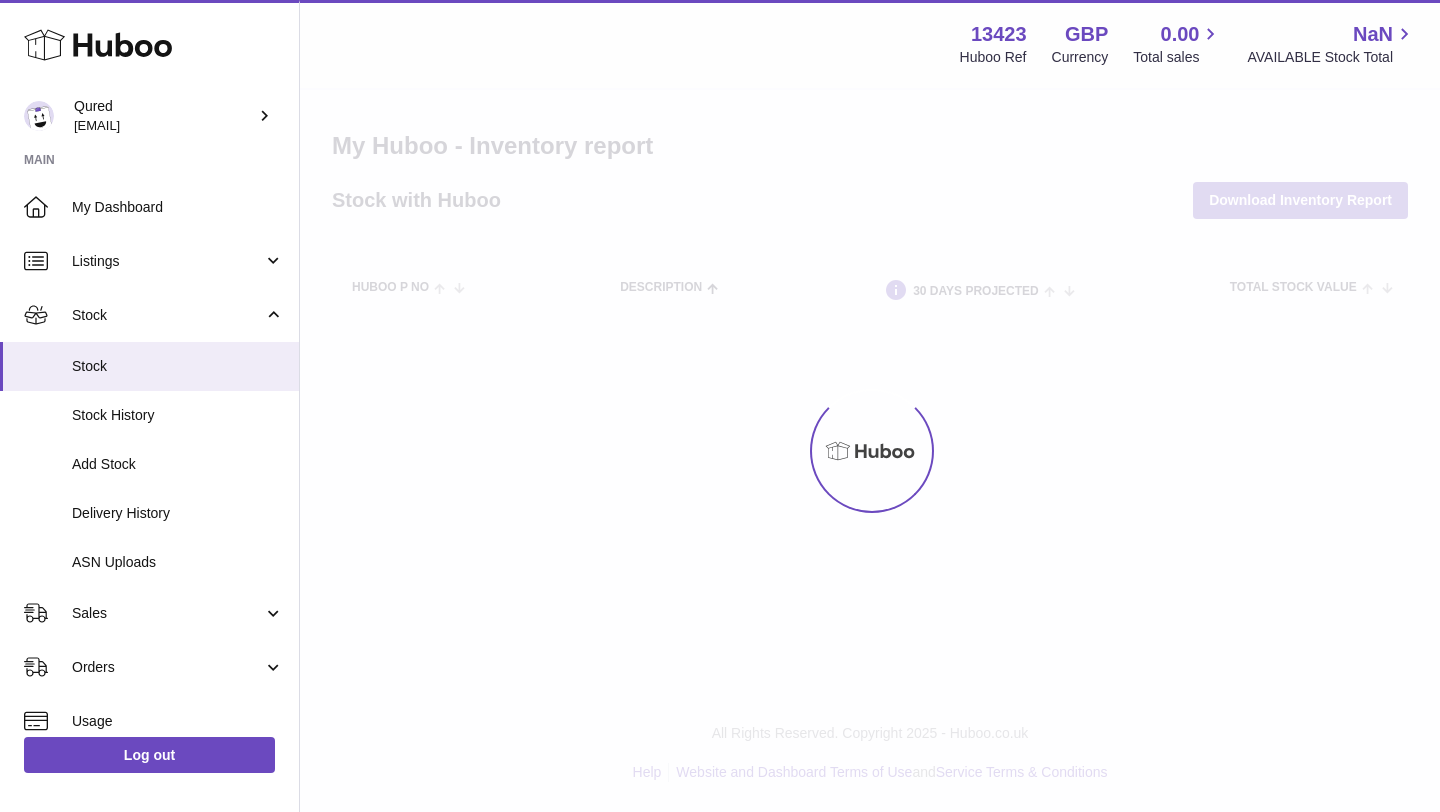 scroll, scrollTop: 0, scrollLeft: 0, axis: both 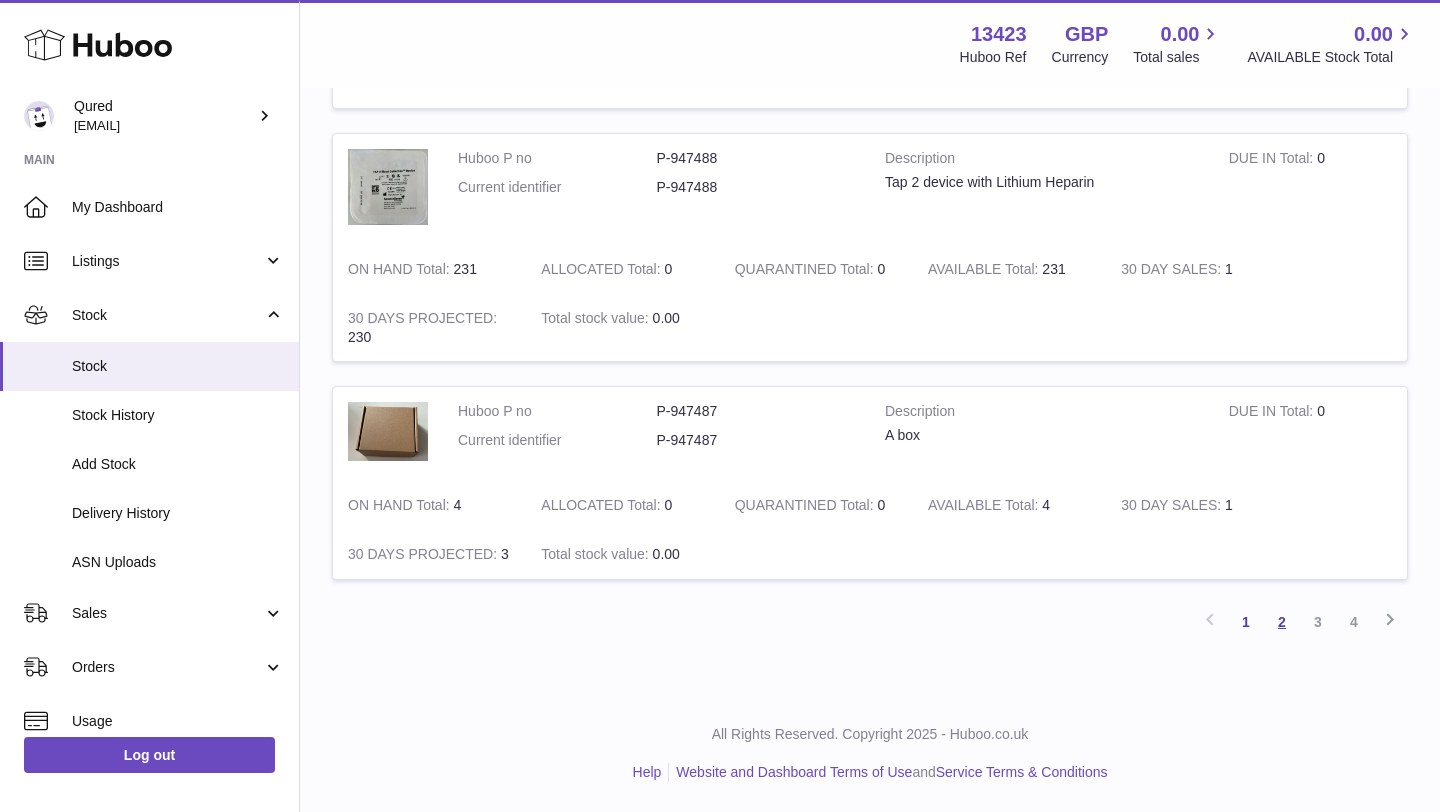 click on "2" at bounding box center (1282, 622) 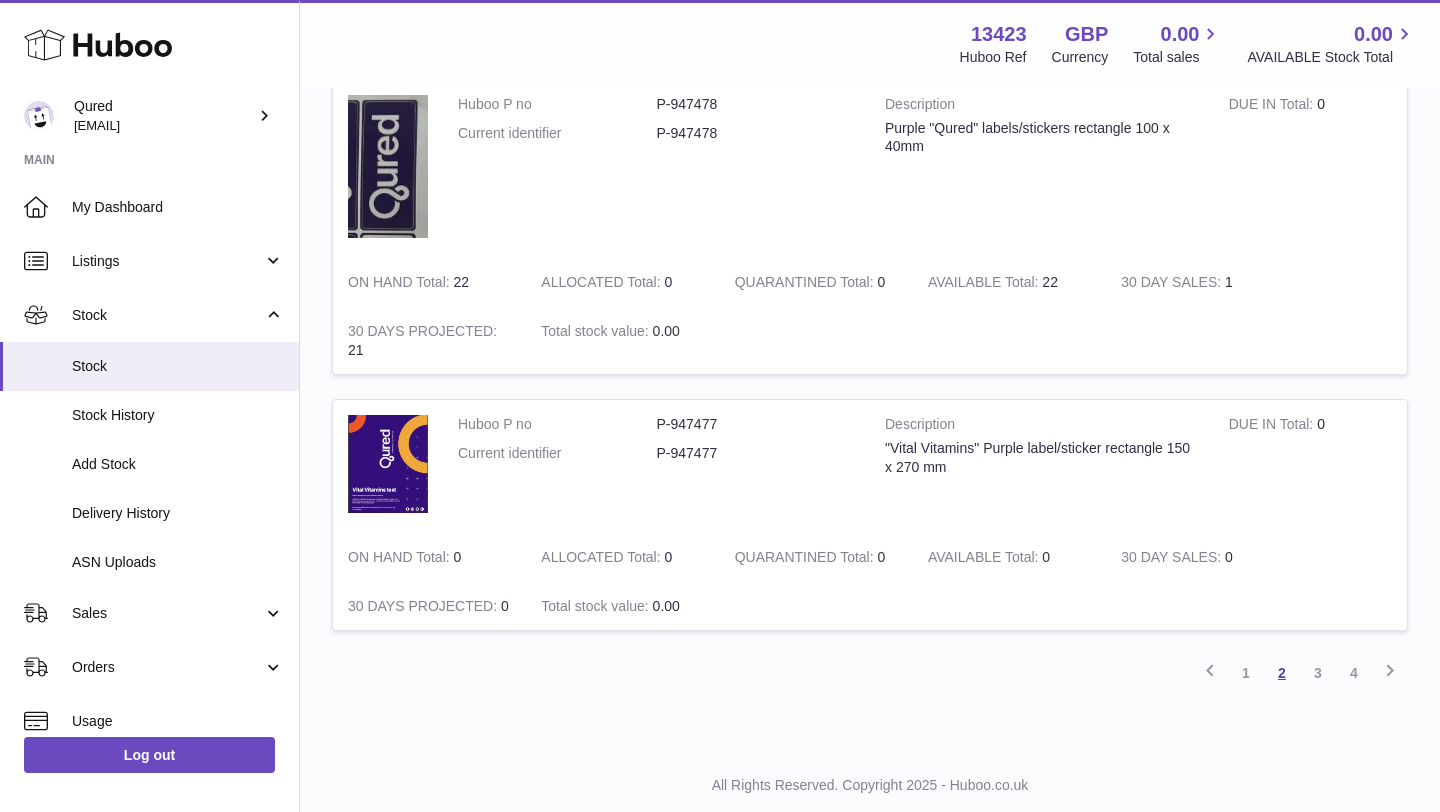 scroll, scrollTop: 2229, scrollLeft: 0, axis: vertical 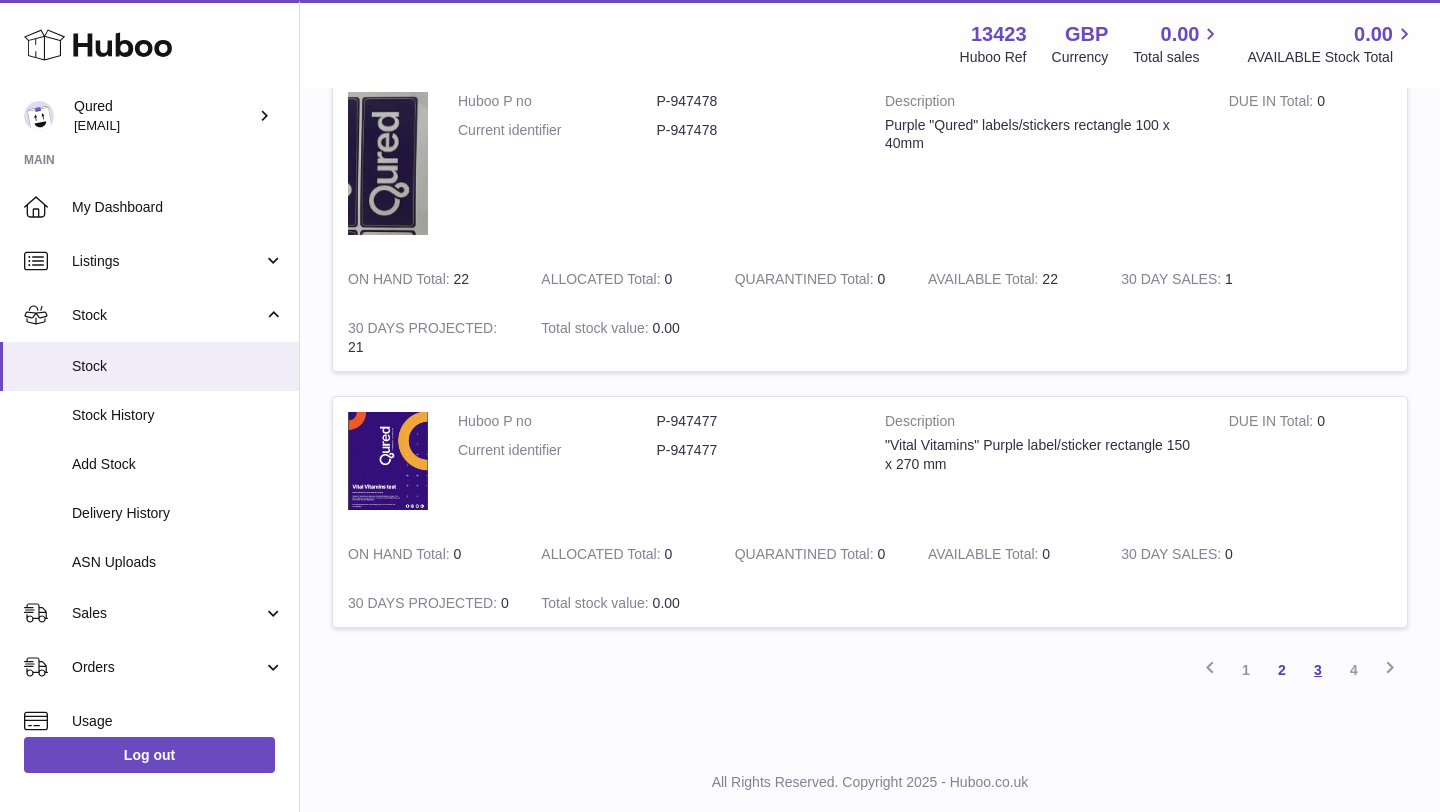 click on "3" at bounding box center [1318, 670] 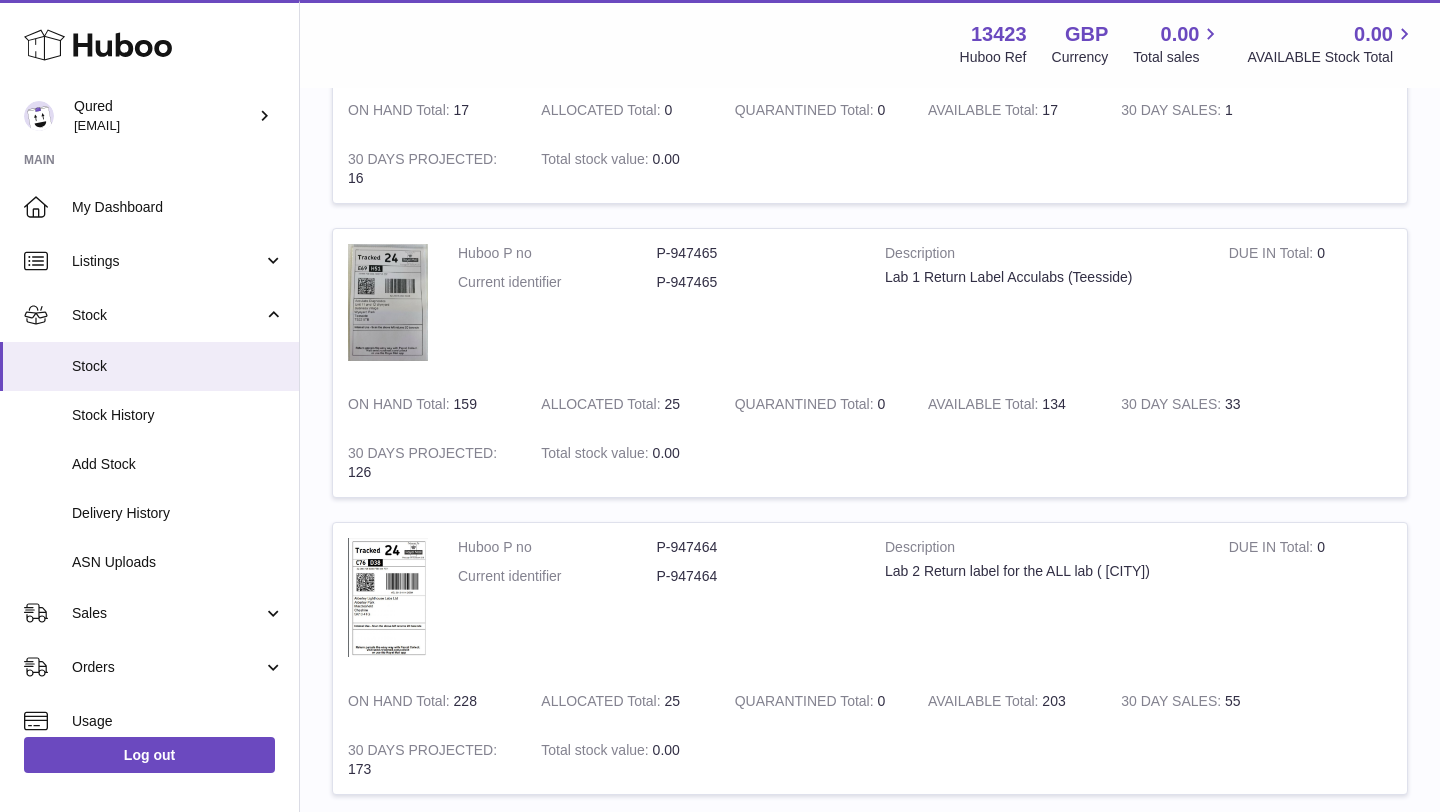 scroll, scrollTop: 1195, scrollLeft: 0, axis: vertical 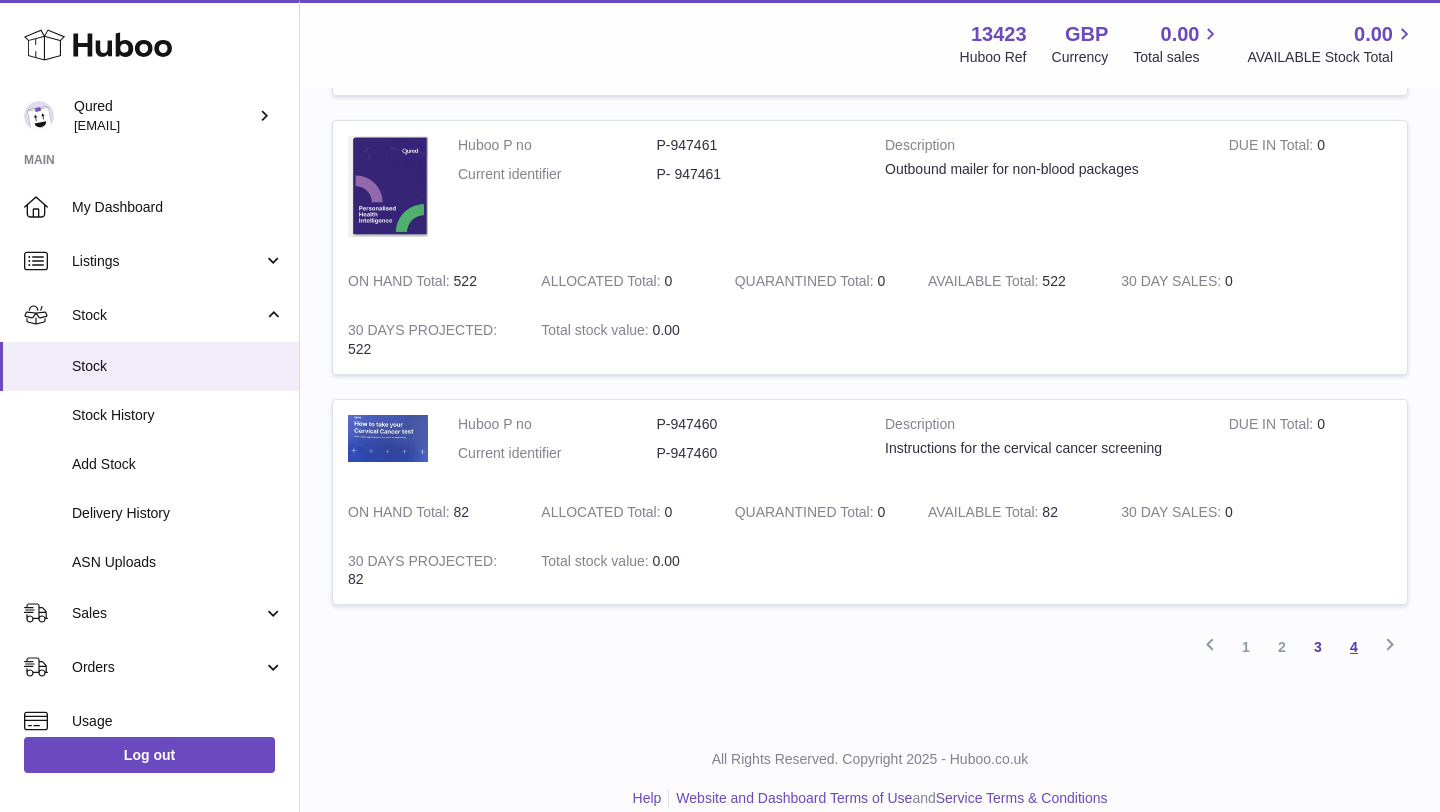 click on "4" at bounding box center (1354, 647) 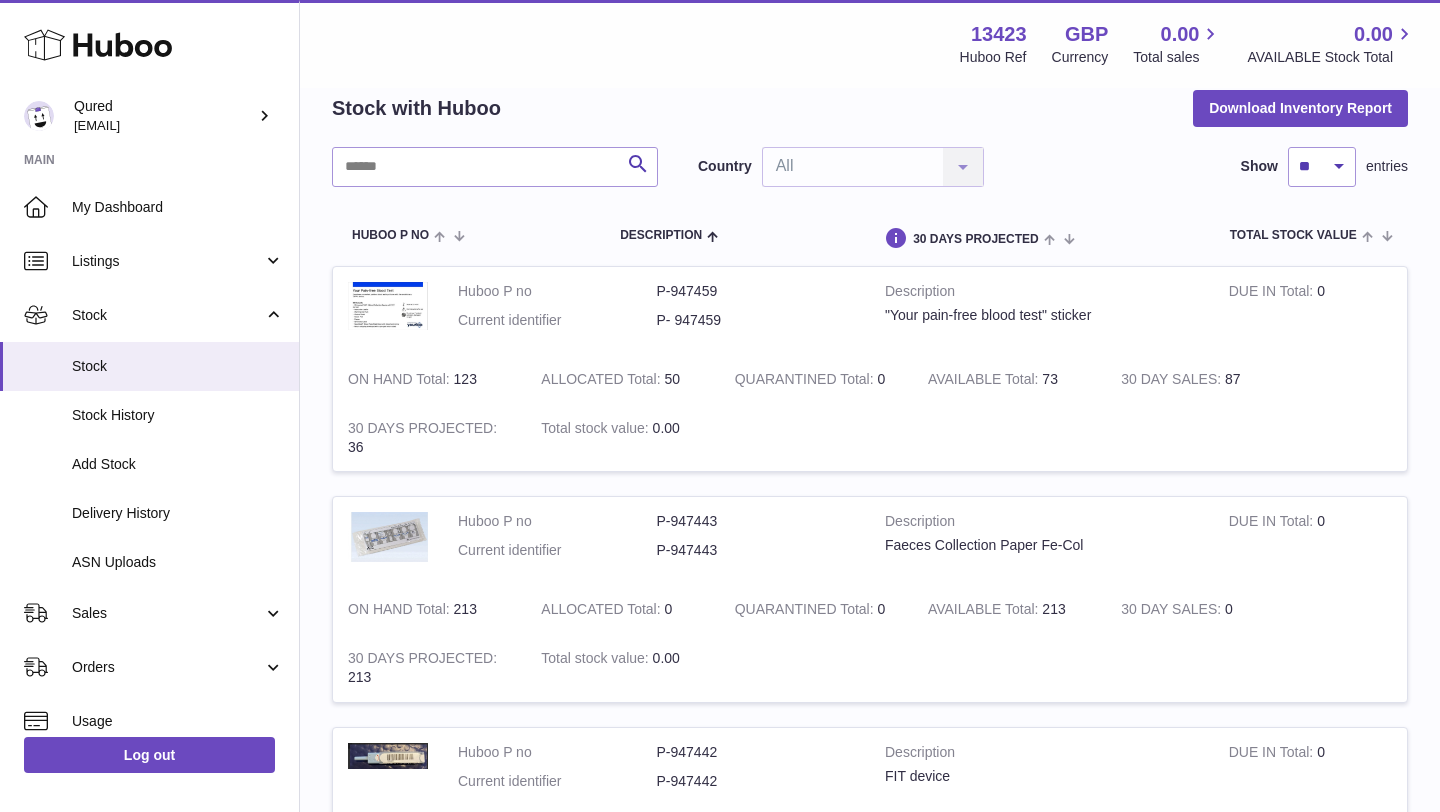 scroll, scrollTop: 93, scrollLeft: 0, axis: vertical 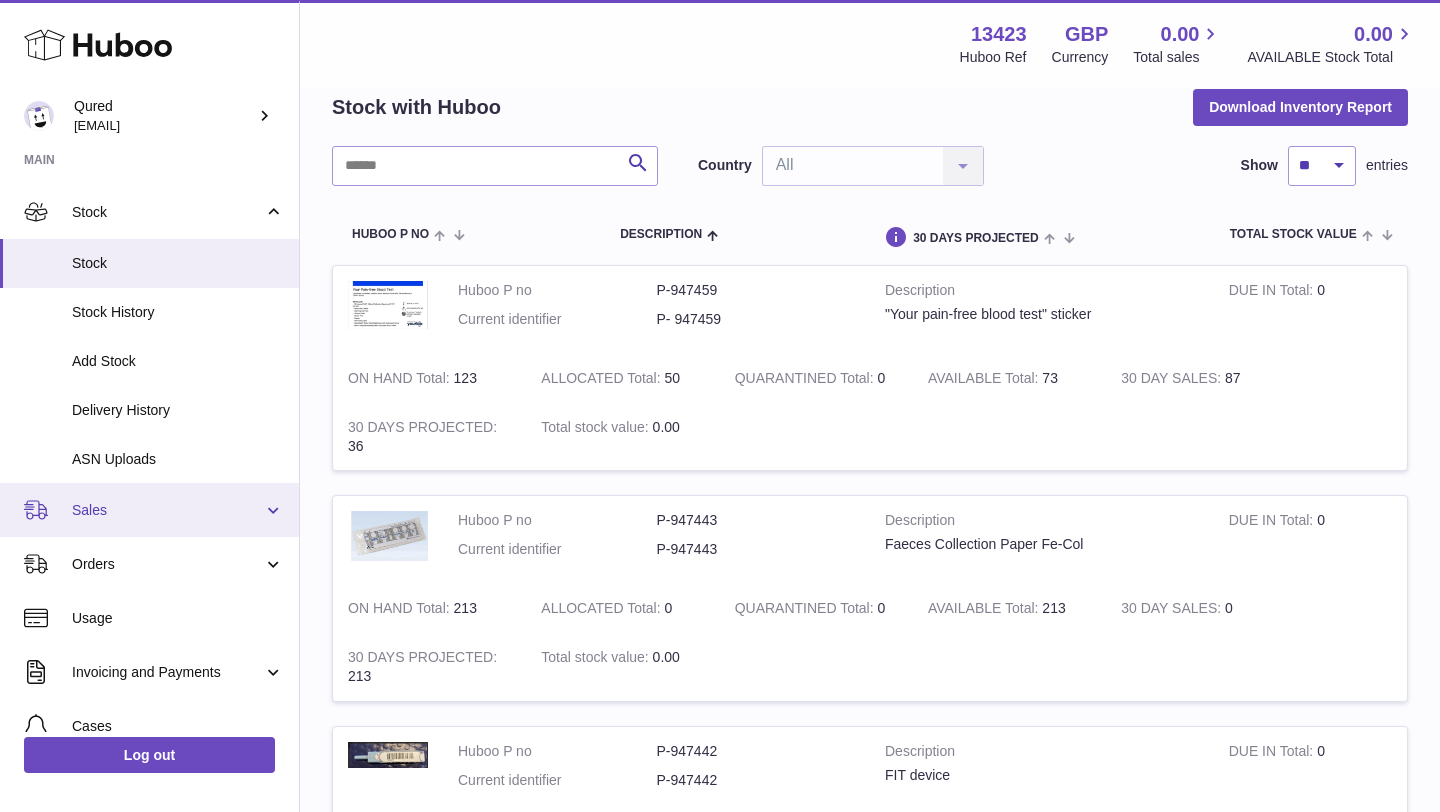 click on "Sales" at bounding box center [167, 510] 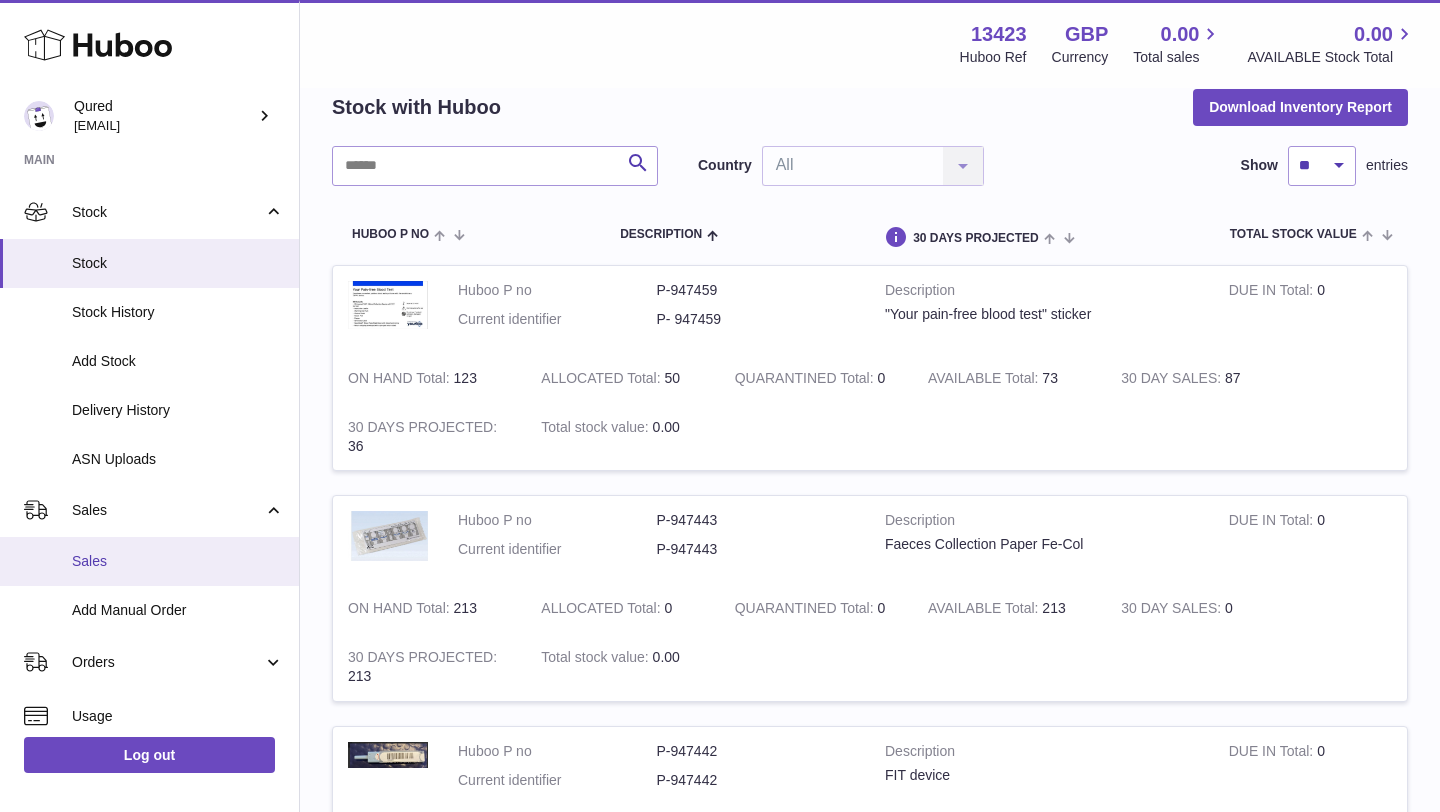 click on "Sales" at bounding box center [149, 561] 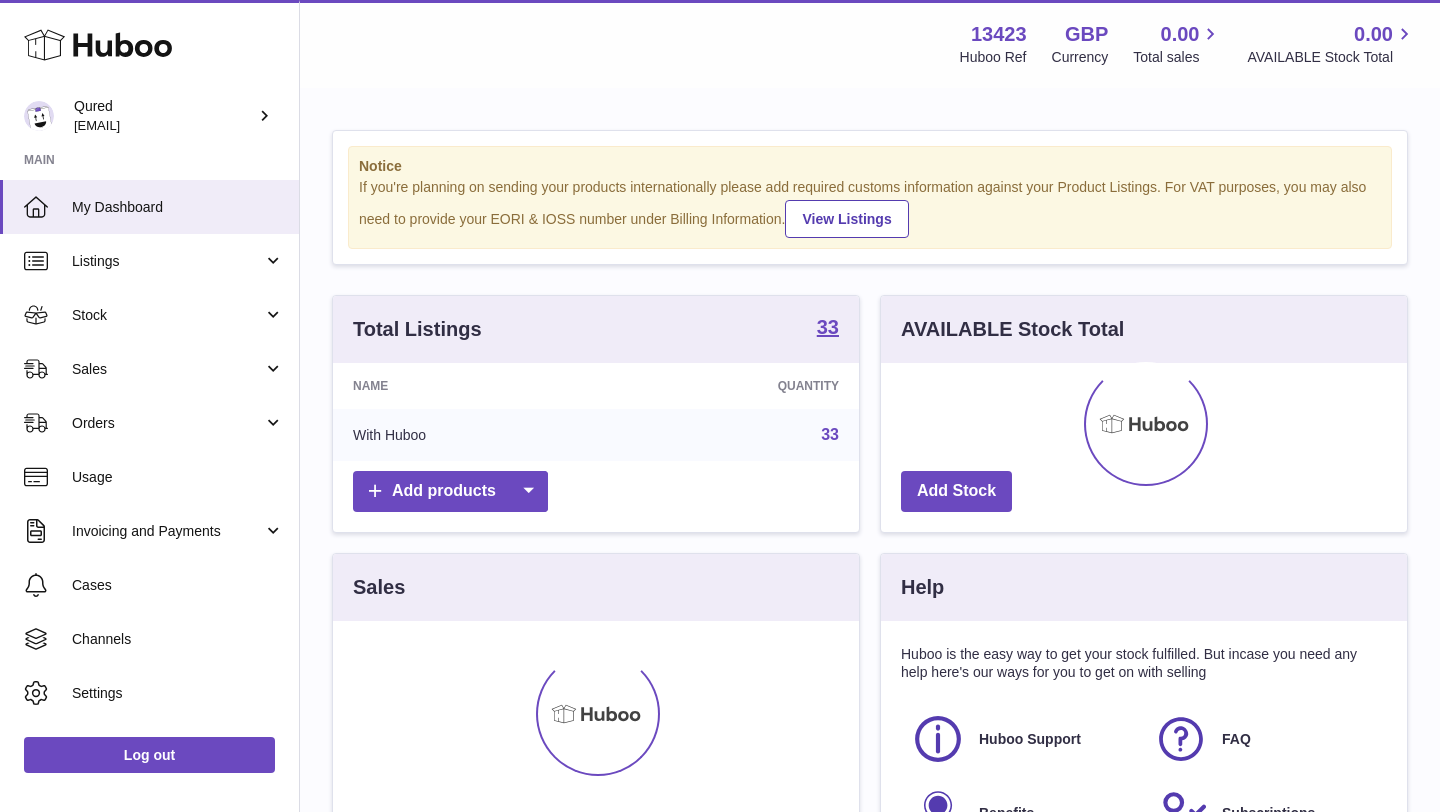 scroll, scrollTop: 0, scrollLeft: 0, axis: both 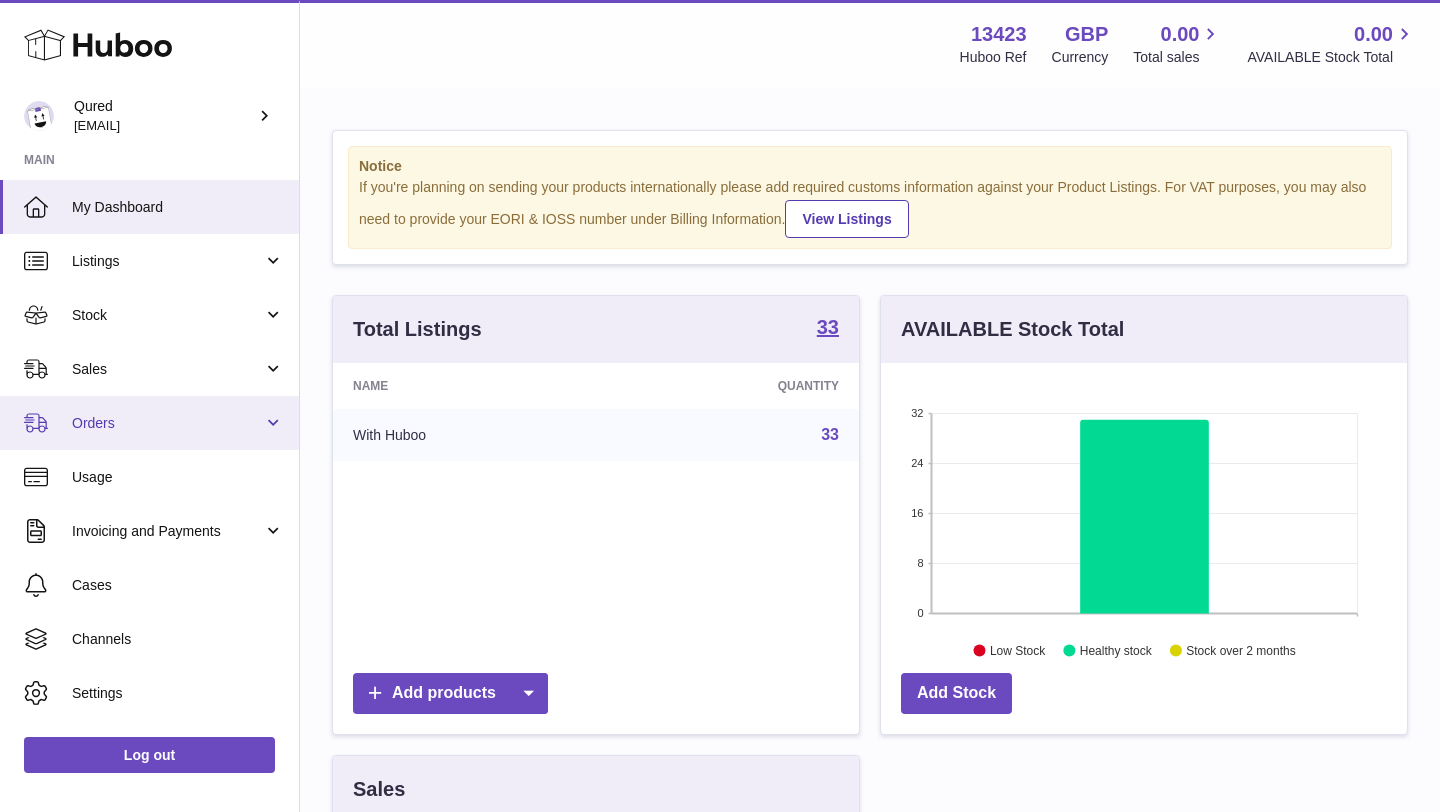 click on "Orders" at bounding box center [149, 423] 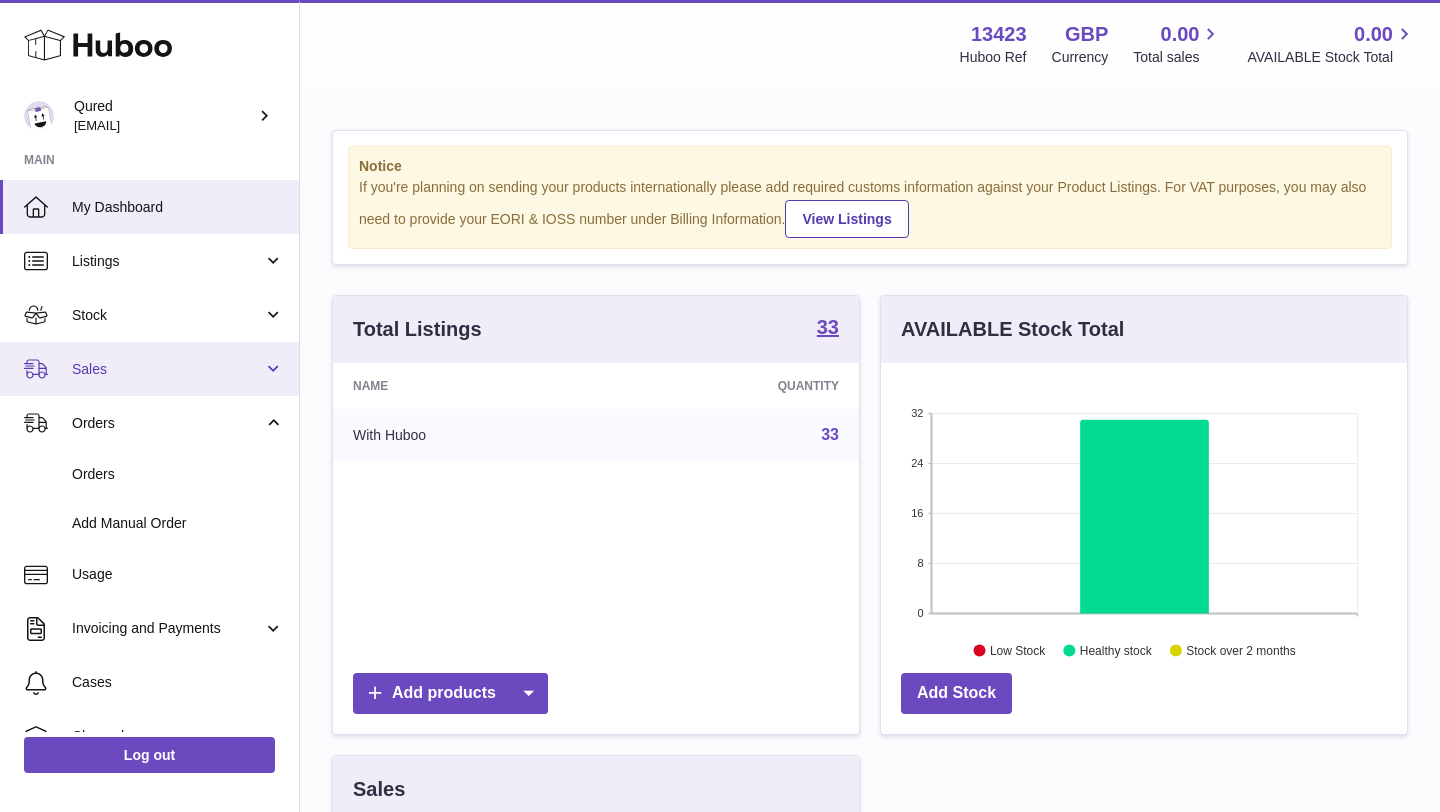 click on "Sales" at bounding box center (149, 369) 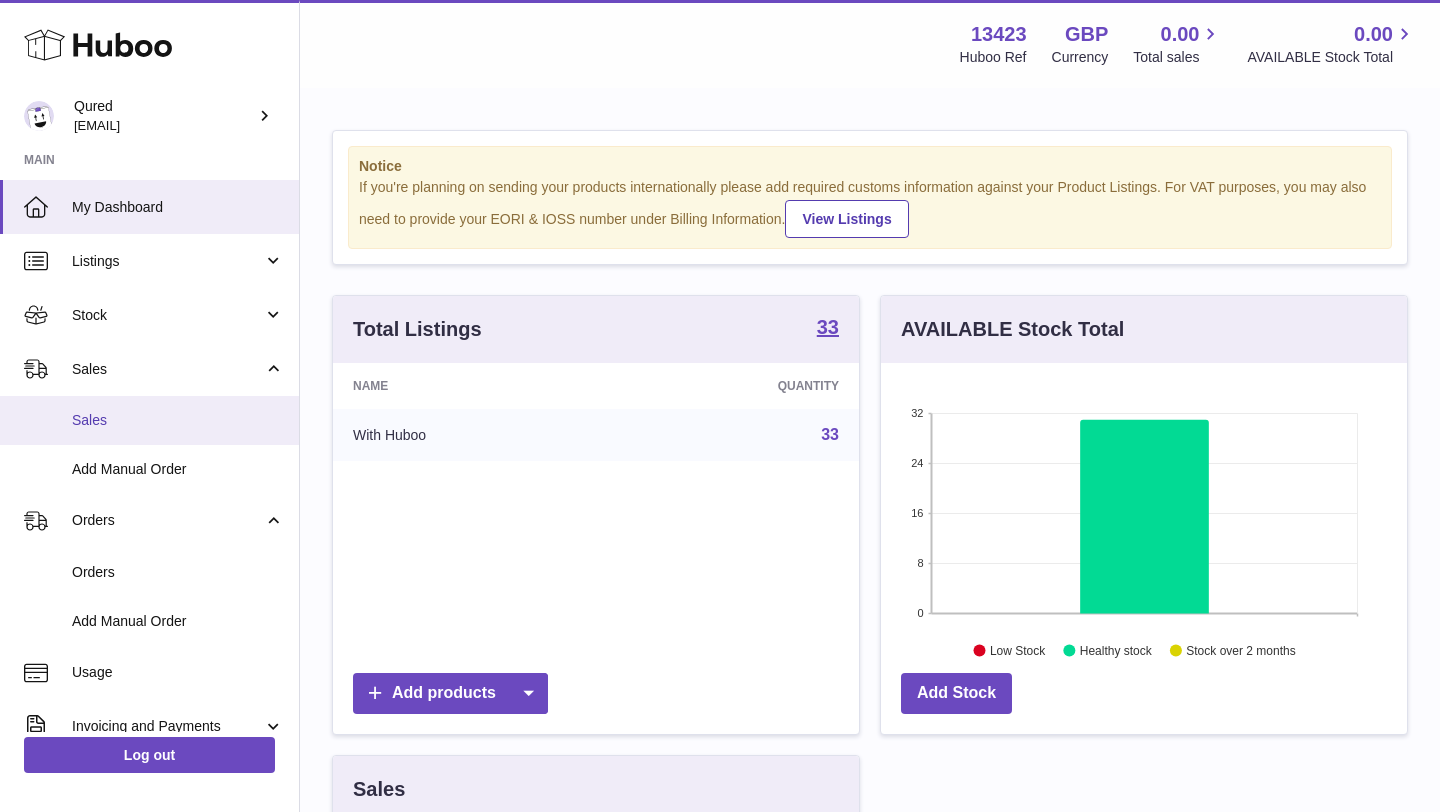 click on "Sales" at bounding box center (178, 420) 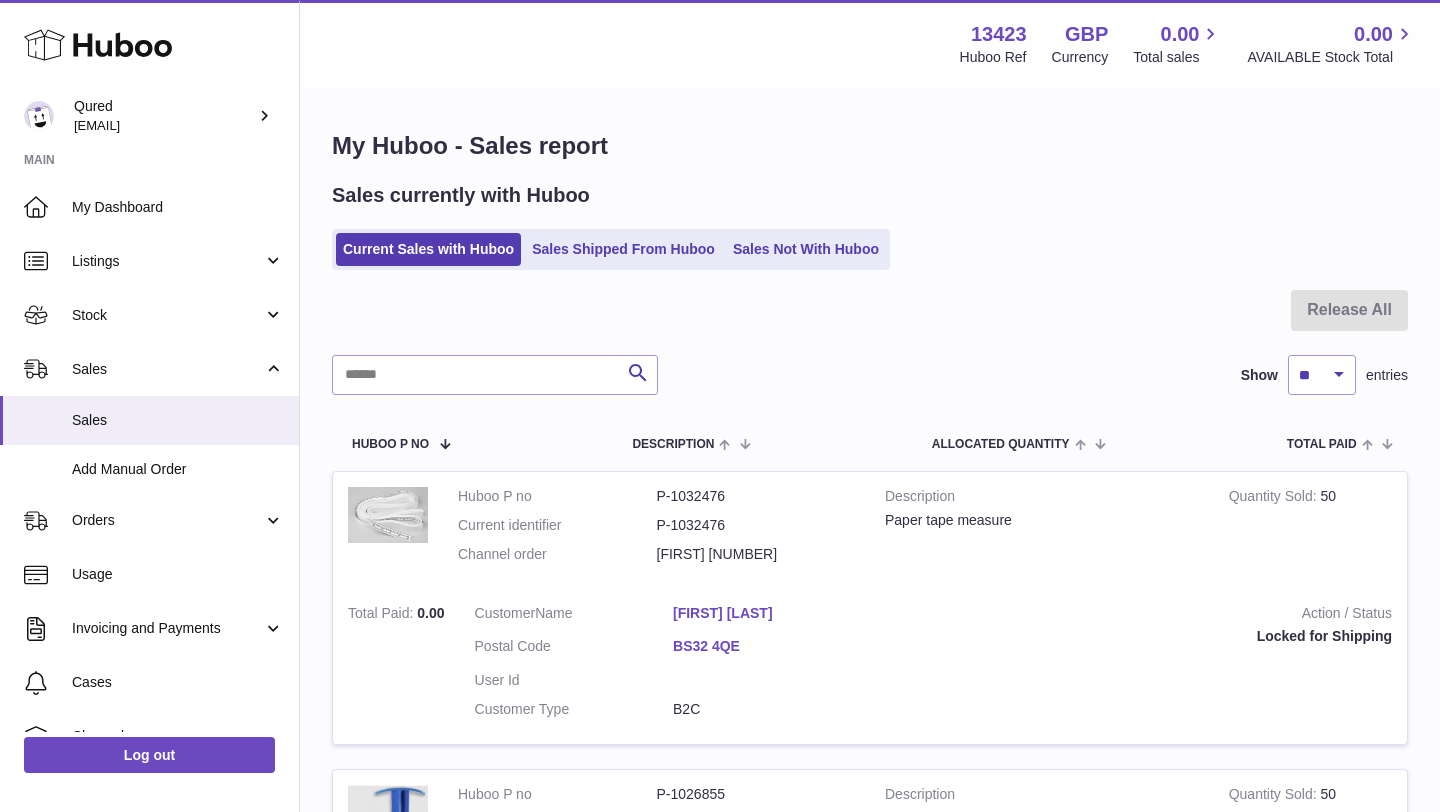 scroll, scrollTop: 0, scrollLeft: 0, axis: both 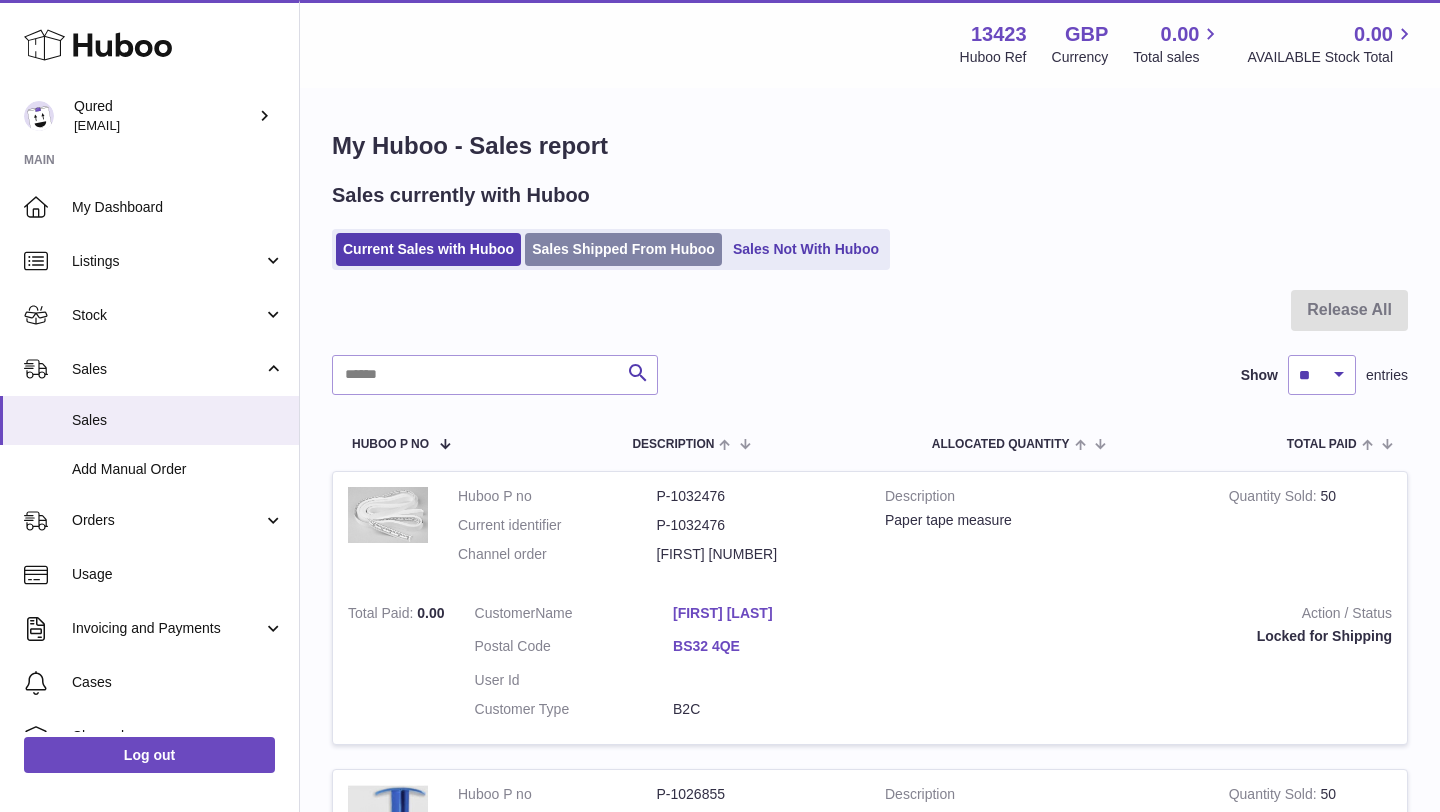 click on "Sales Shipped From Huboo" at bounding box center [623, 249] 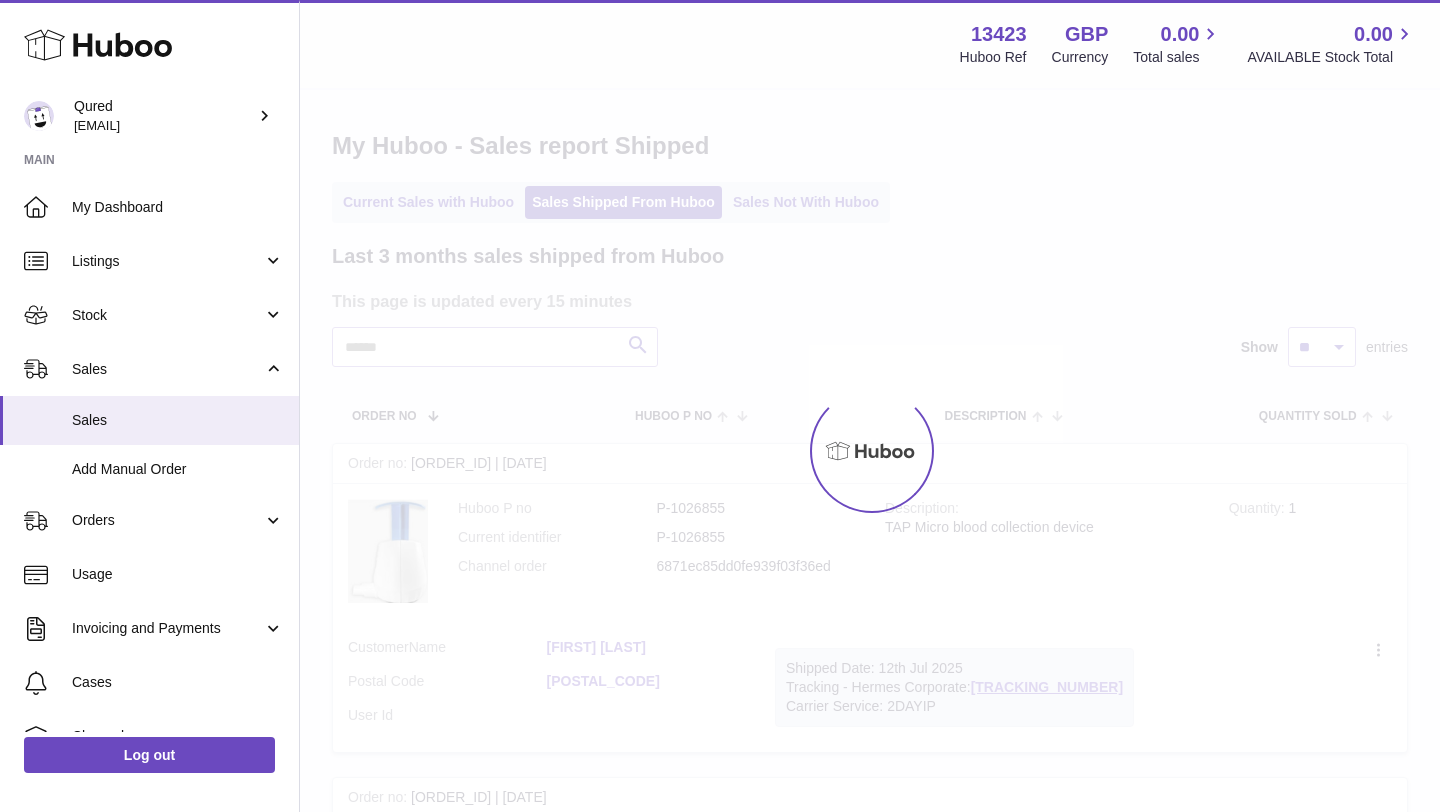 scroll, scrollTop: 0, scrollLeft: 0, axis: both 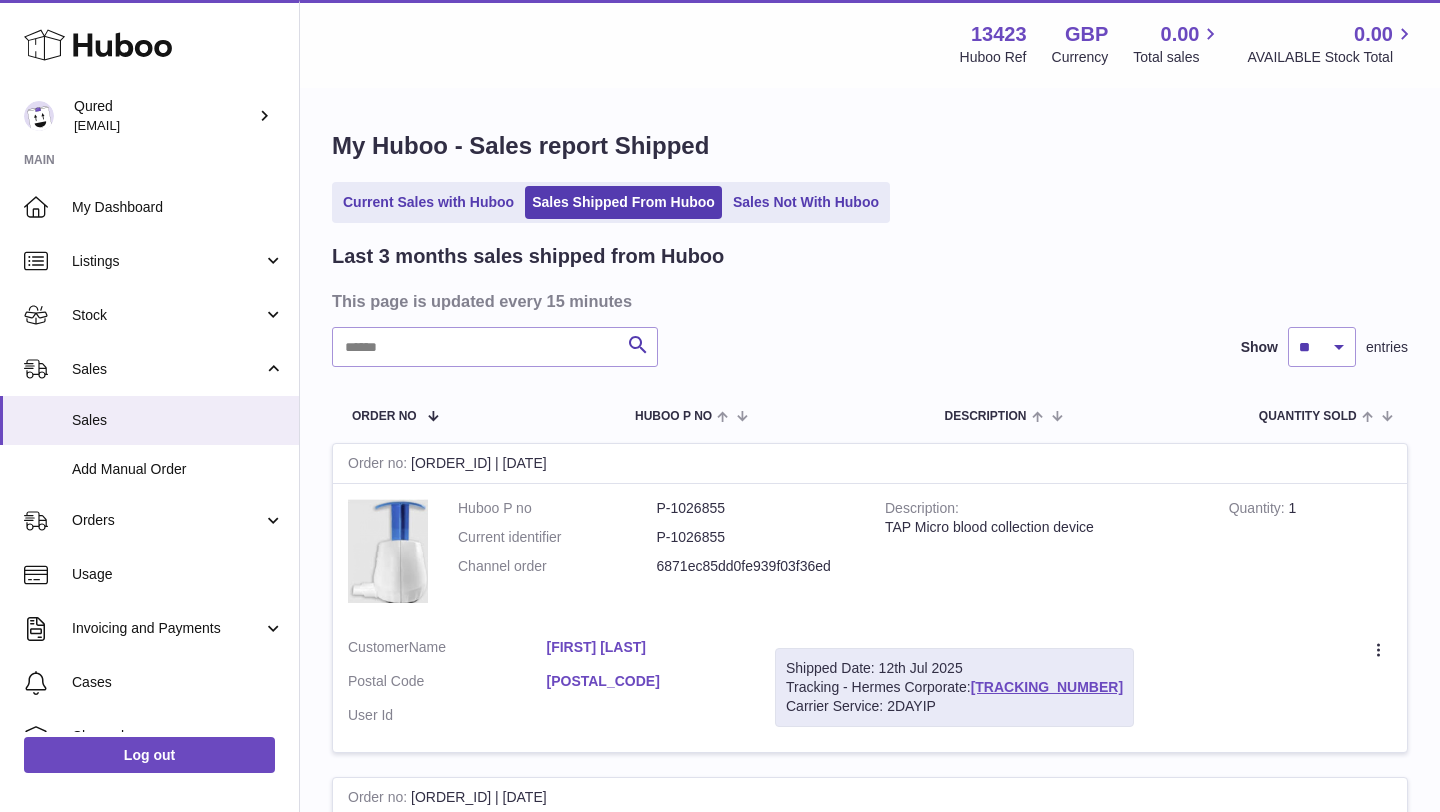 click on "Last 3 months sales shipped from Huboo     This page is updated every 15 minutes       Search
Show
** ** **
entries
Order No       Huboo P no       Description       Quantity Sold
Customer
Tracking
Order no
[ORDER_ID] | [DATE]
Huboo P no   P-1026855   Current identifier   P-1026855
Channel order
6871ec85dd0fe939f03f36ed     Description
TAP Micro blood collection device
Quantity
1
Customer  Name   [FIRST] [LAST]   Postal Code   [POSTAL_CODE]   User Id
Shipped Date: [DATE]
Tracking - Hermes Corporate:
[TRACKING_NUMBER]
Carrier Service: 2DAYIP
Create a ticket
Order no     Huboo P no   P-1026854" at bounding box center (870, 1992) 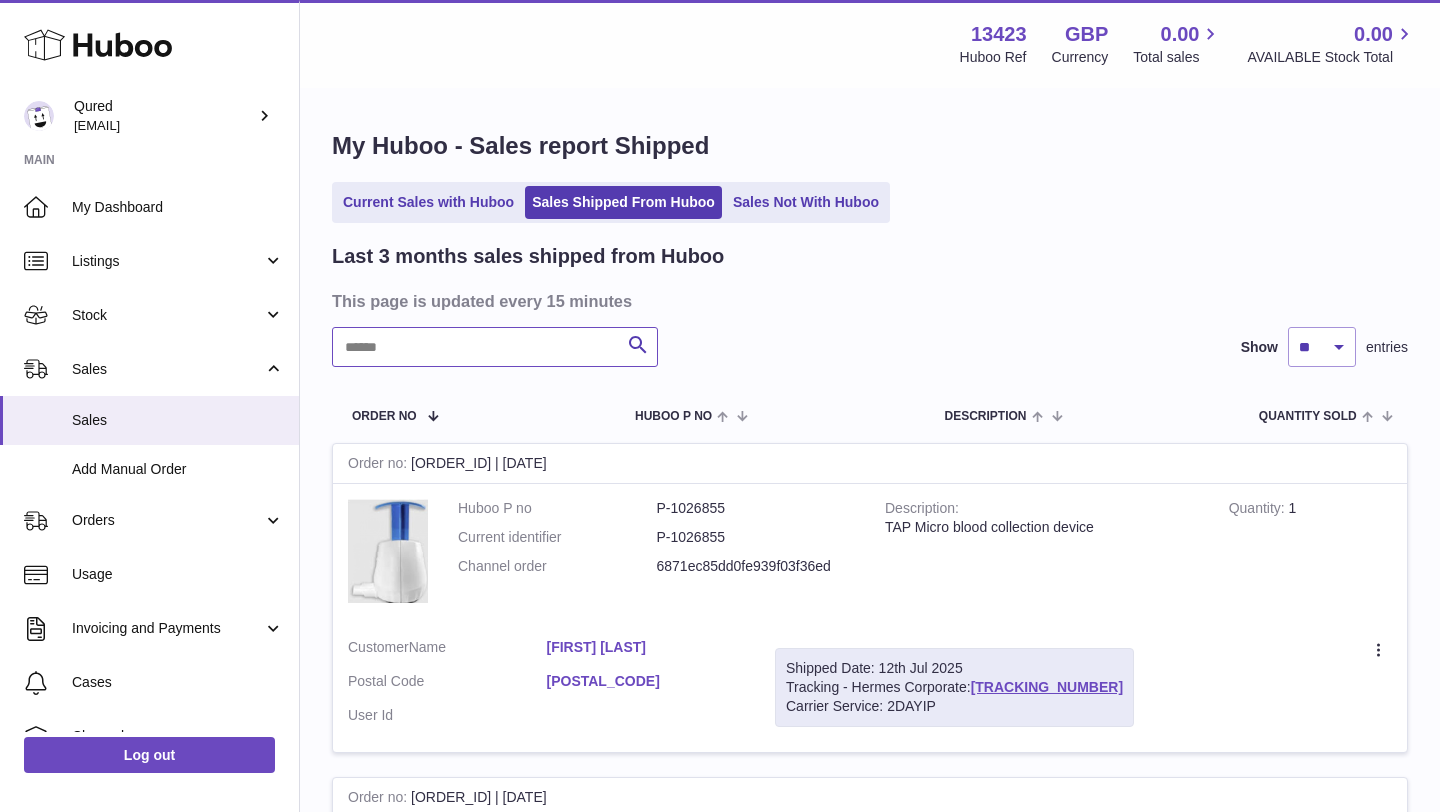 click at bounding box center [495, 347] 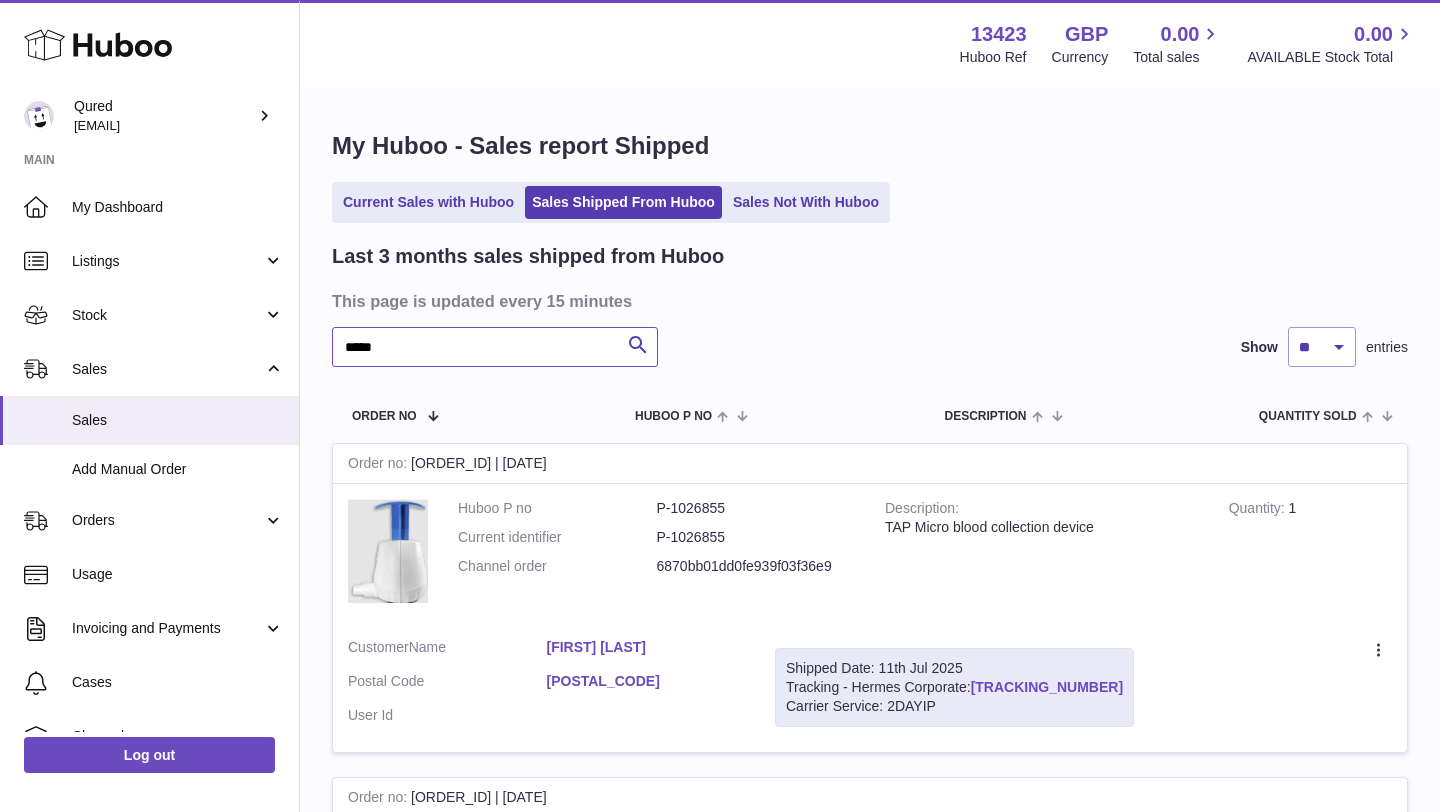 type on "*****" 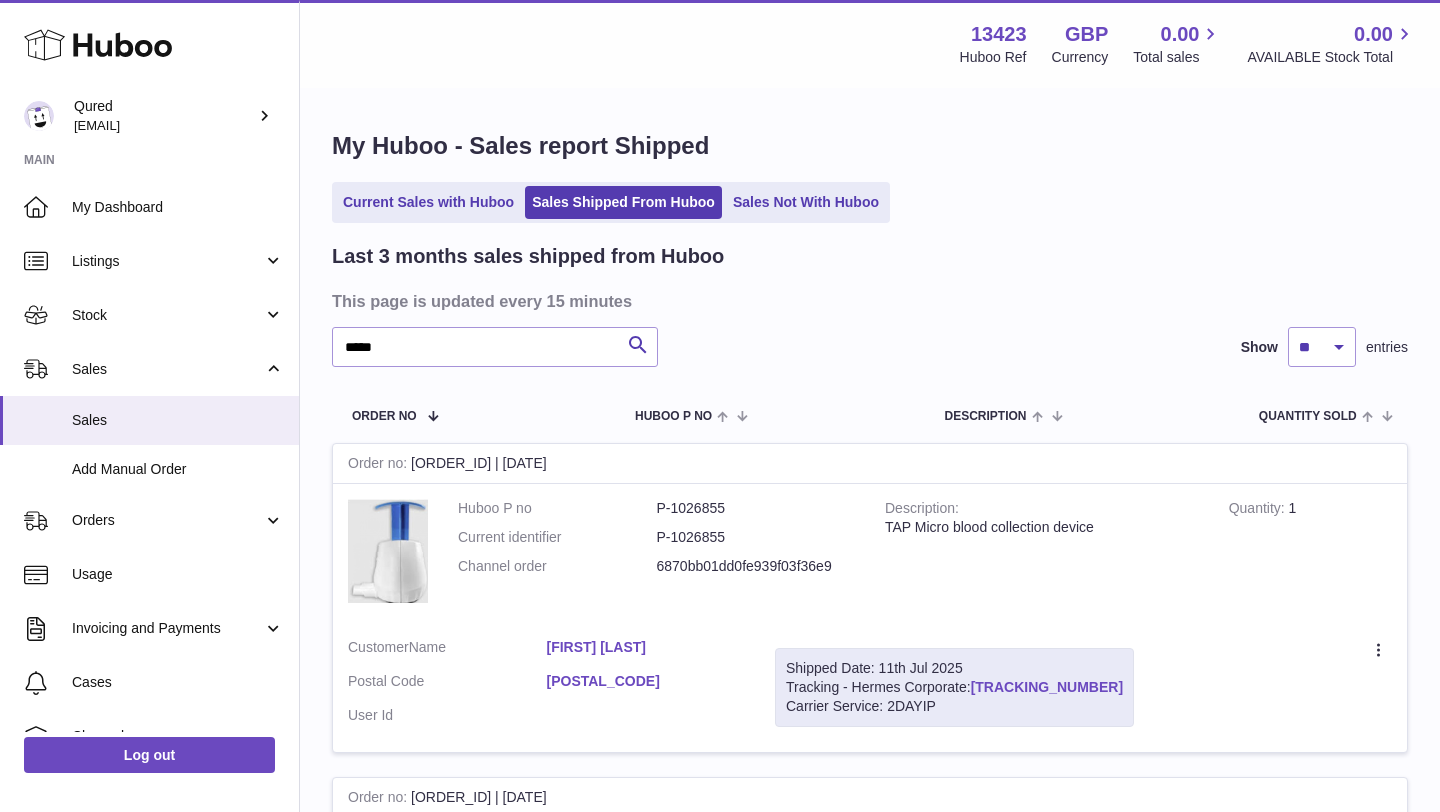 click on "H01HYA0050104560" at bounding box center (1047, 687) 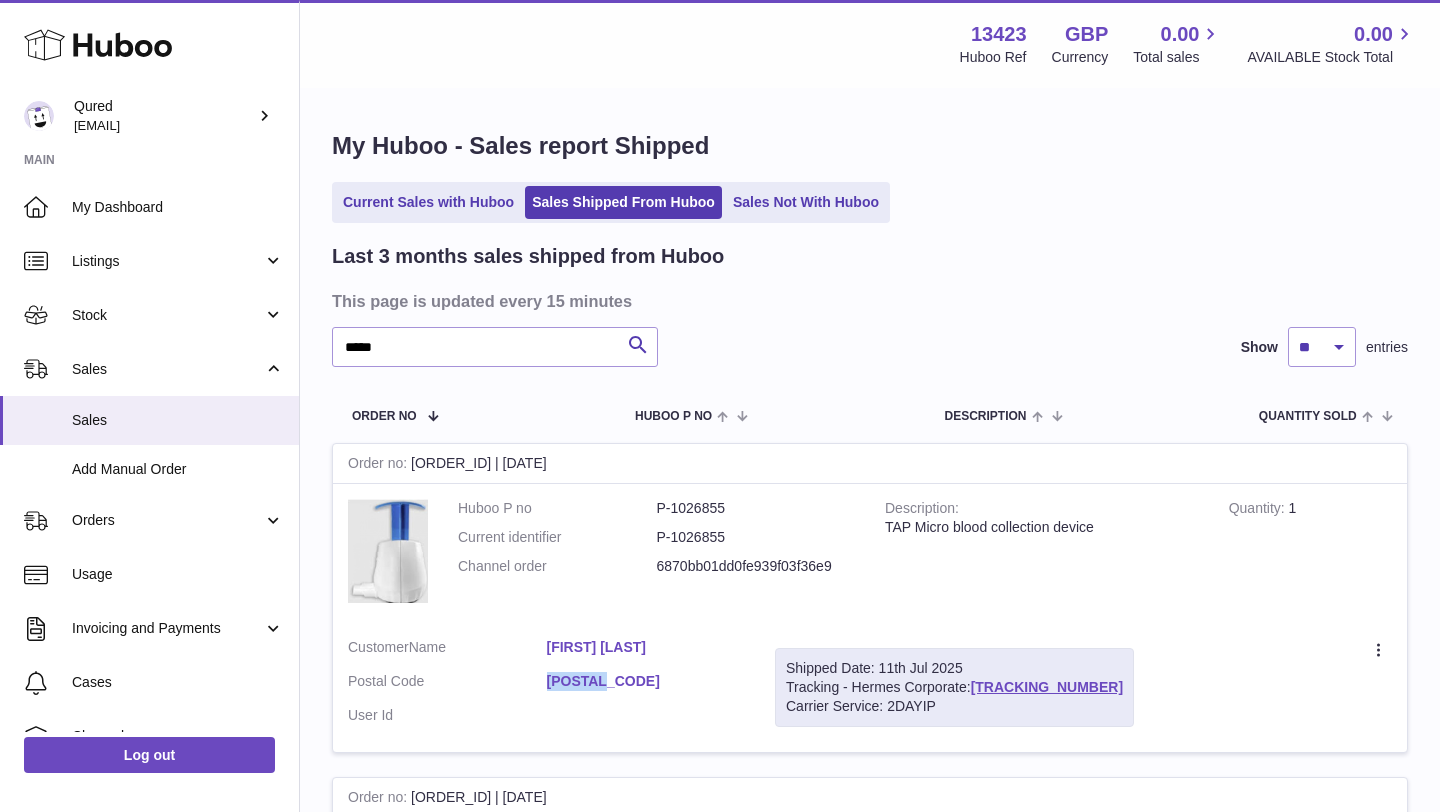 drag, startPoint x: 543, startPoint y: 675, endPoint x: 644, endPoint y: 676, distance: 101.00495 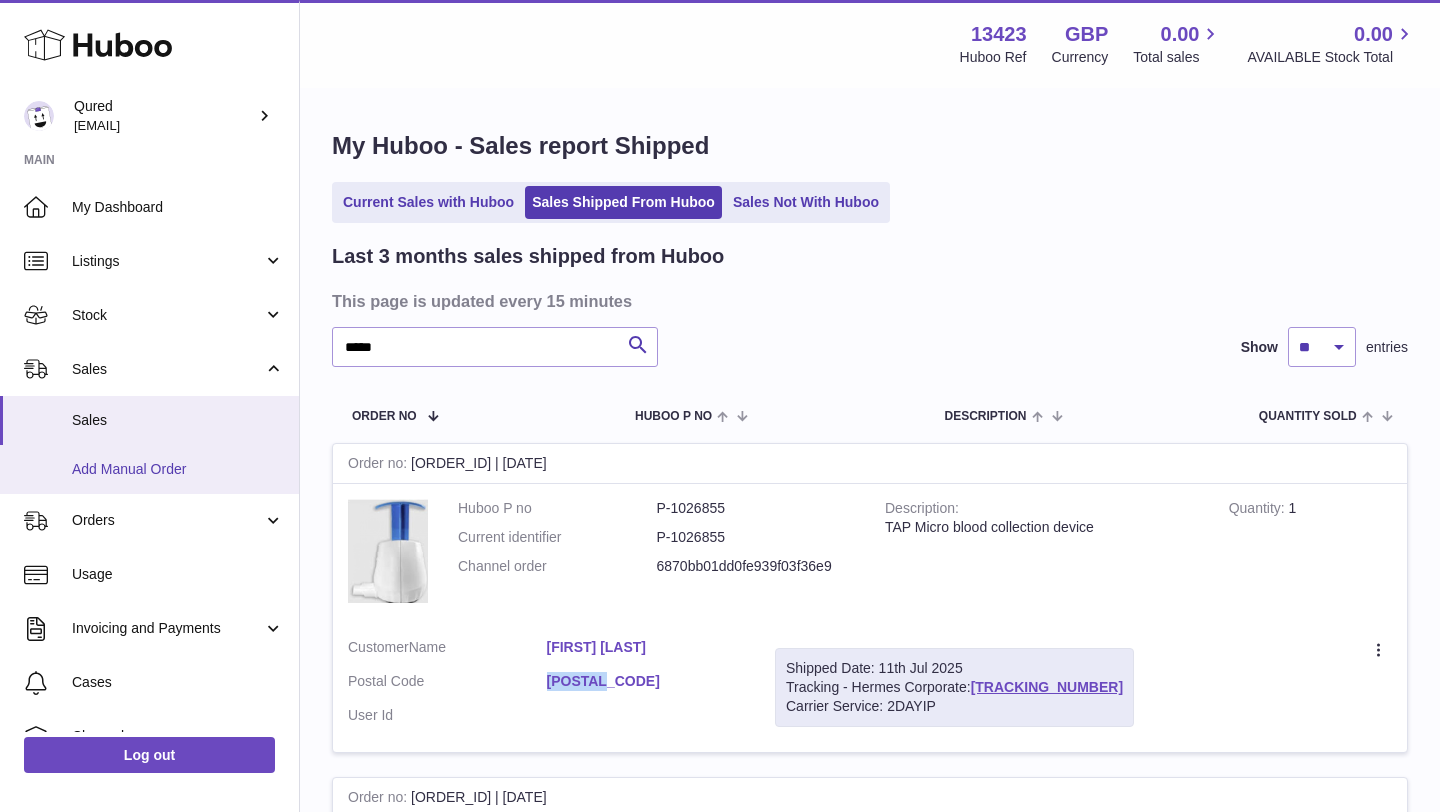 click on "Add Manual Order" at bounding box center (178, 469) 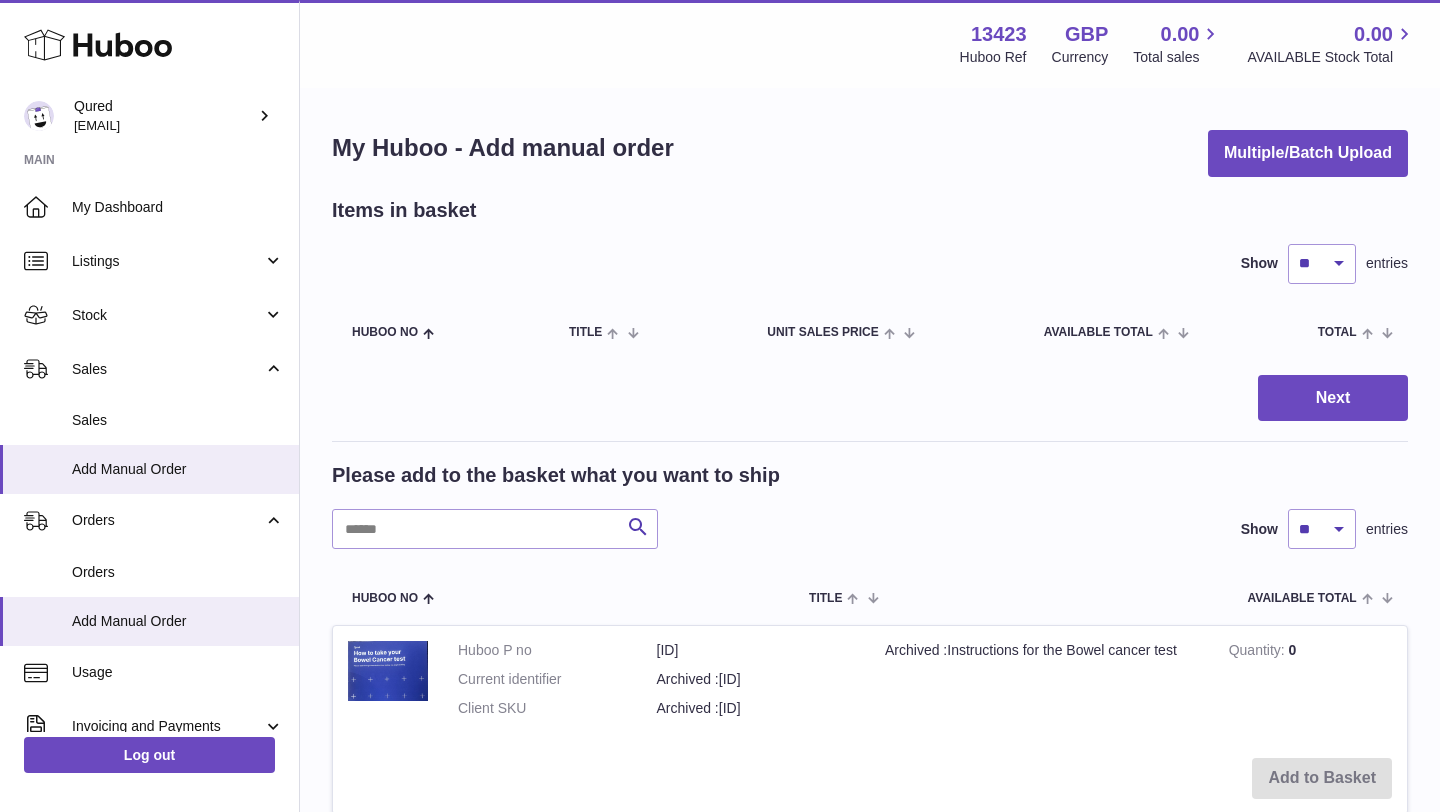 scroll, scrollTop: 0, scrollLeft: 0, axis: both 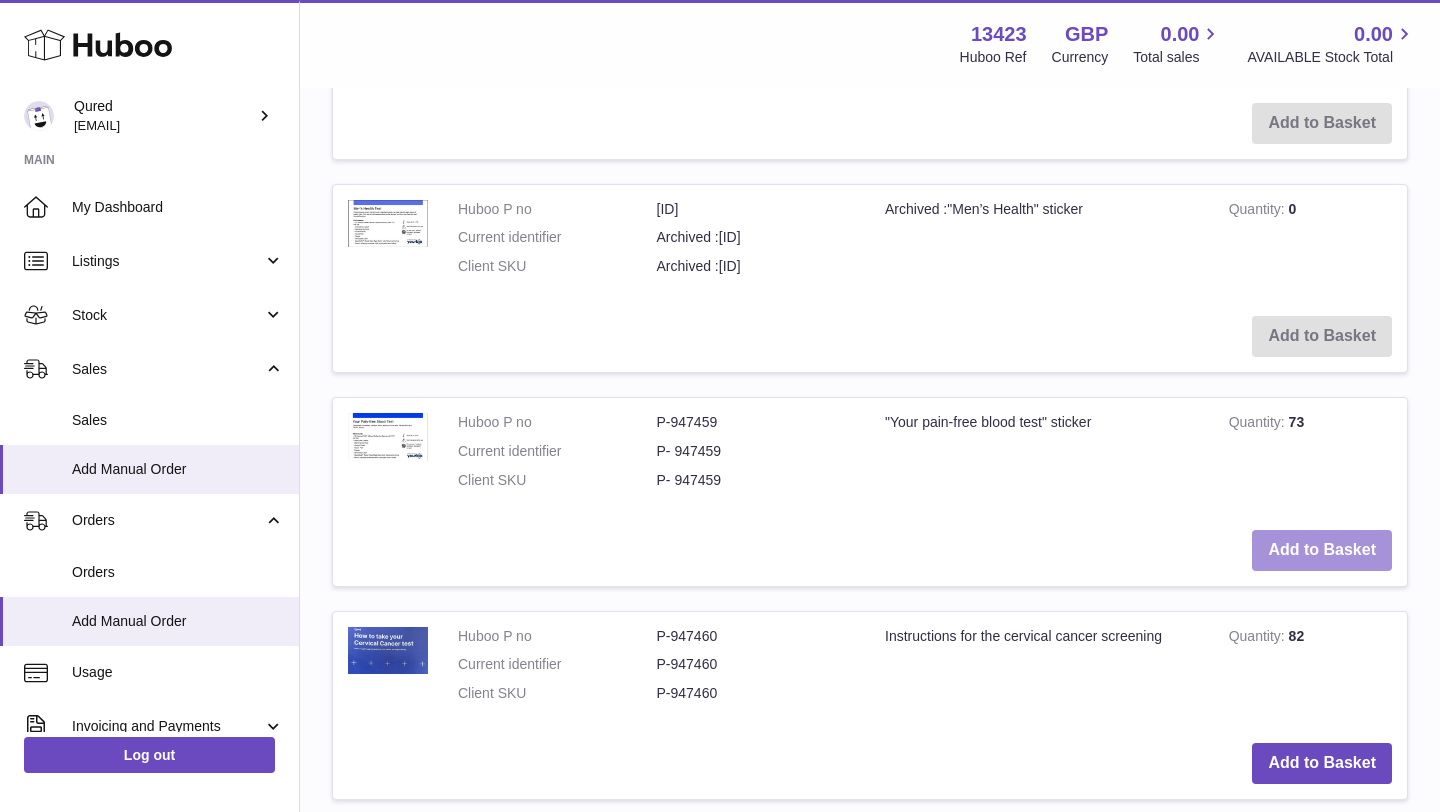 click on "Add to Basket" at bounding box center (1322, 550) 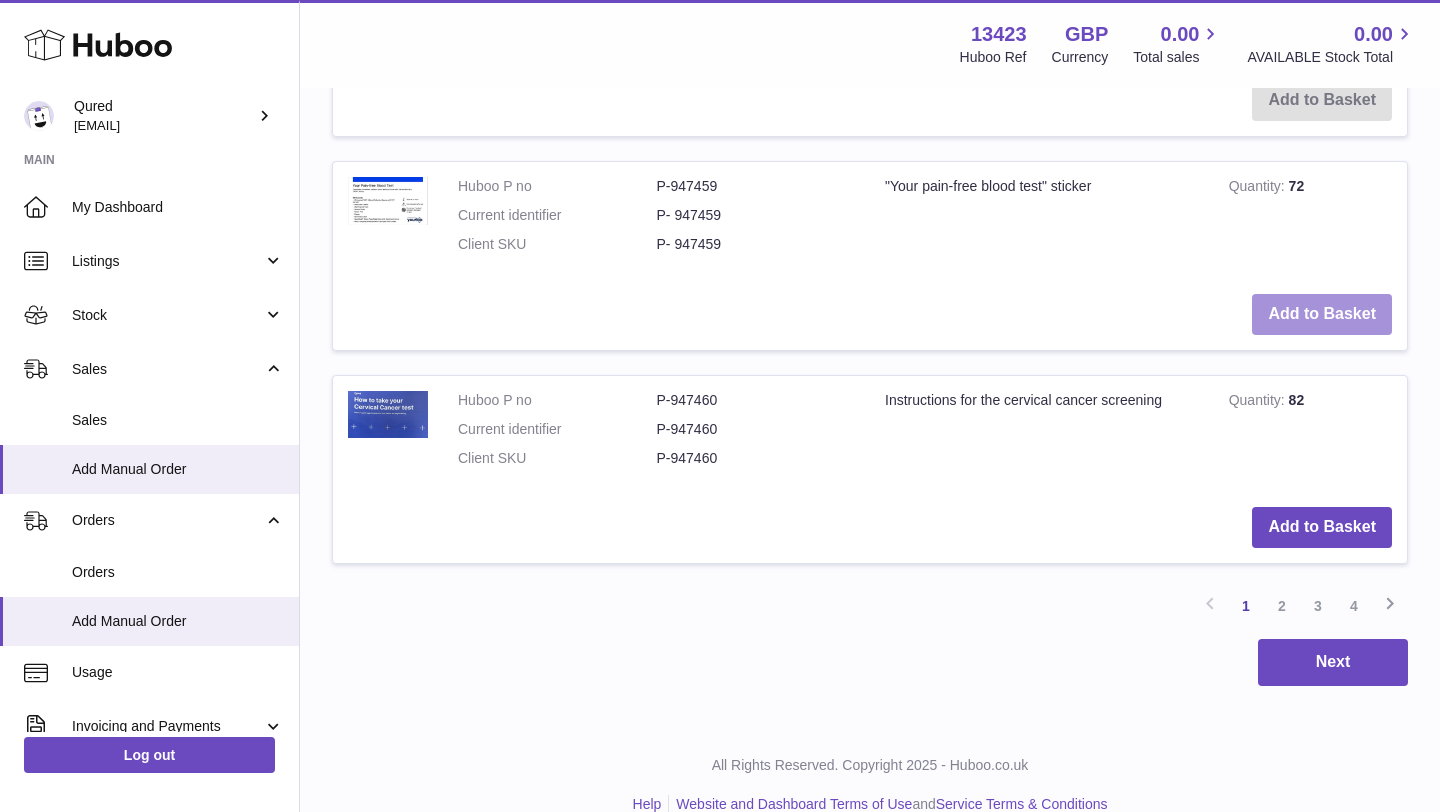 scroll, scrollTop: 2425, scrollLeft: 0, axis: vertical 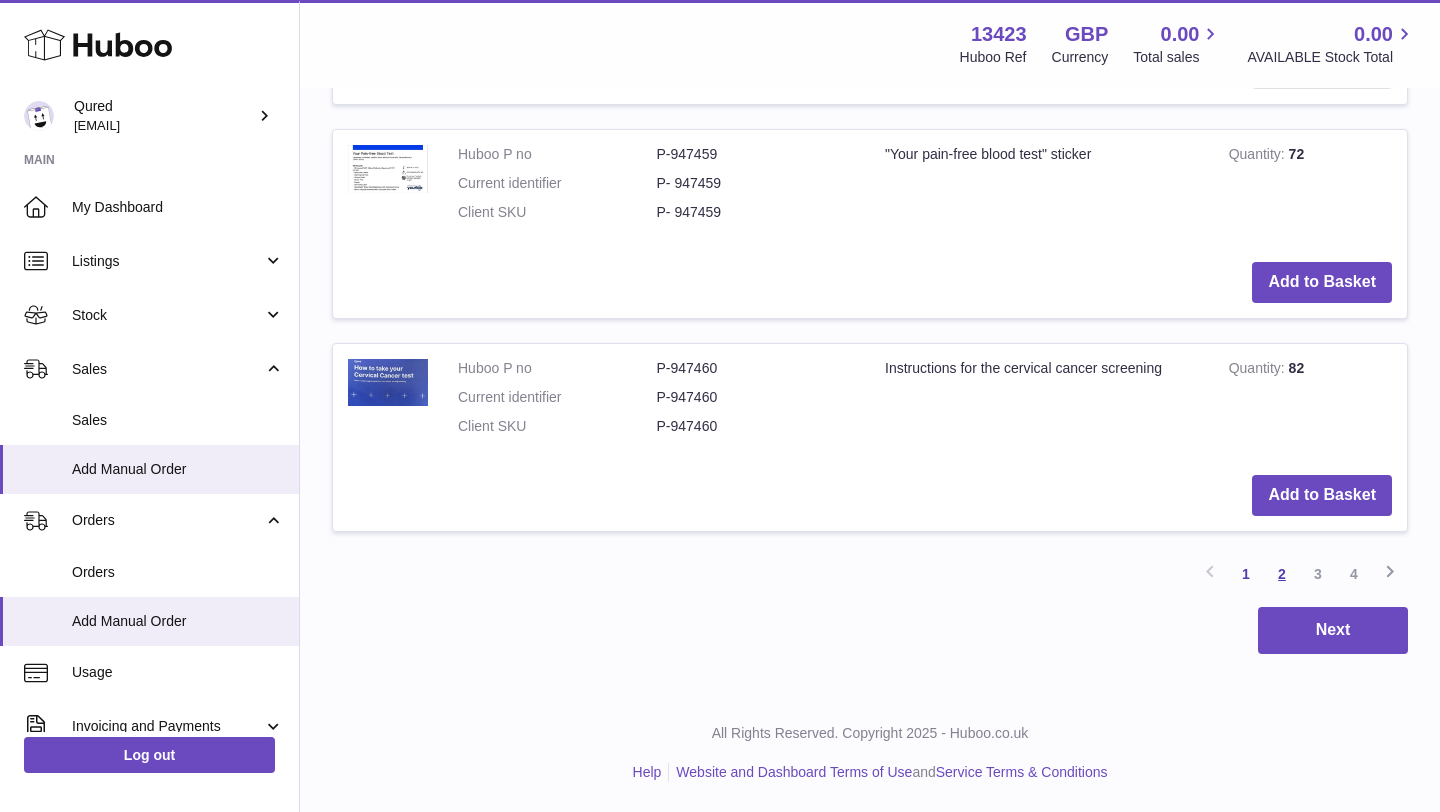 click on "2" at bounding box center [1282, 574] 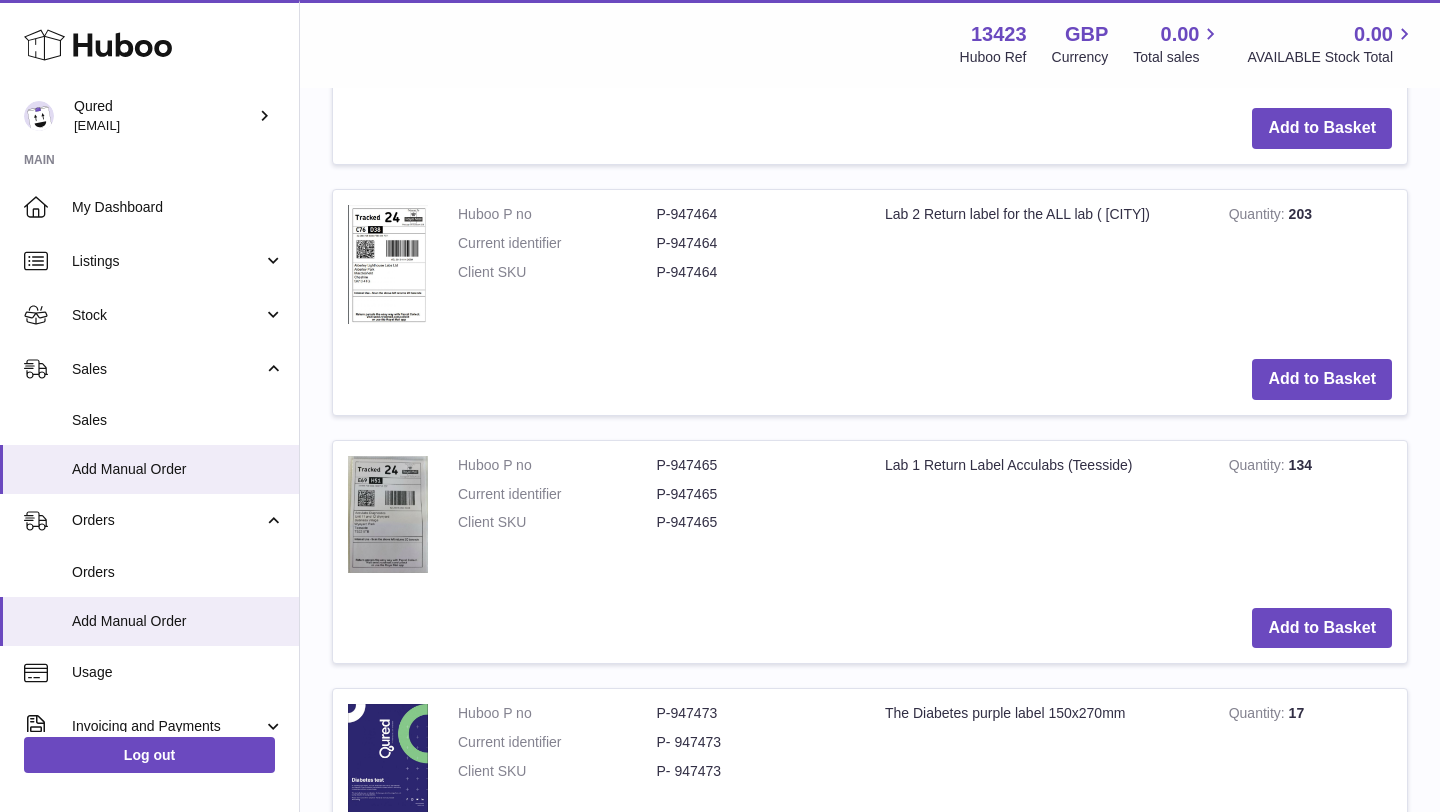 scroll, scrollTop: 1428, scrollLeft: 0, axis: vertical 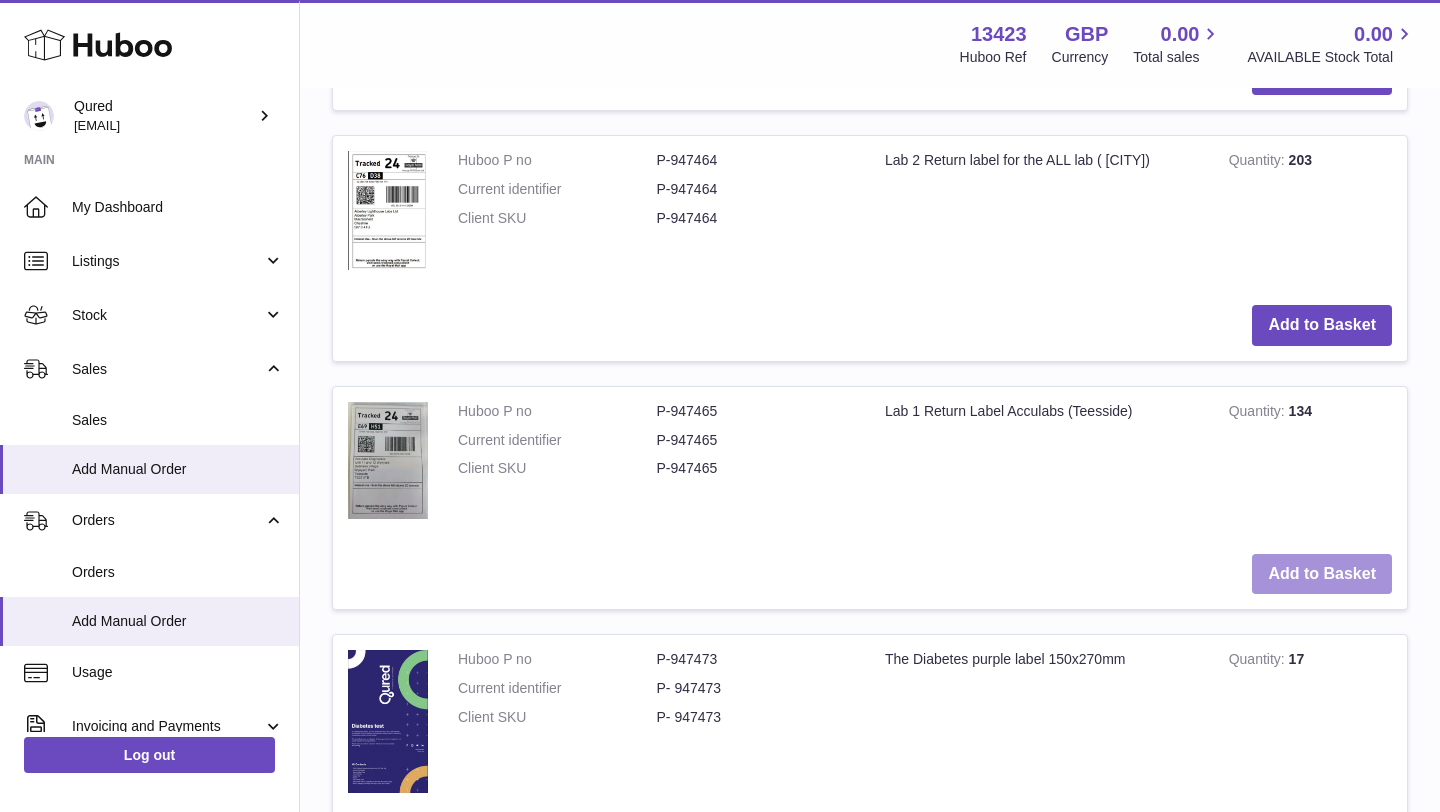 click on "Add to Basket" at bounding box center [1322, 574] 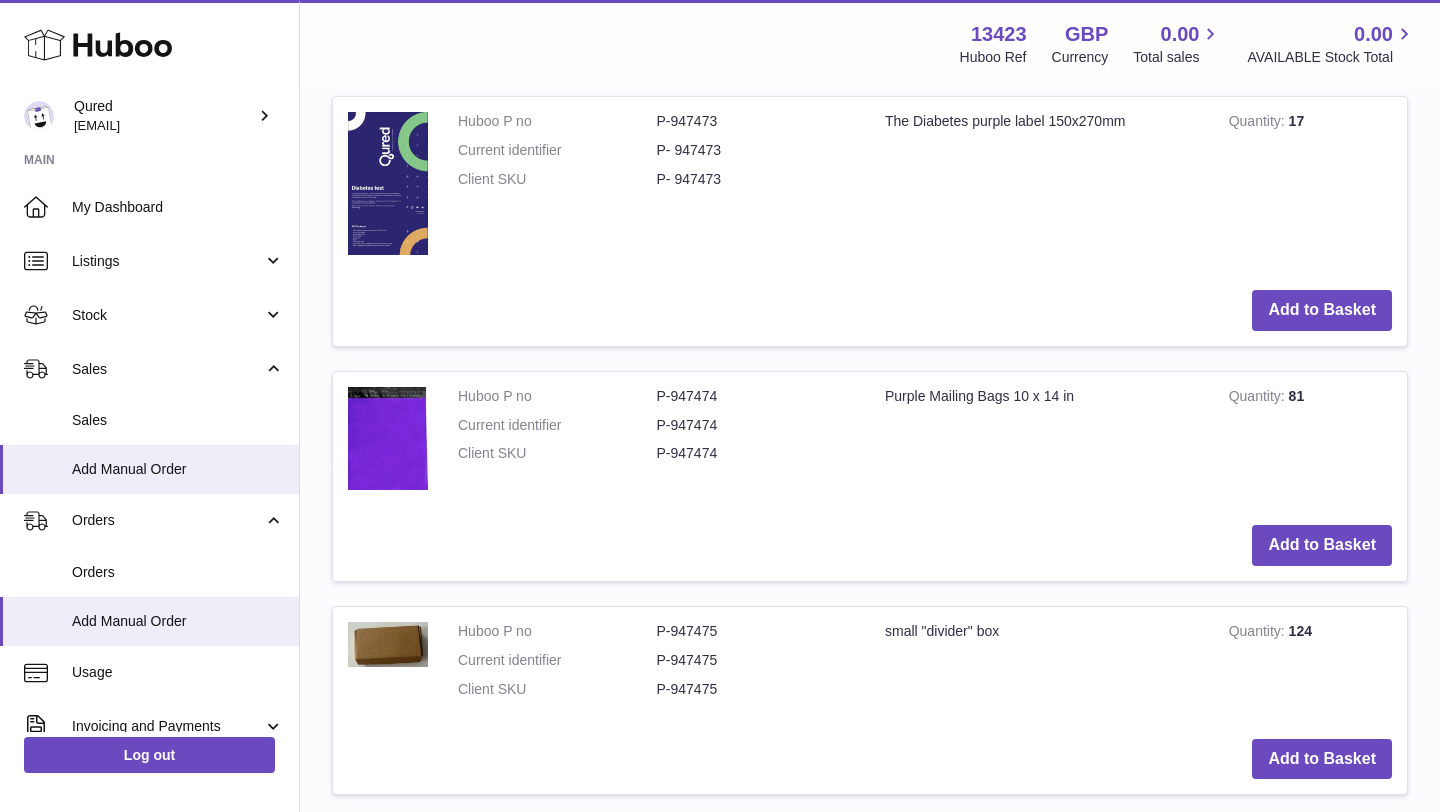 scroll, scrollTop: 2239, scrollLeft: 0, axis: vertical 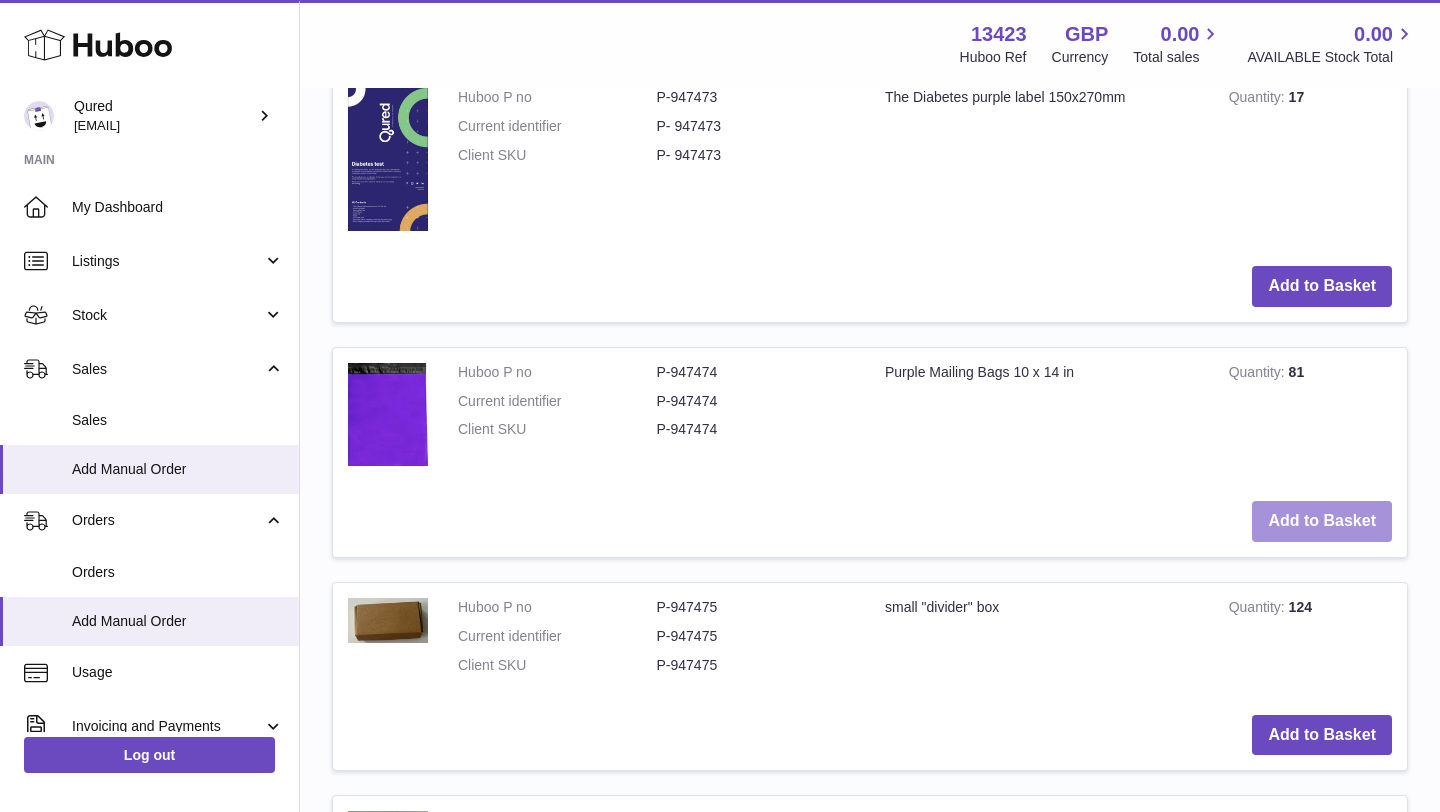click on "Add to Basket" at bounding box center [1322, 521] 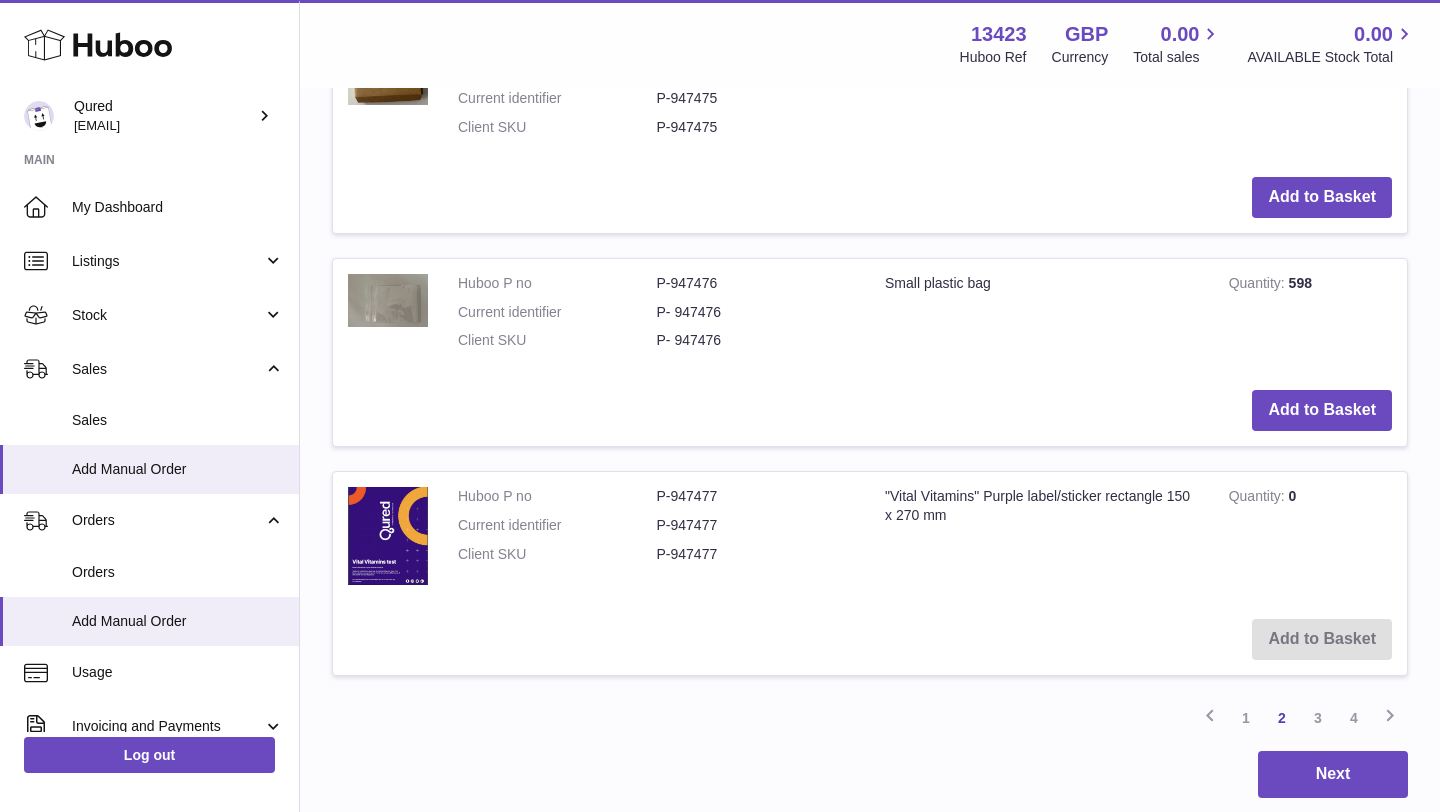scroll, scrollTop: 3041, scrollLeft: 0, axis: vertical 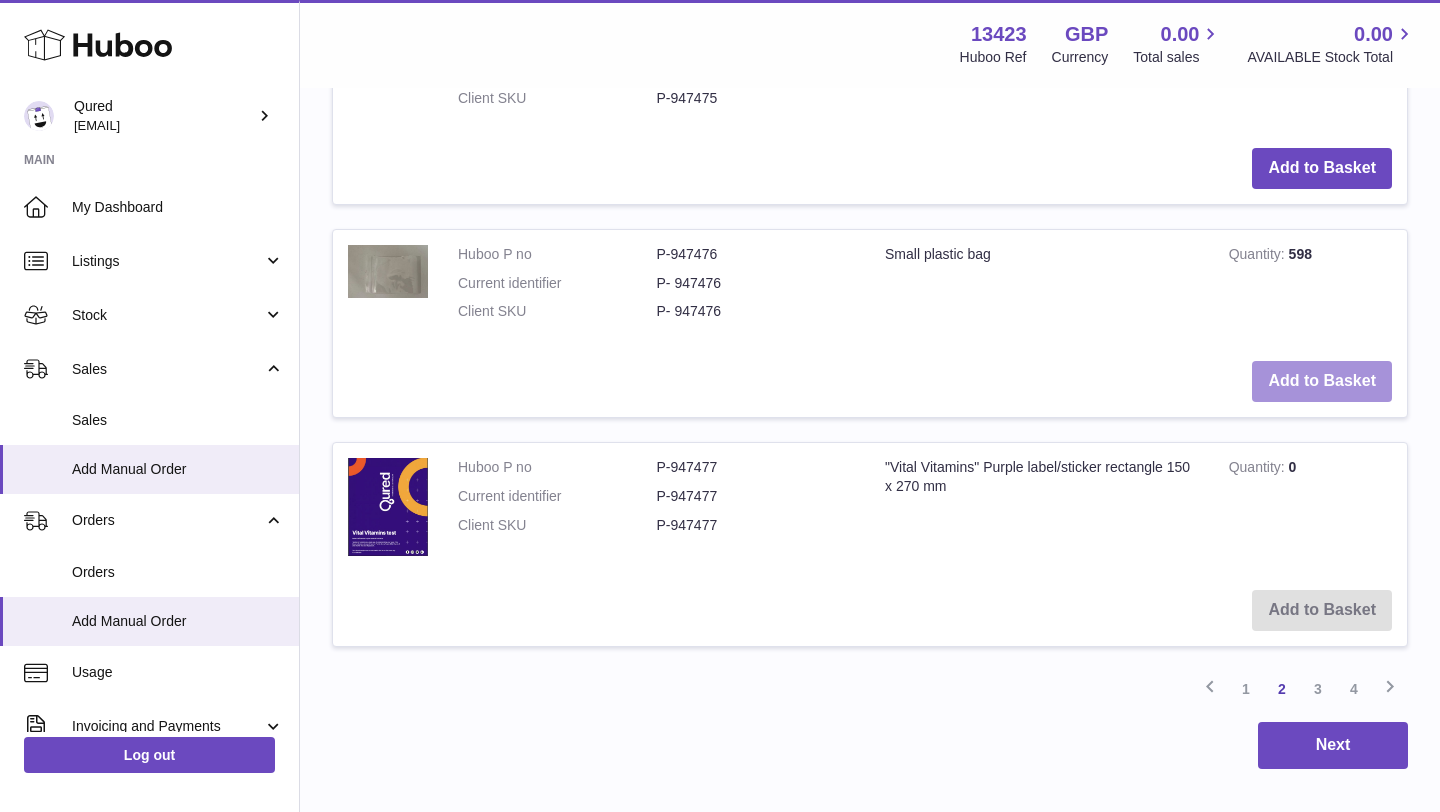 click on "Add to Basket" at bounding box center [1322, 381] 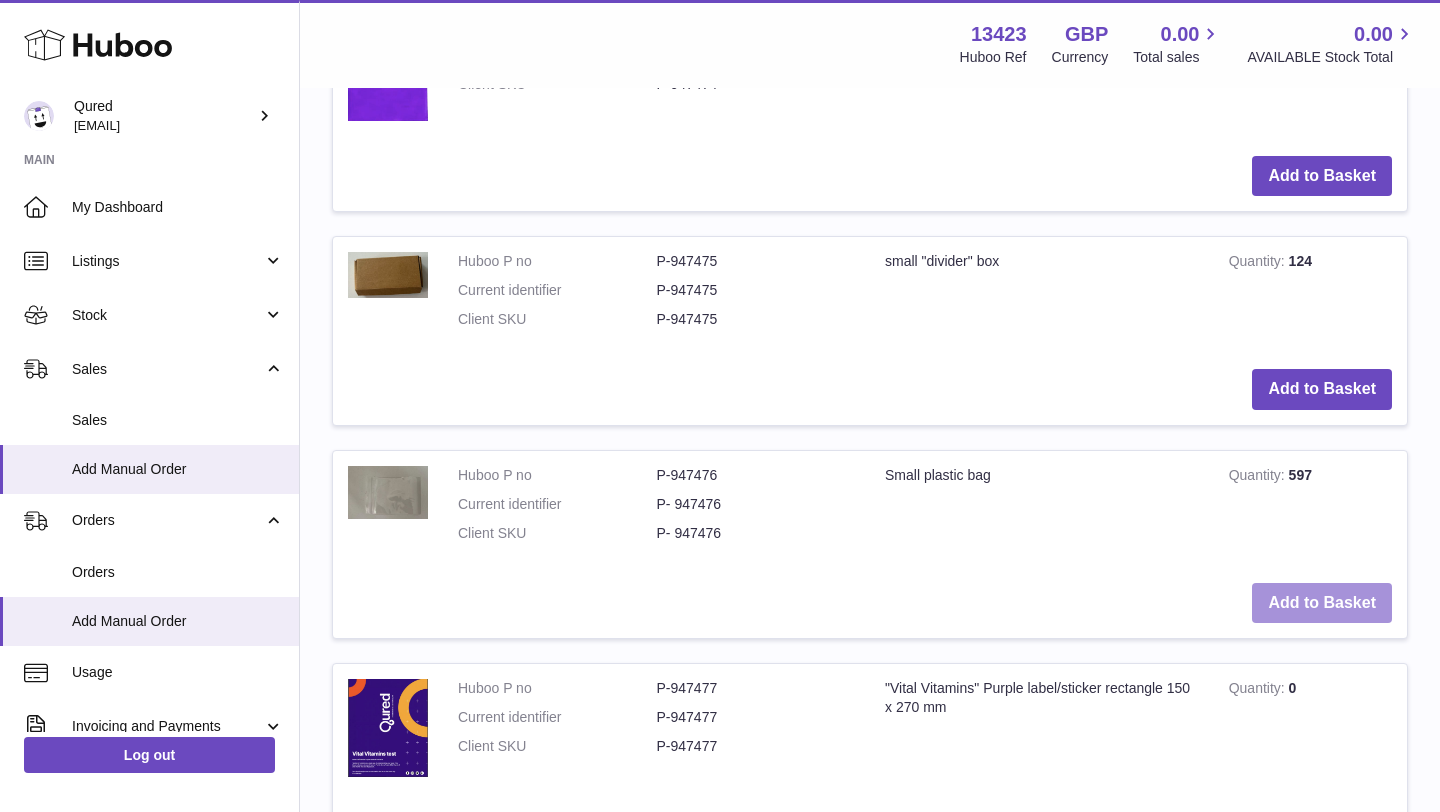 scroll, scrollTop: 3262, scrollLeft: 0, axis: vertical 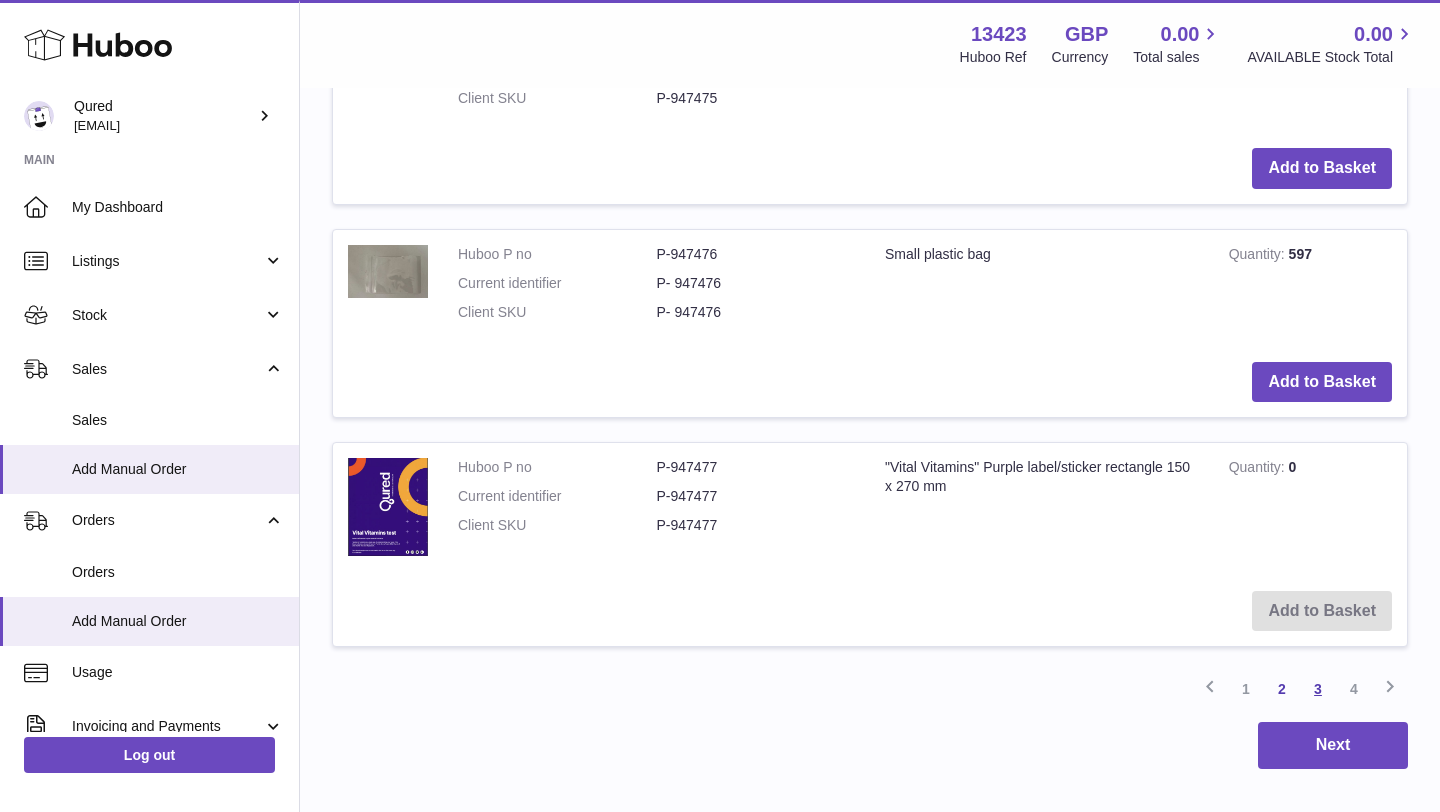 click on "3" at bounding box center [1318, 689] 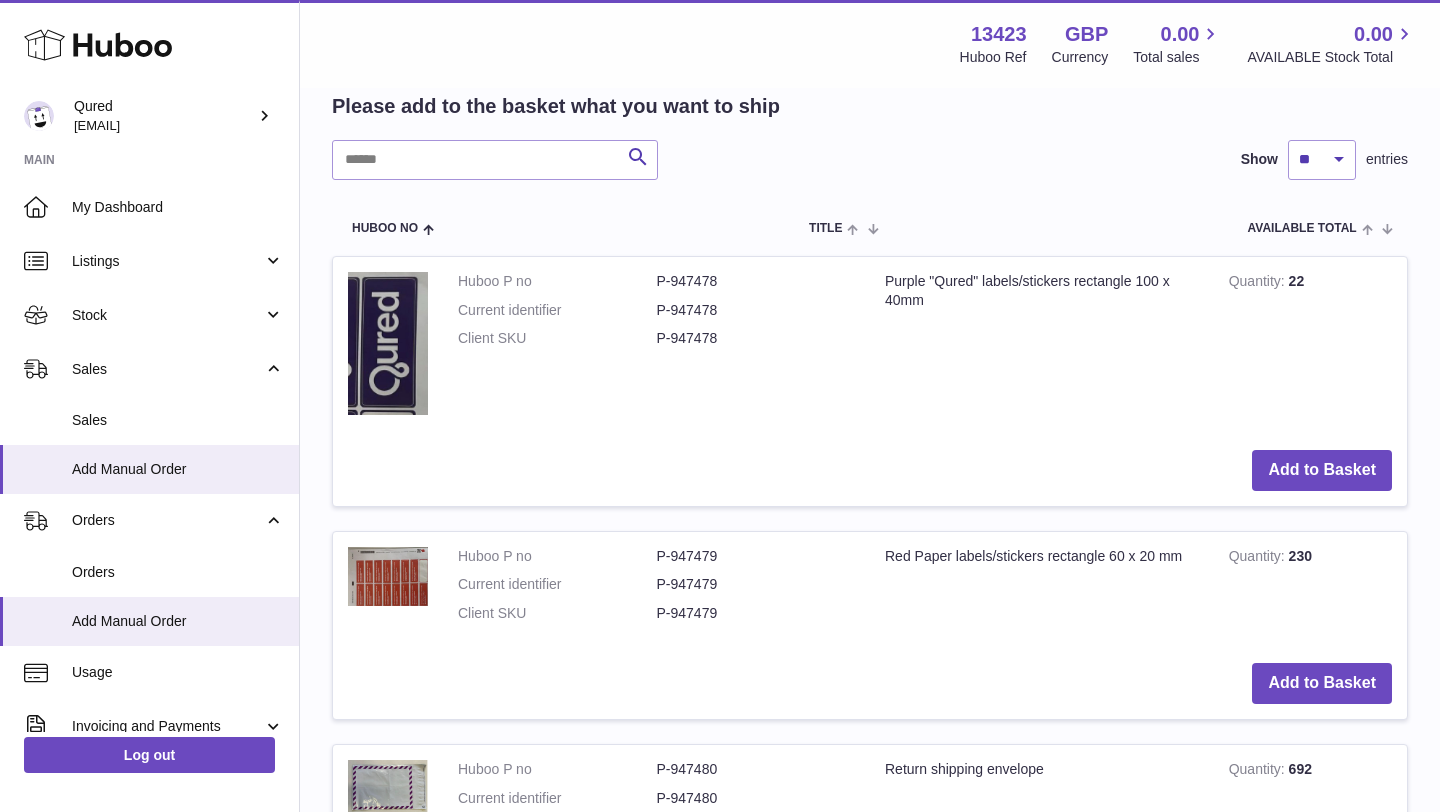 scroll, scrollTop: 1300, scrollLeft: 0, axis: vertical 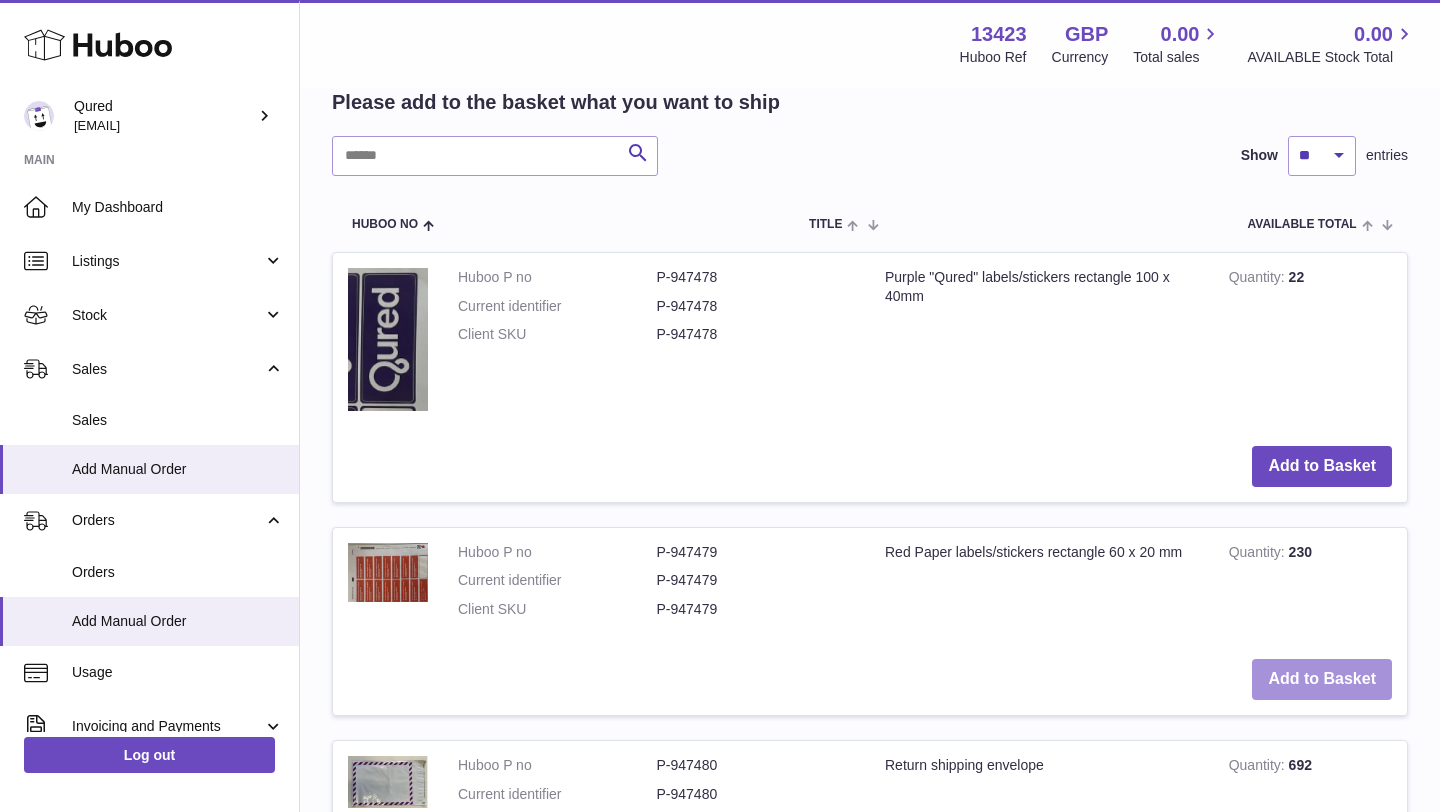 click on "Add to Basket" at bounding box center [1322, 679] 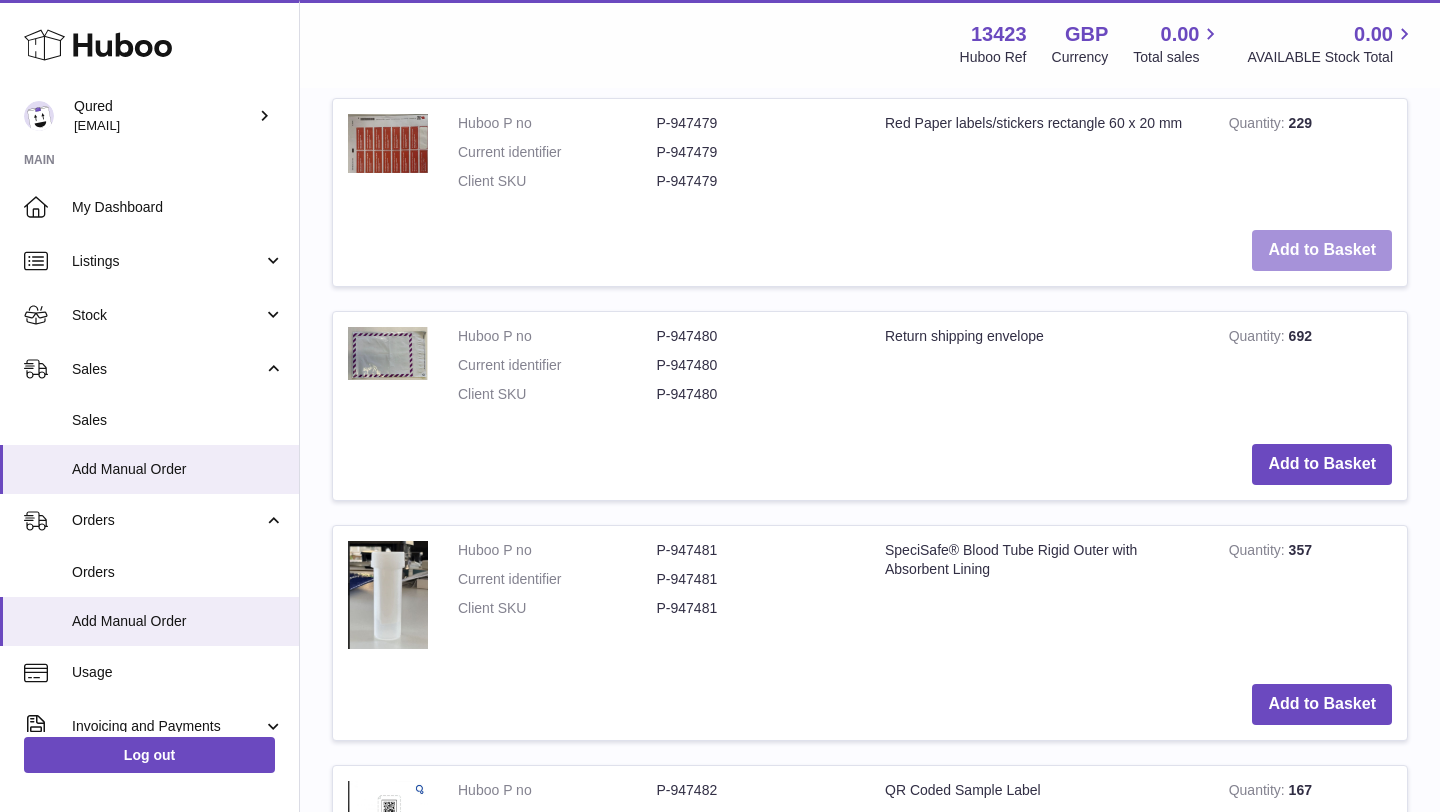 scroll, scrollTop: 1963, scrollLeft: 0, axis: vertical 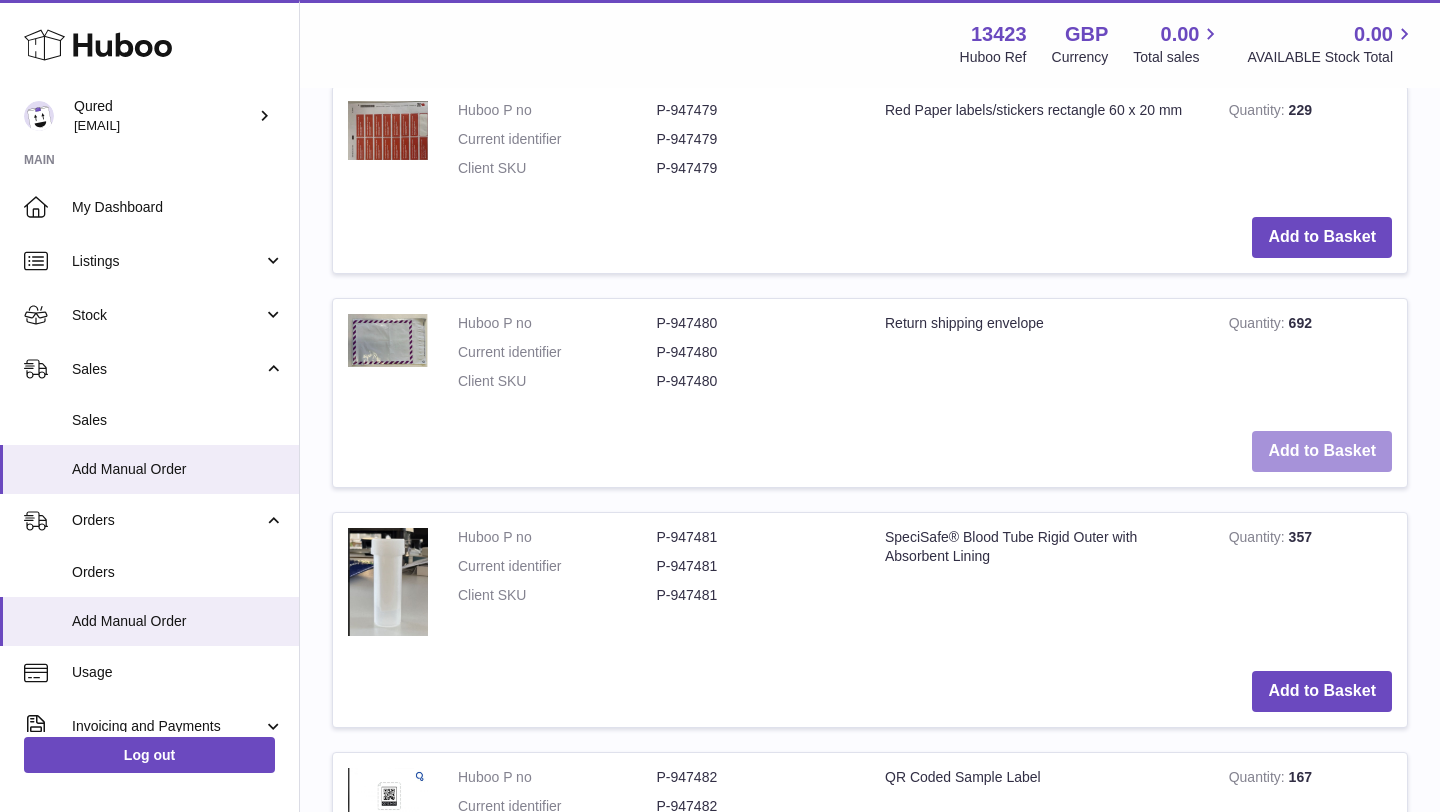 click on "Add to Basket" at bounding box center [1322, 451] 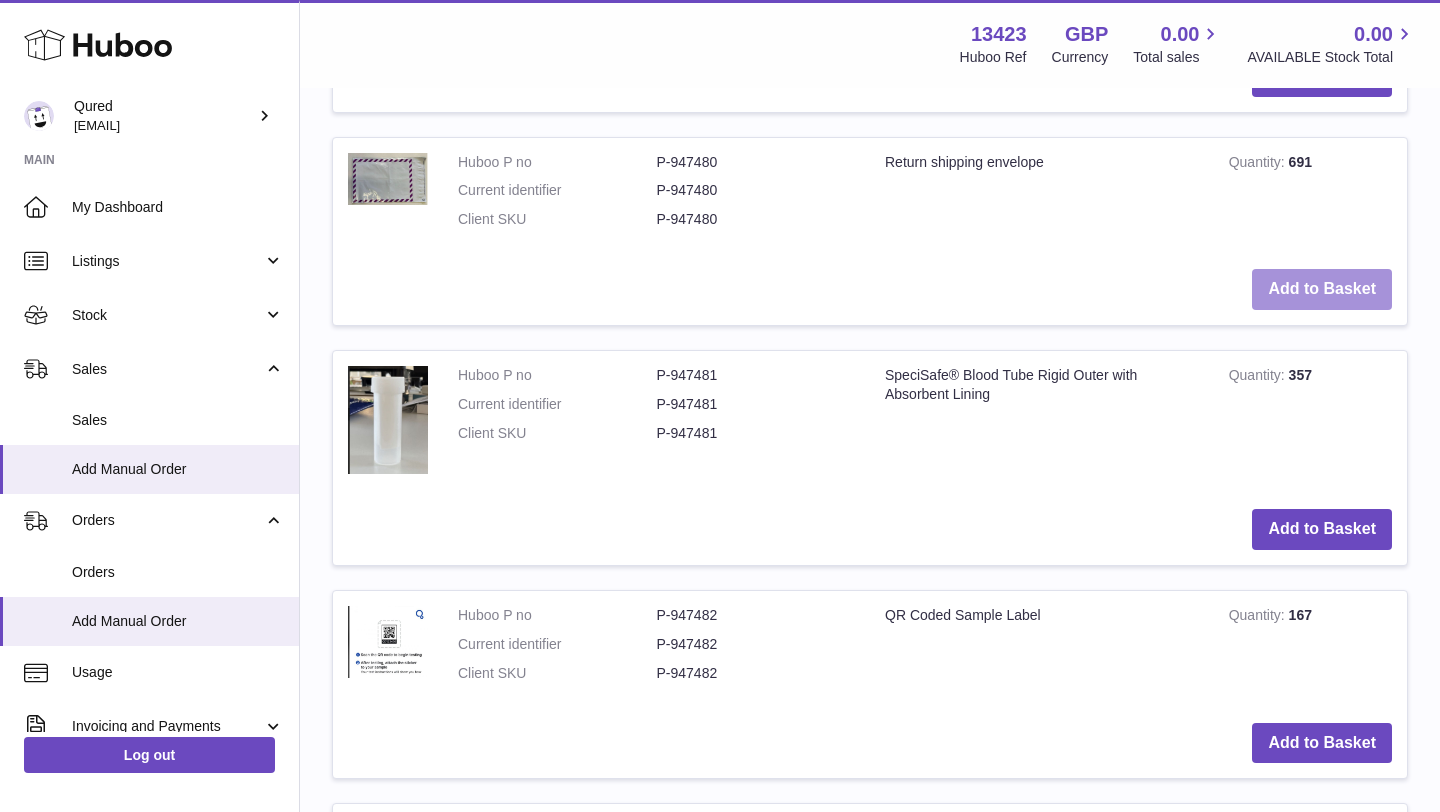 scroll, scrollTop: 2417, scrollLeft: 0, axis: vertical 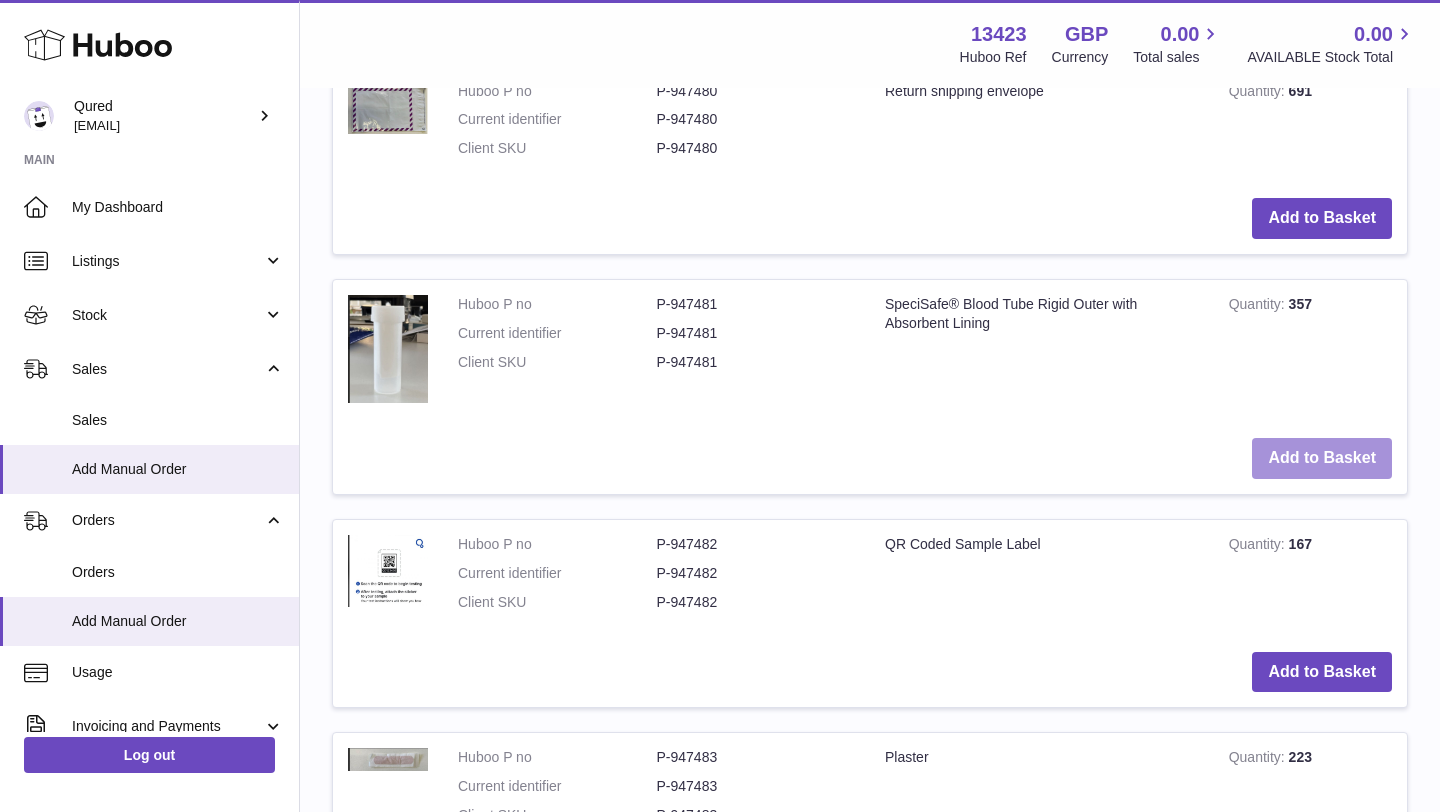 click on "Add to Basket" at bounding box center [1322, 458] 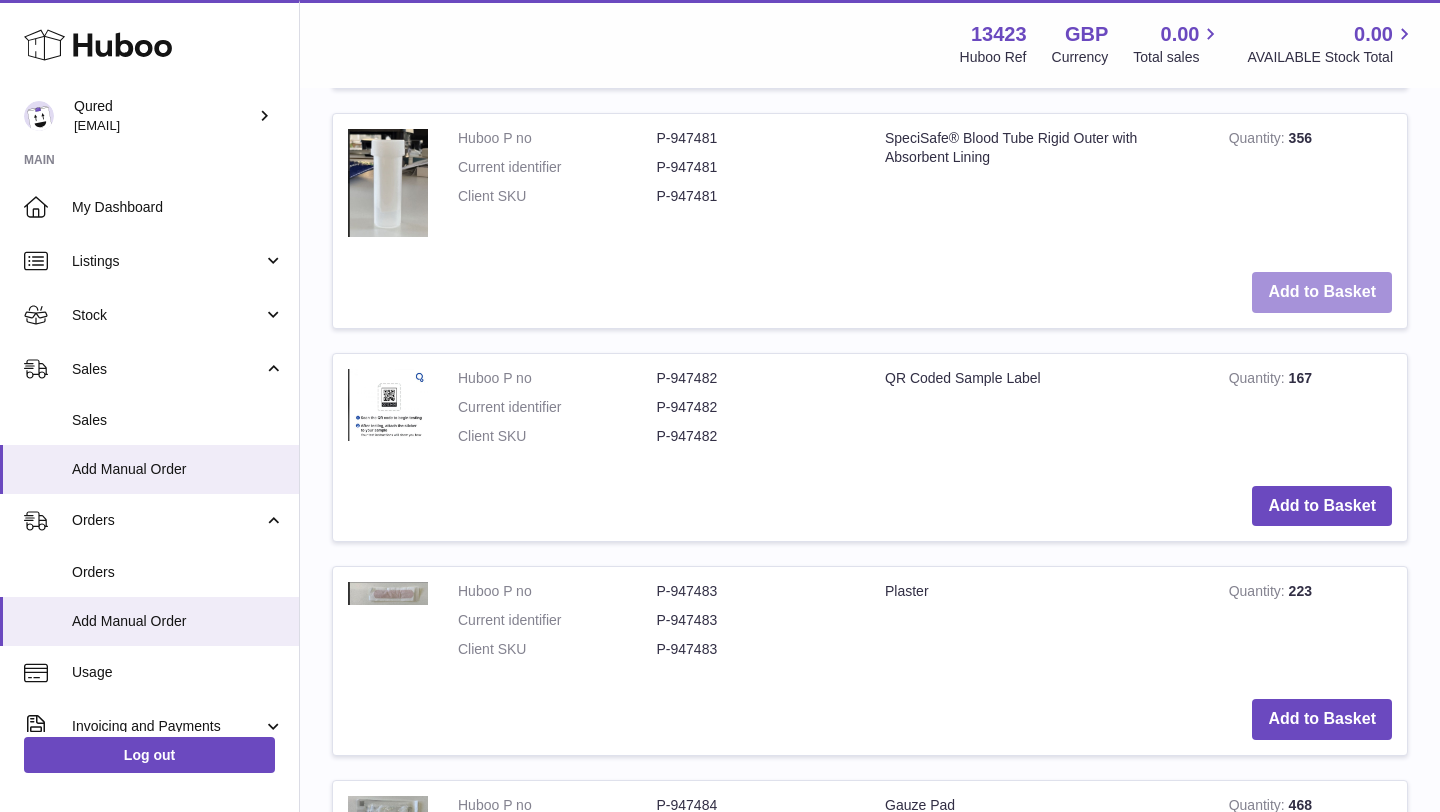 scroll, scrollTop: 2924, scrollLeft: 0, axis: vertical 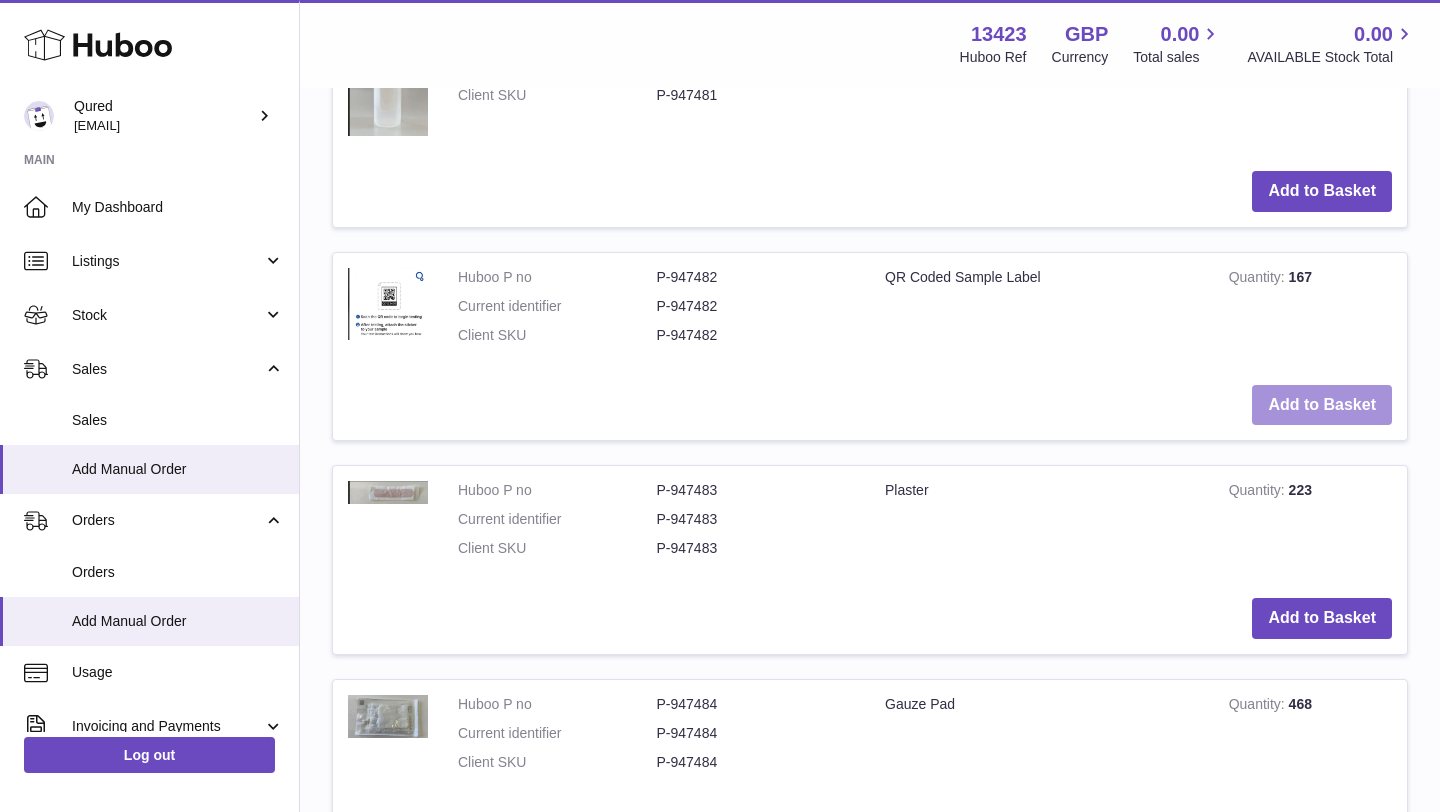 click on "Add to Basket" at bounding box center (1322, 405) 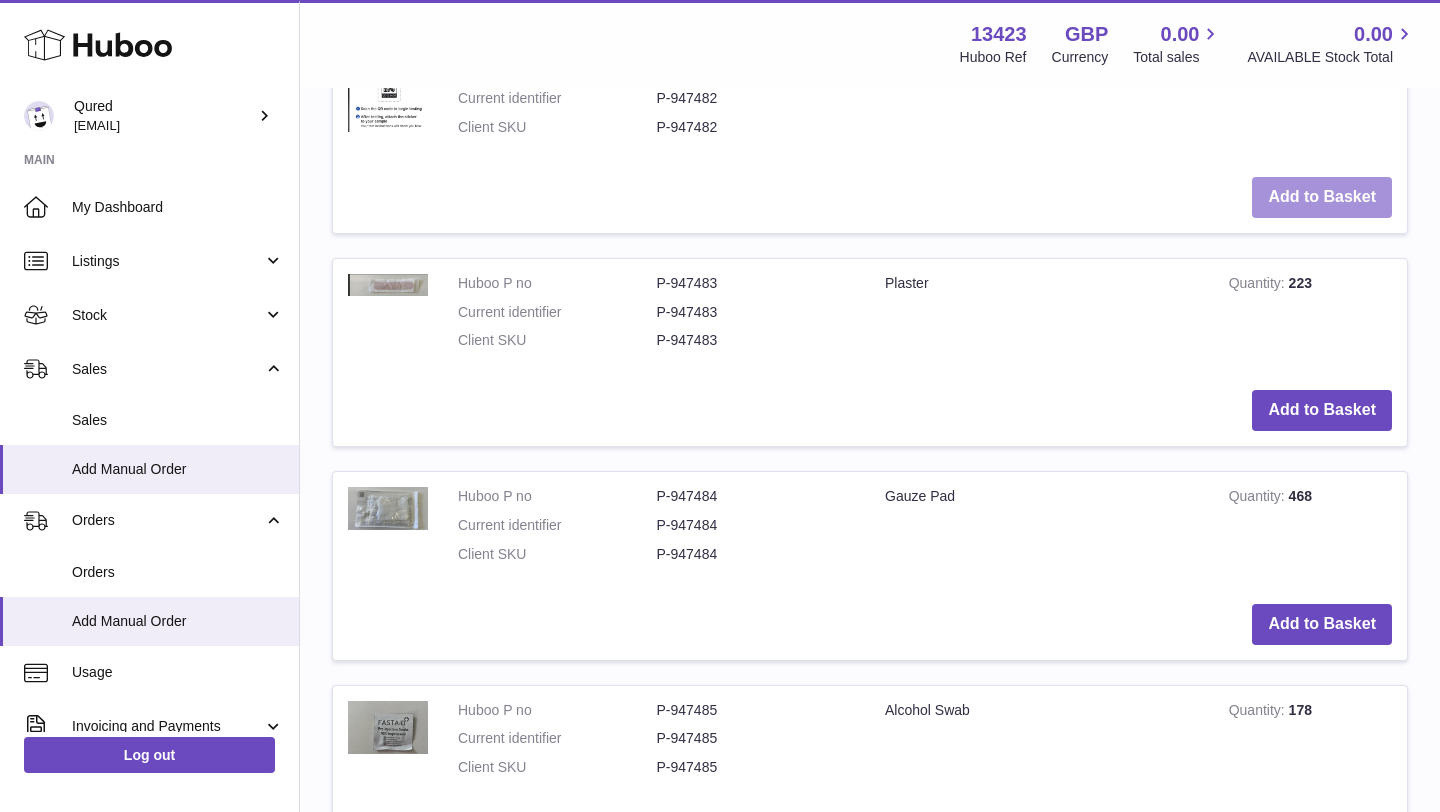 scroll, scrollTop: 3361, scrollLeft: 0, axis: vertical 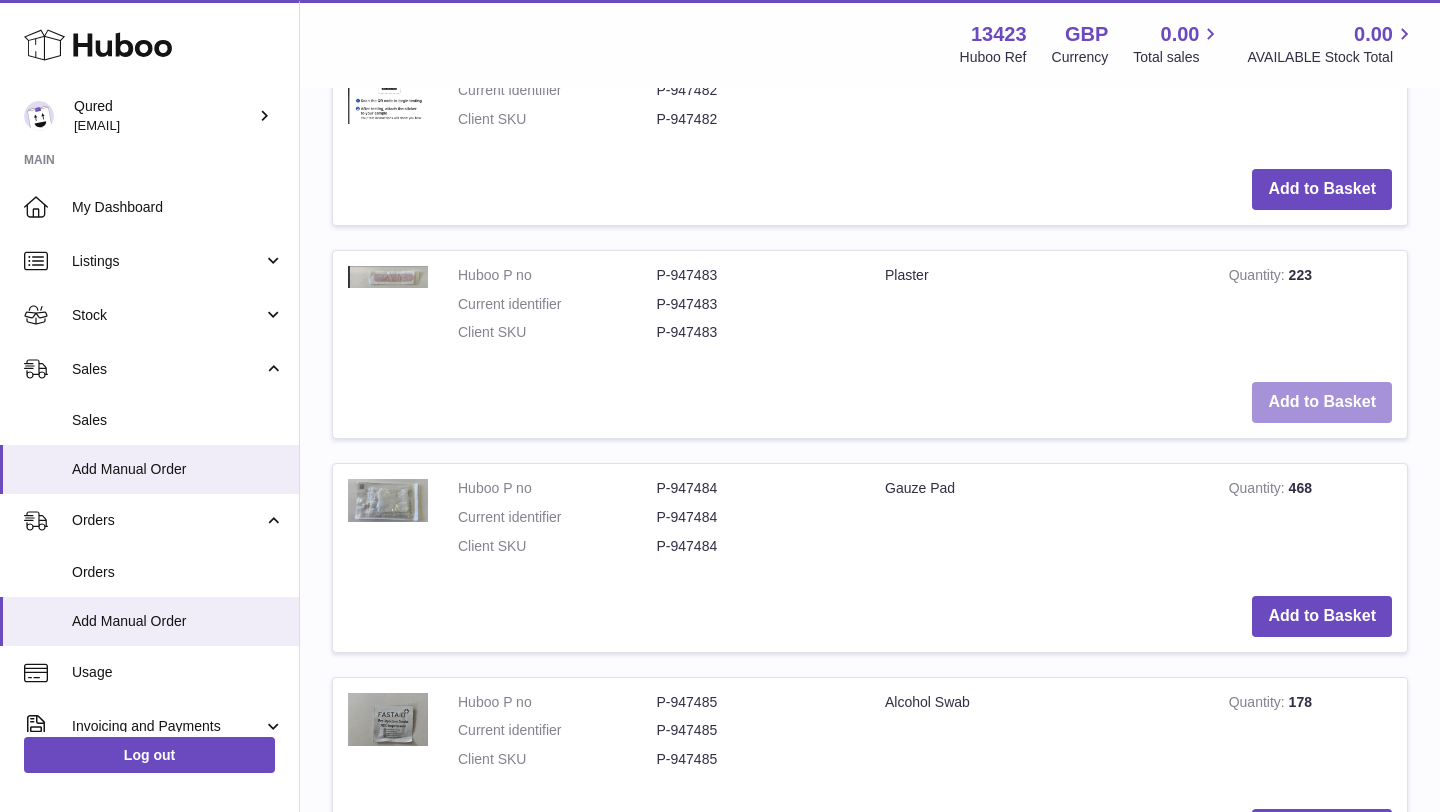 click on "Add to Basket" at bounding box center (1322, 402) 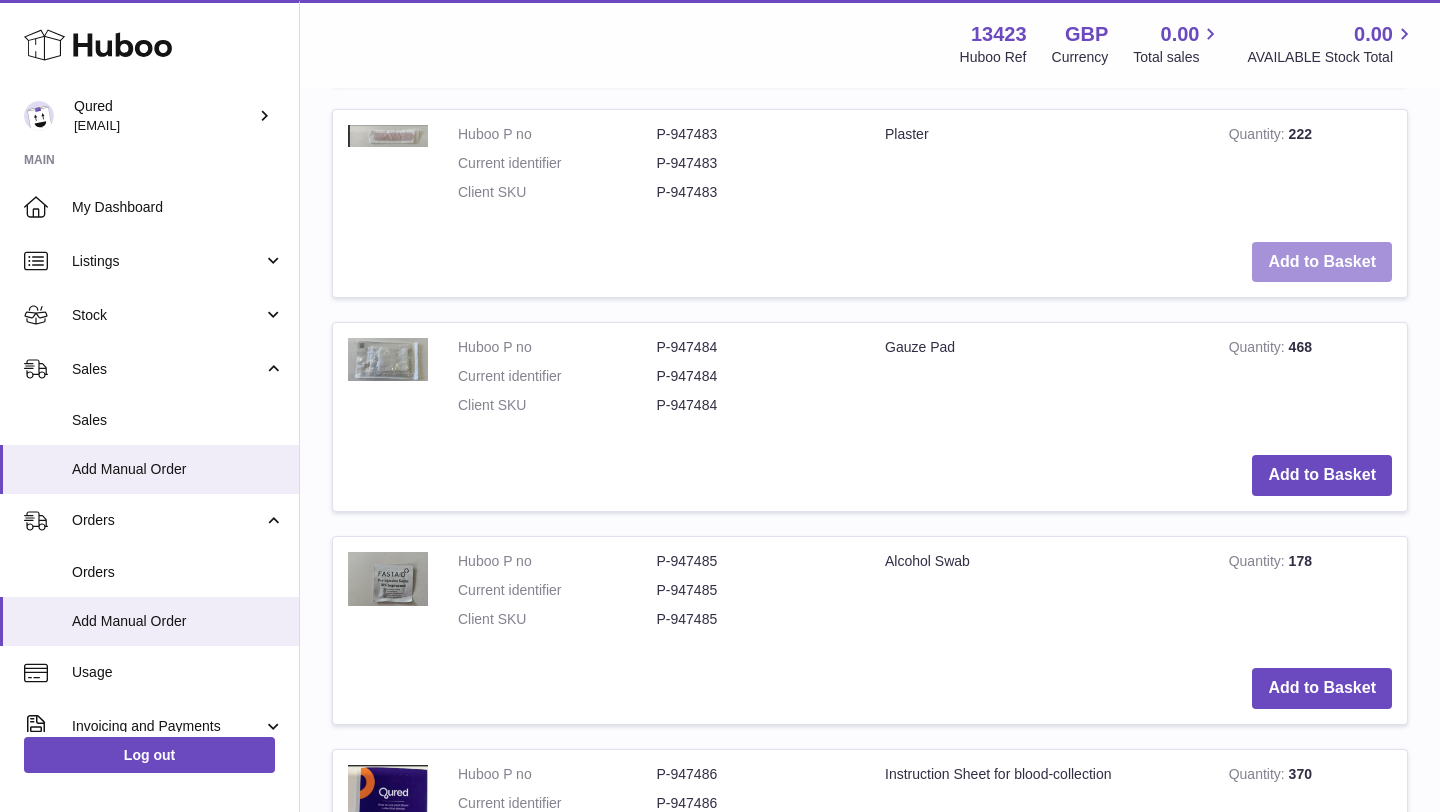 scroll, scrollTop: 3839, scrollLeft: 0, axis: vertical 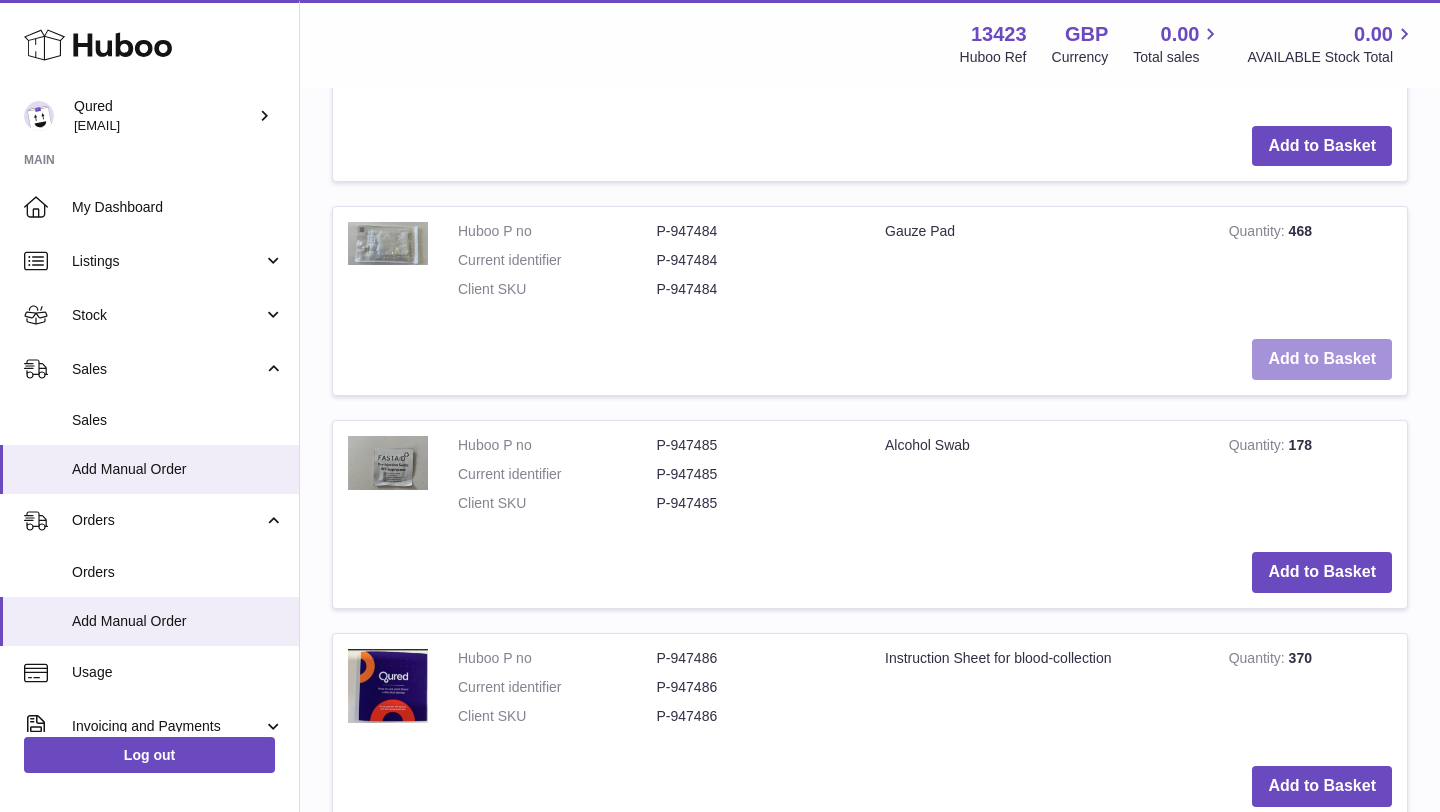click on "Add to Basket" at bounding box center [1322, 359] 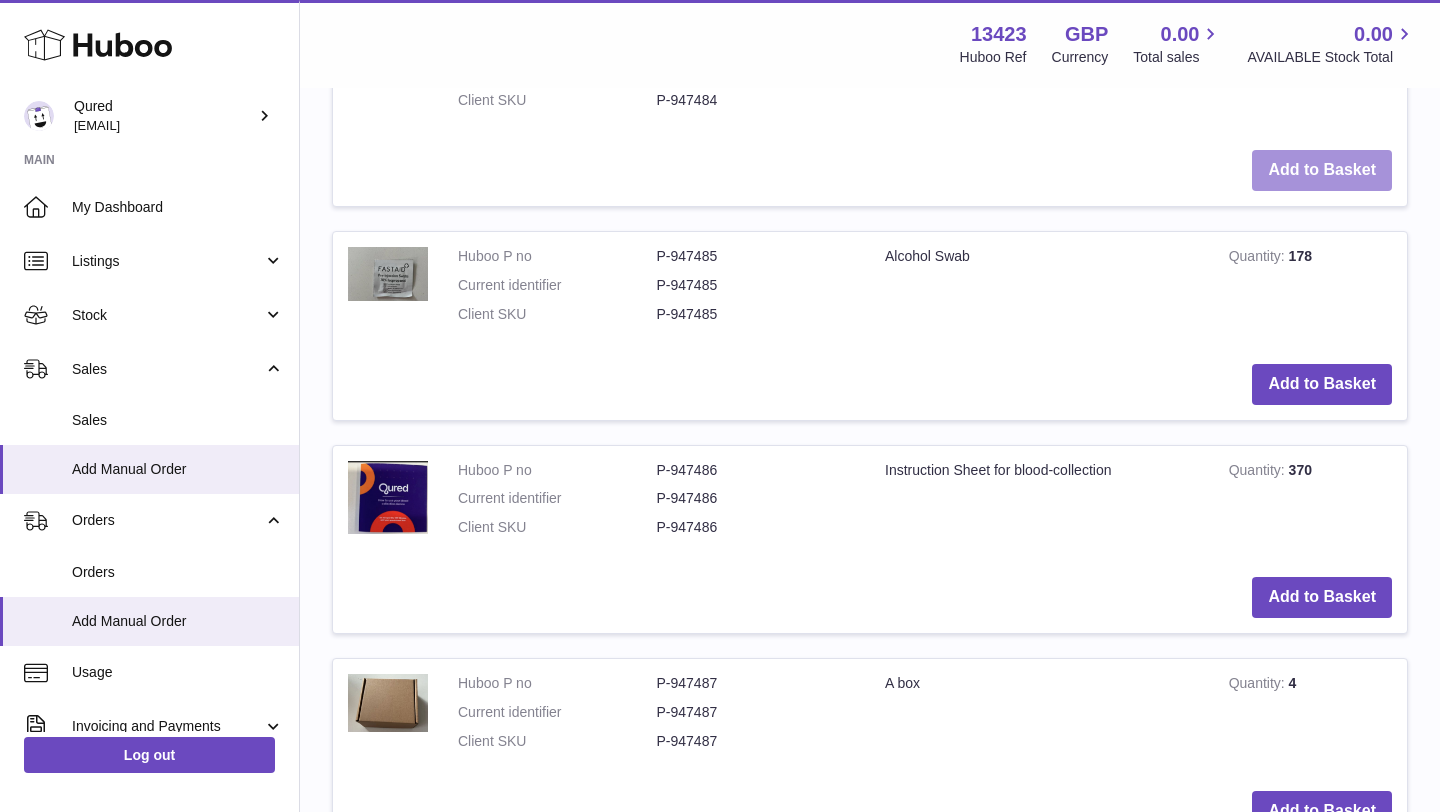 scroll, scrollTop: 4304, scrollLeft: 0, axis: vertical 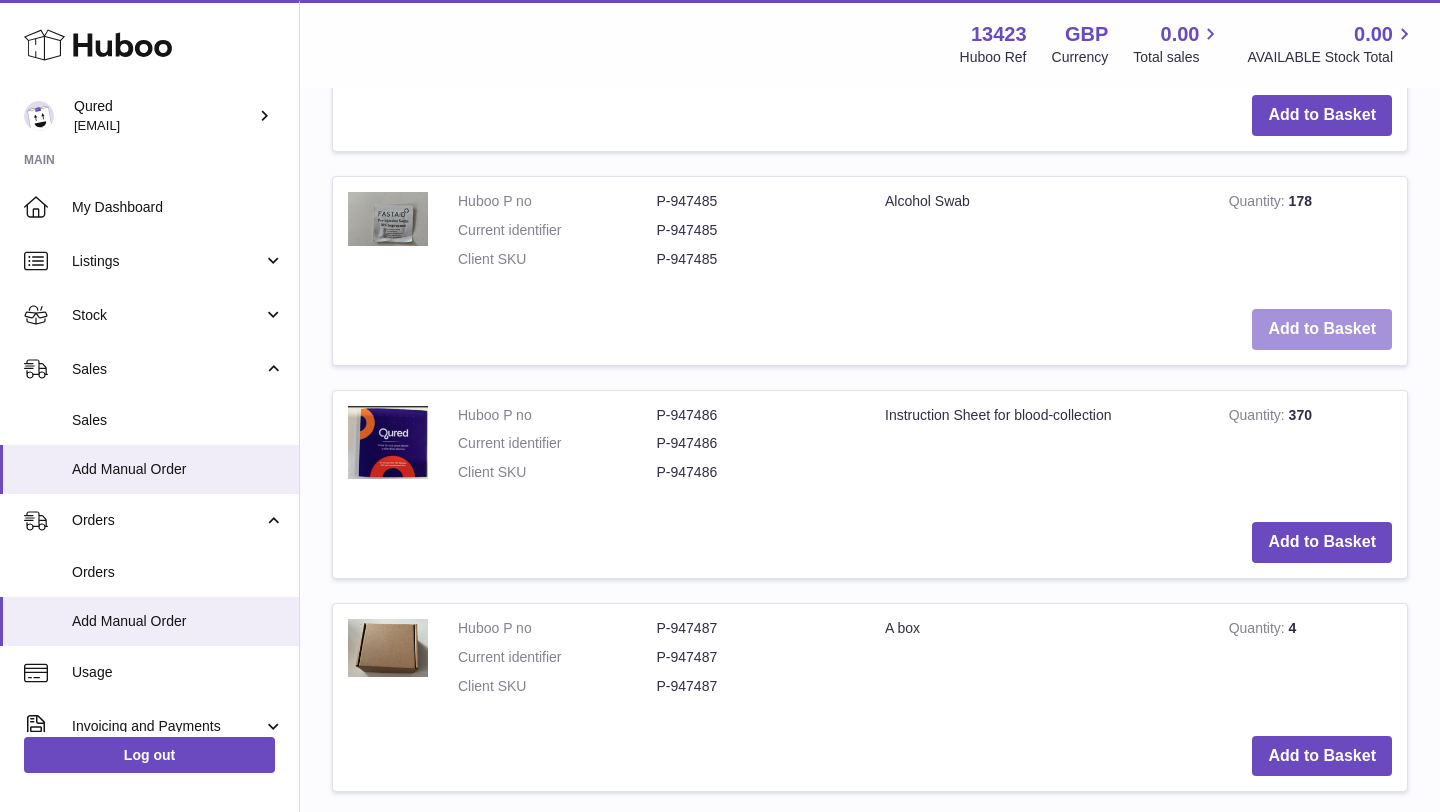 click on "Add to Basket" at bounding box center (1322, 329) 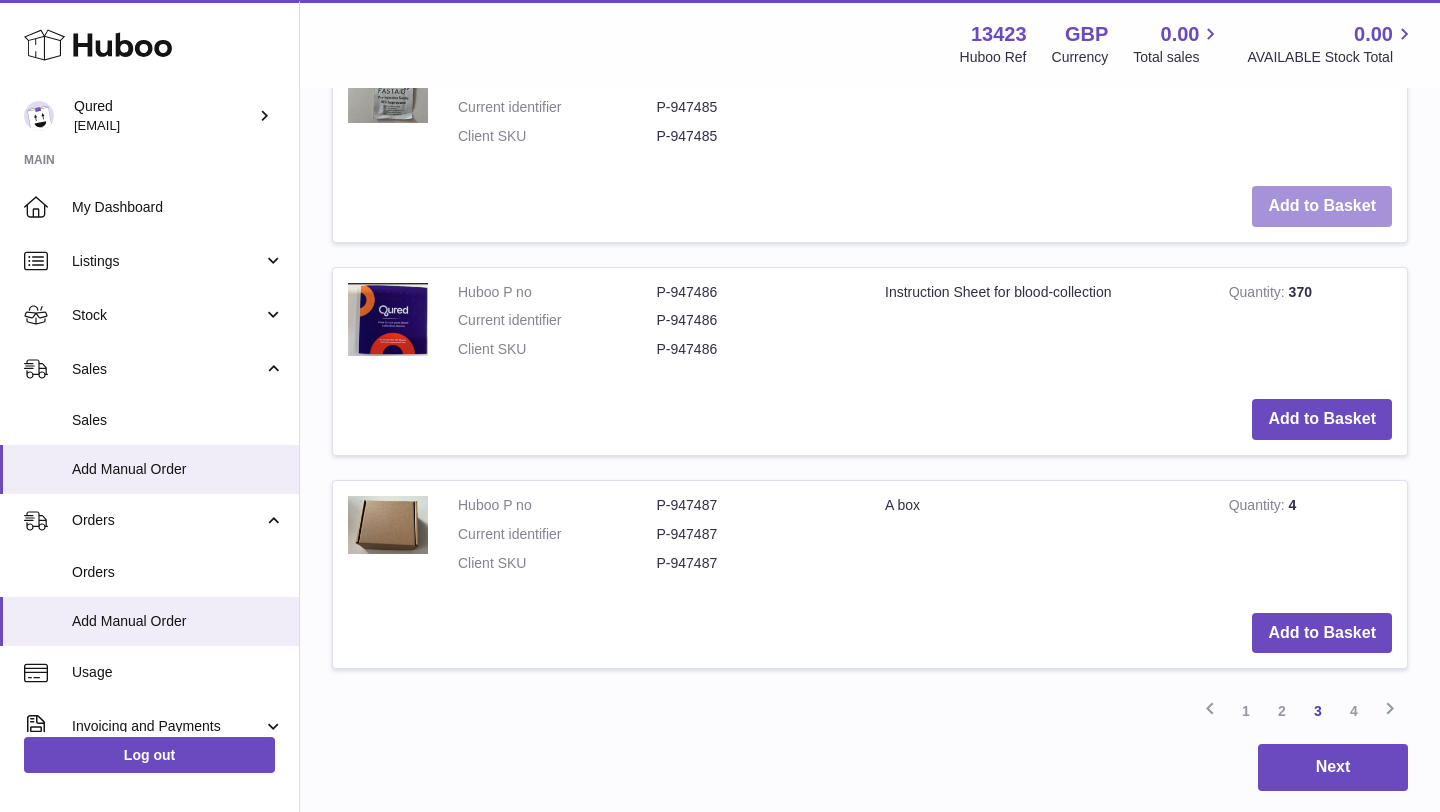 scroll, scrollTop: 4532, scrollLeft: 0, axis: vertical 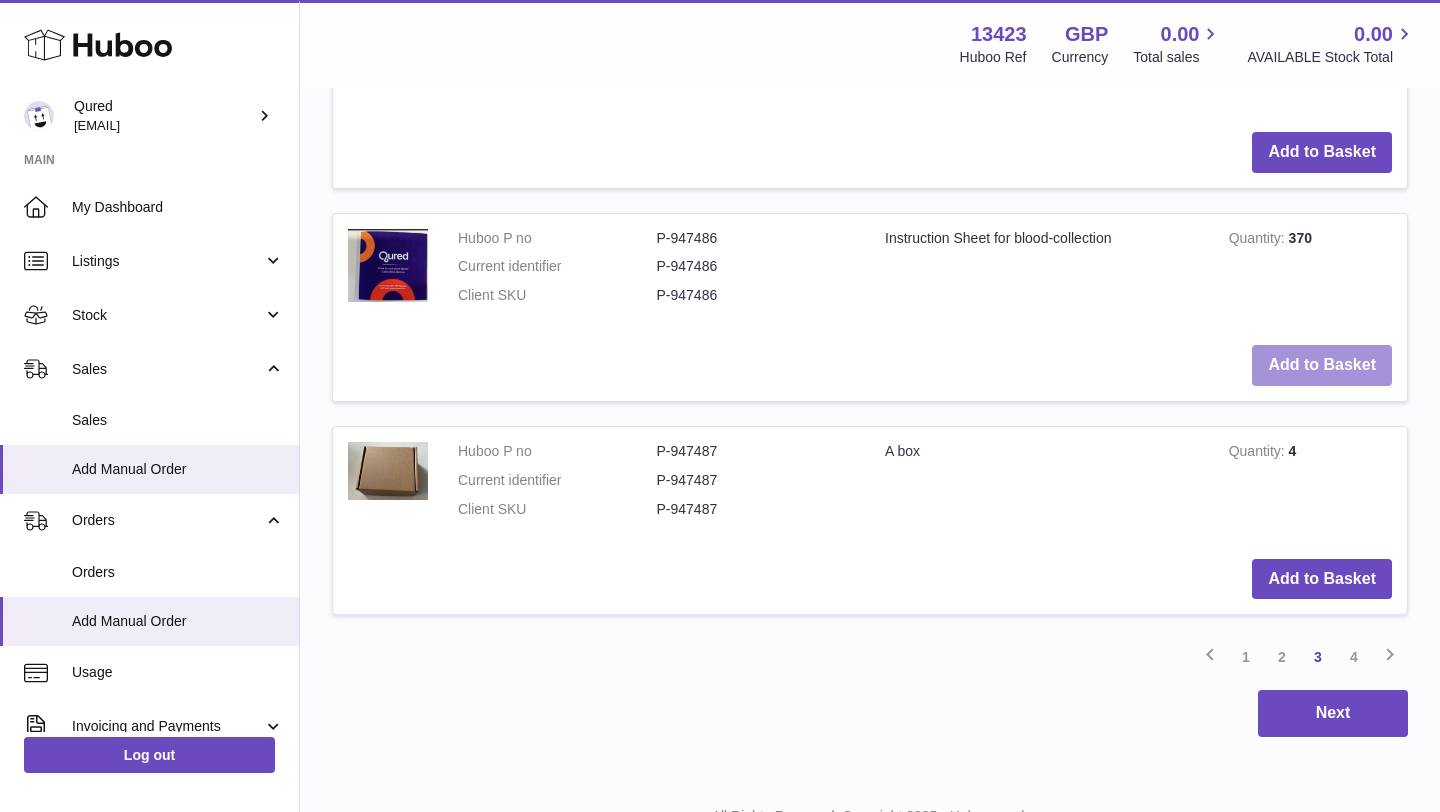 click on "Add to Basket" at bounding box center (1322, 365) 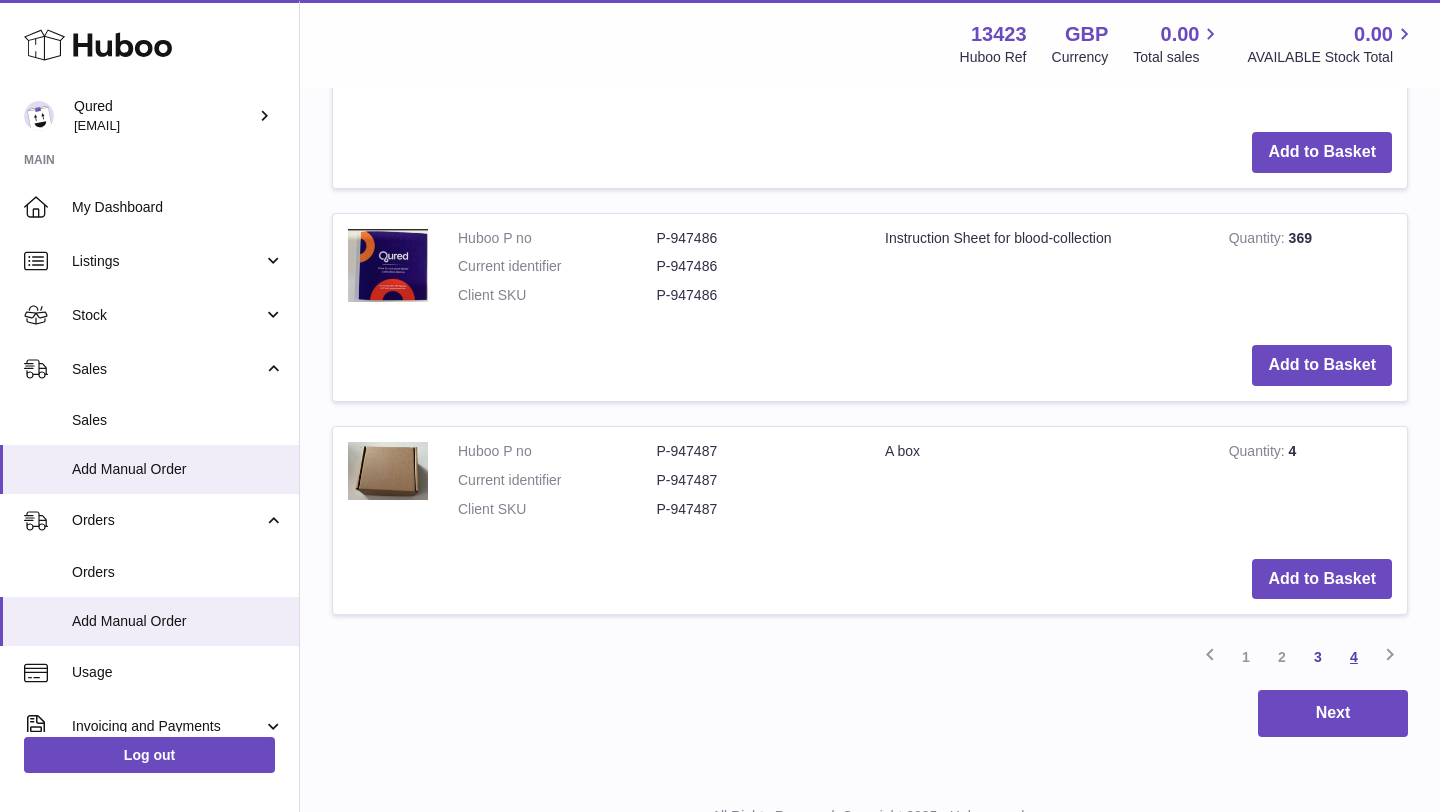 click on "4" at bounding box center [1354, 657] 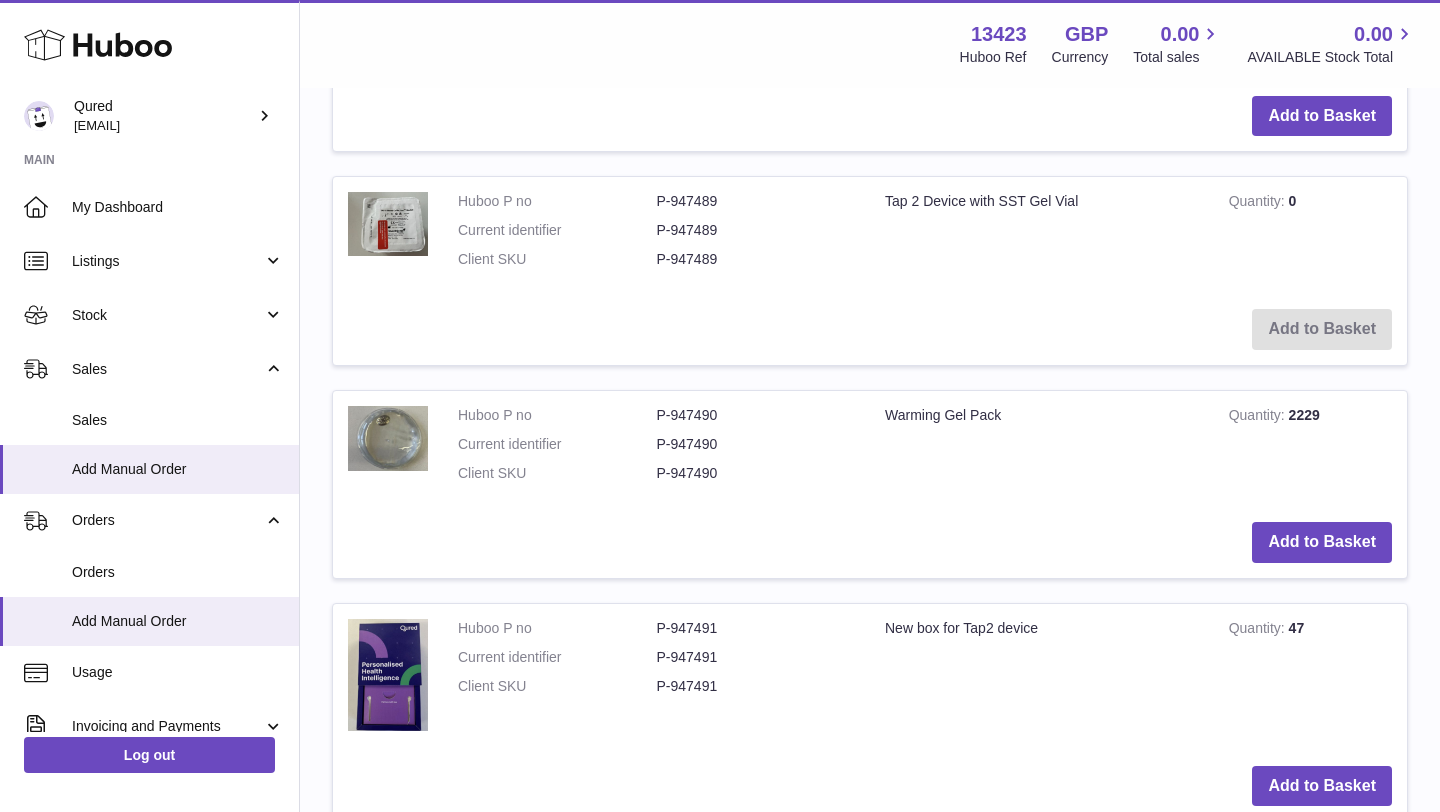 scroll, scrollTop: 2993, scrollLeft: 0, axis: vertical 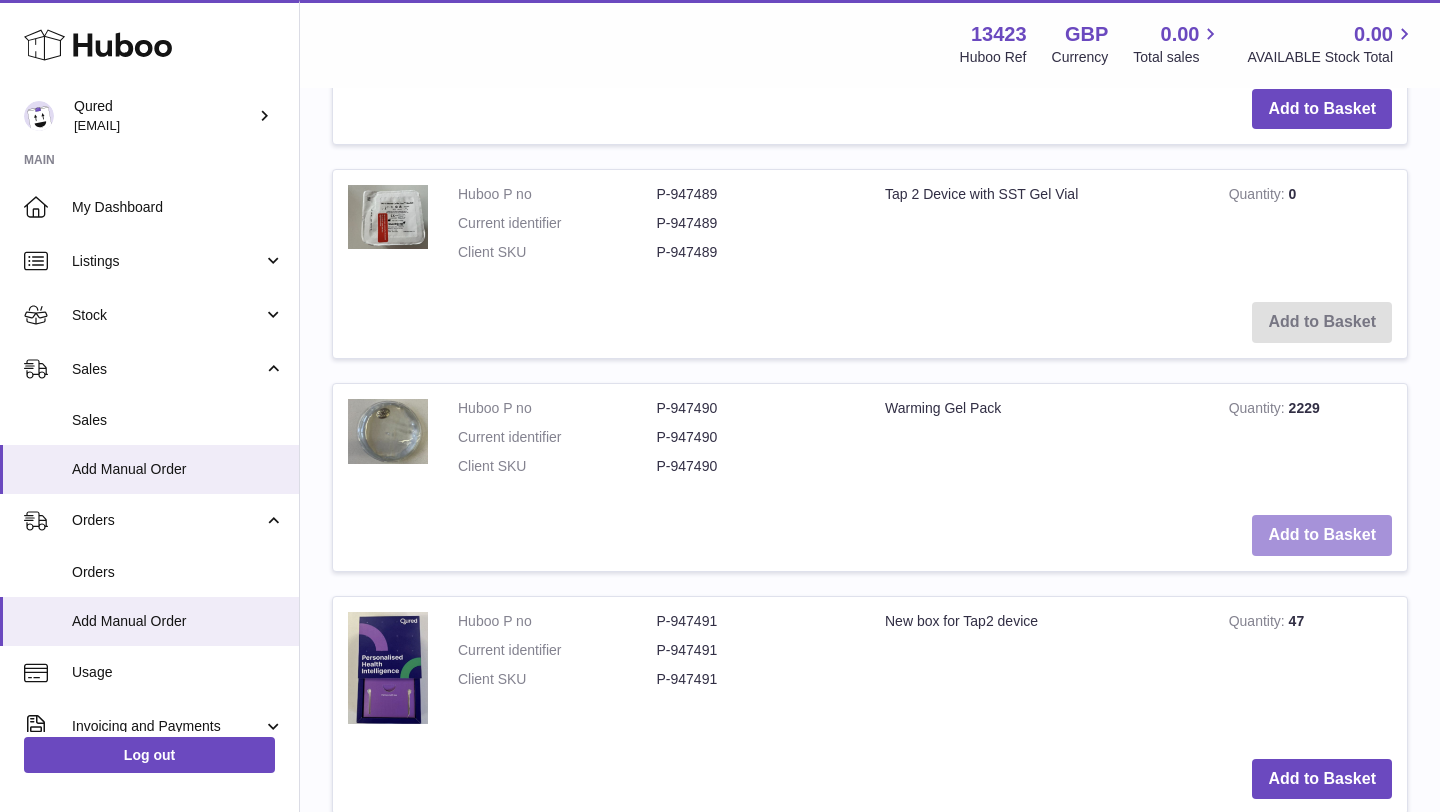 click on "Add to Basket" at bounding box center [1322, 535] 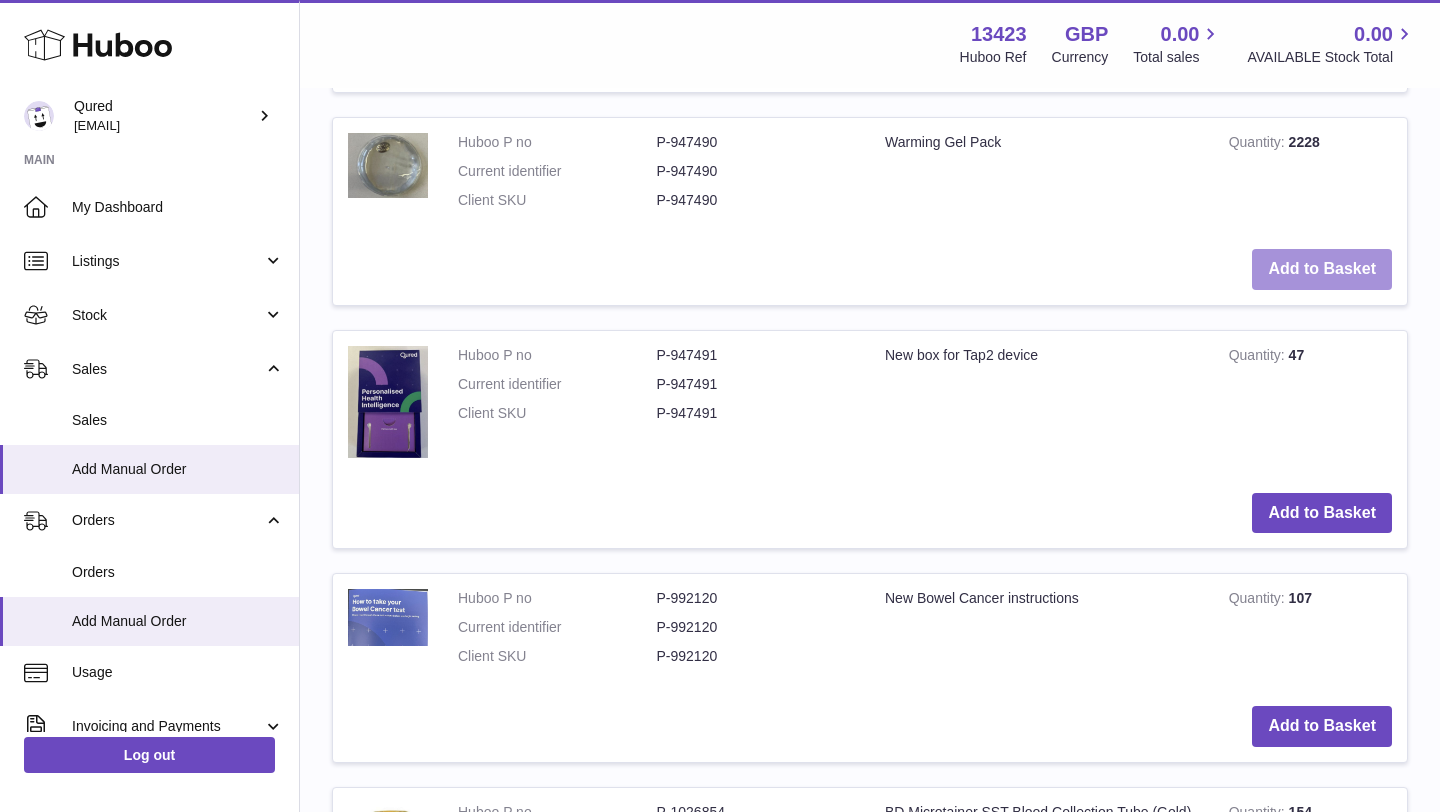 scroll, scrollTop: 3320, scrollLeft: 0, axis: vertical 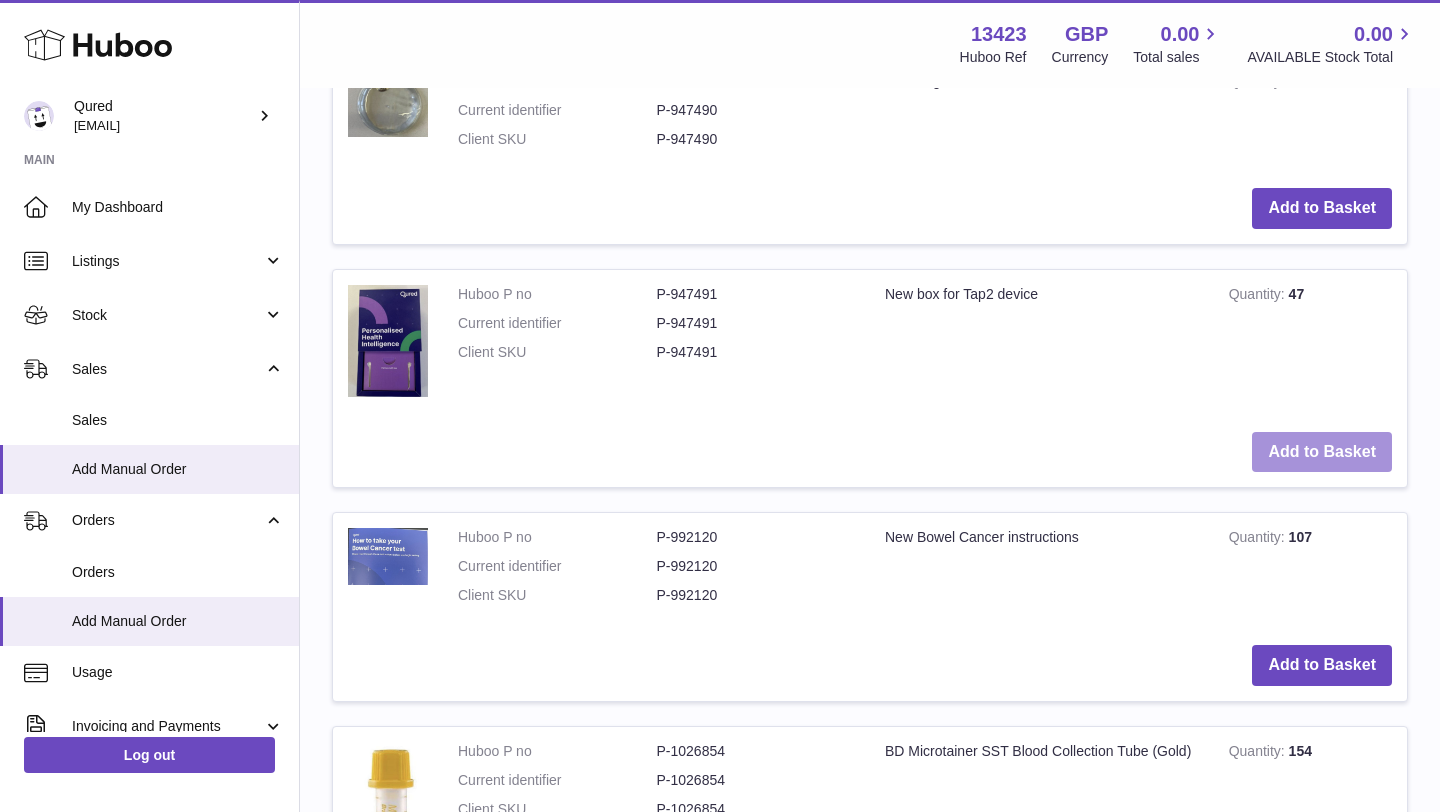 click on "Add to Basket" at bounding box center [1322, 452] 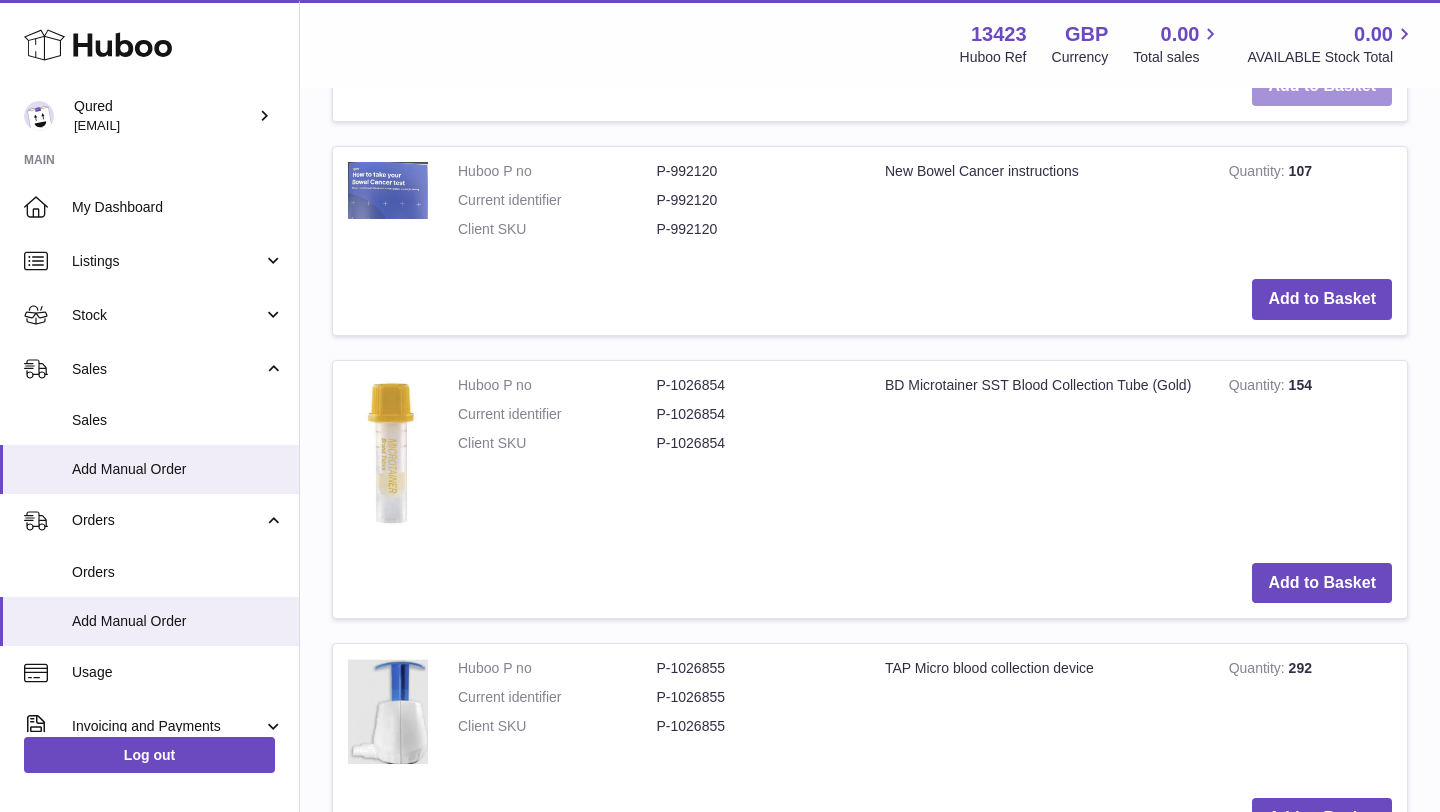 scroll, scrollTop: 3753, scrollLeft: 0, axis: vertical 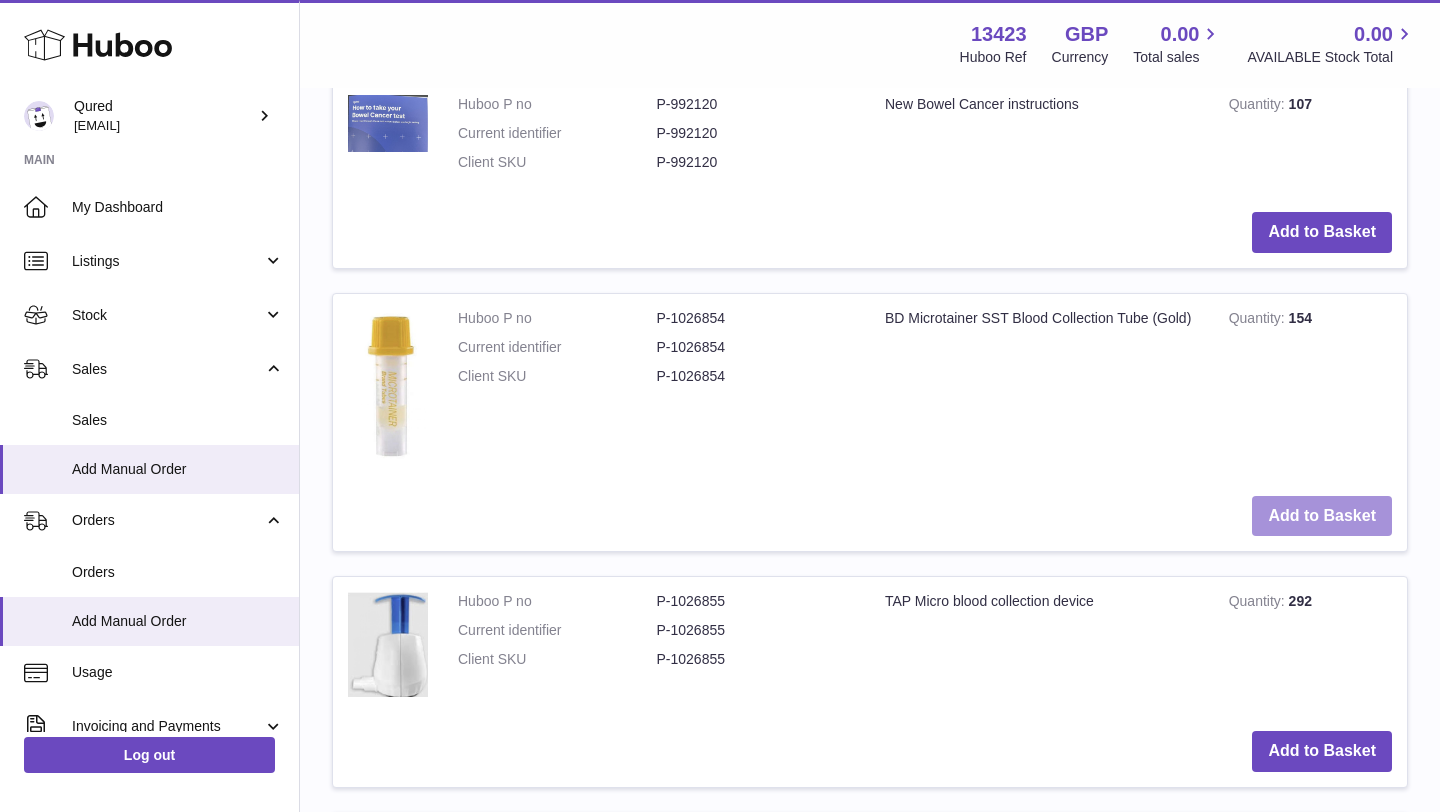 click on "Add to Basket" at bounding box center (1322, 516) 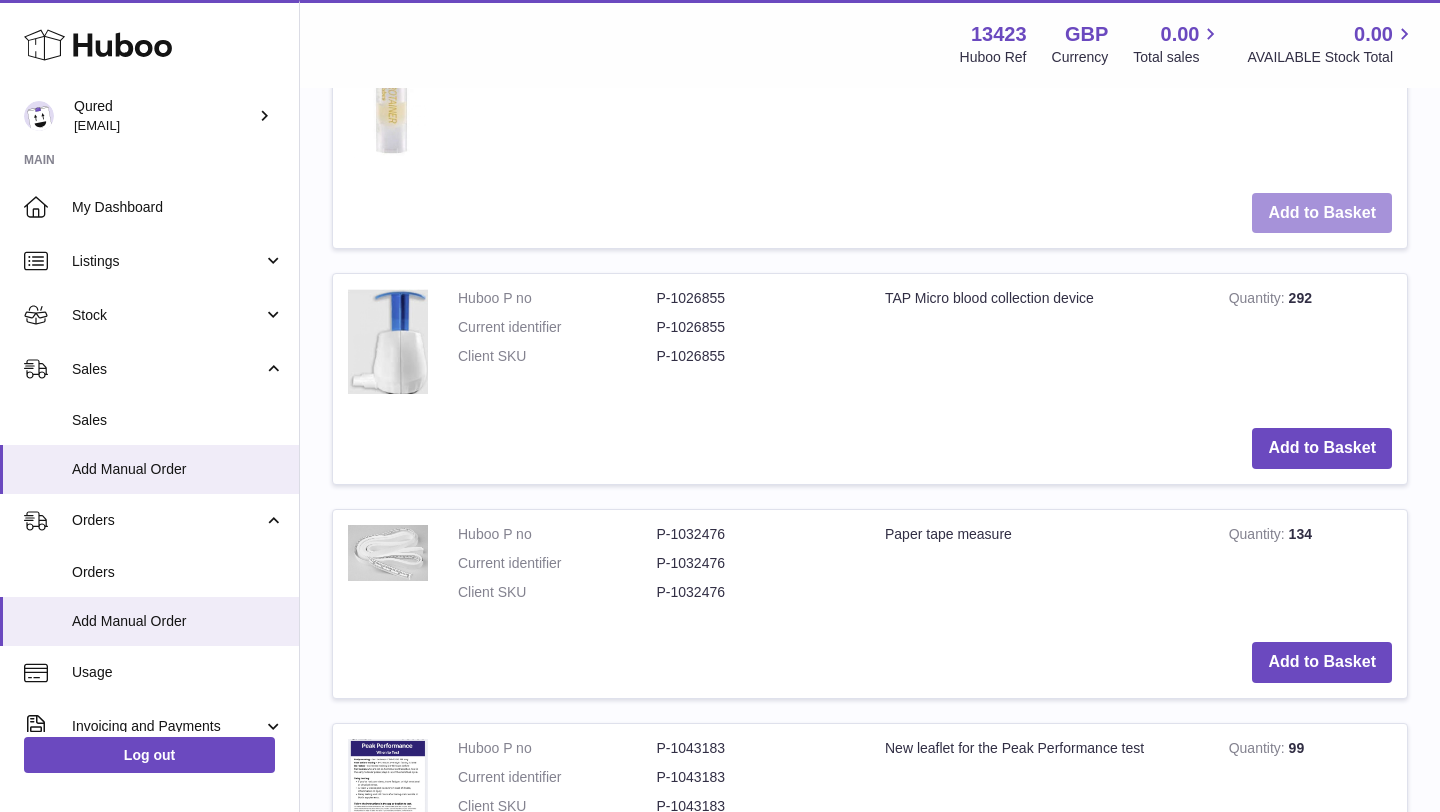scroll, scrollTop: 4066, scrollLeft: 0, axis: vertical 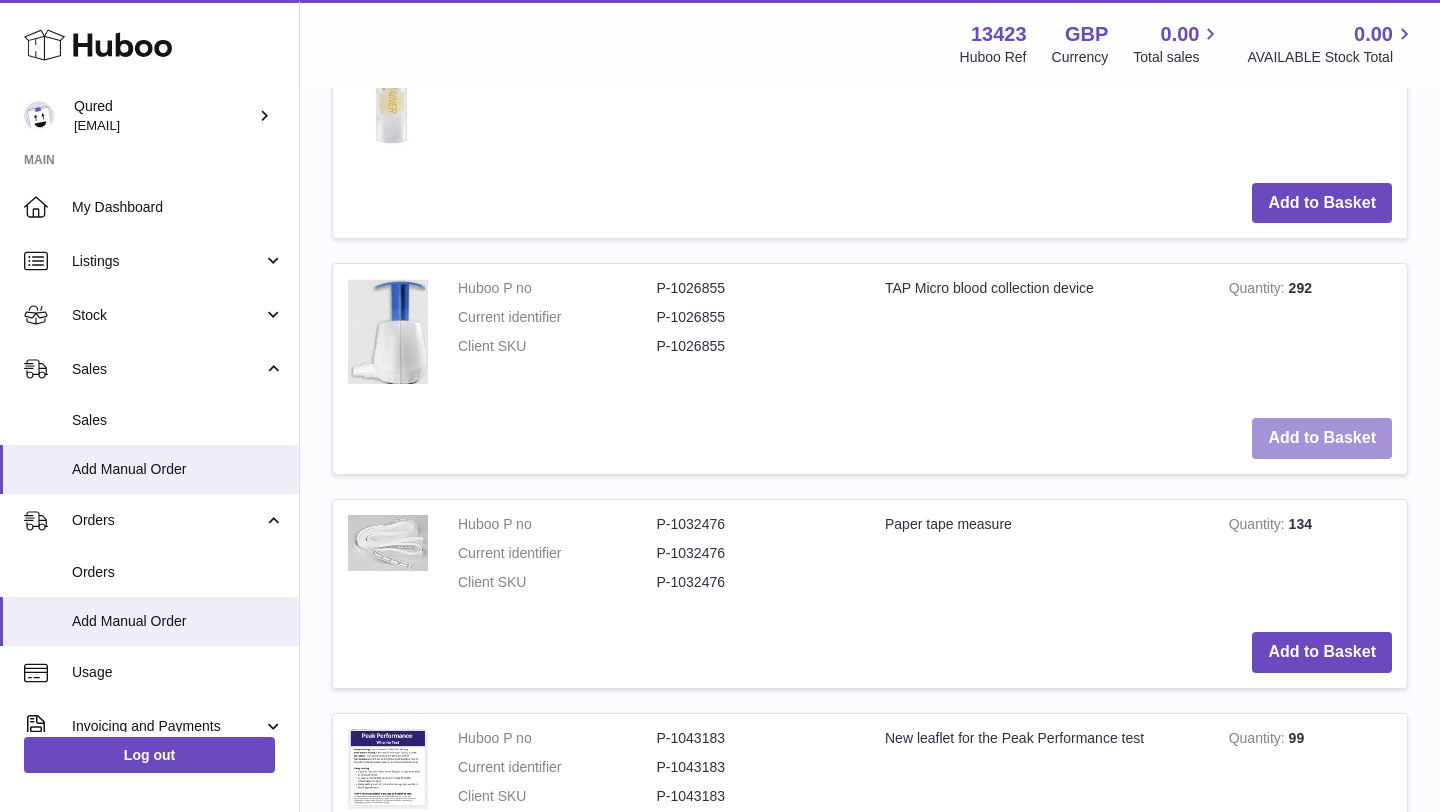 click on "Add to Basket" at bounding box center [1322, 438] 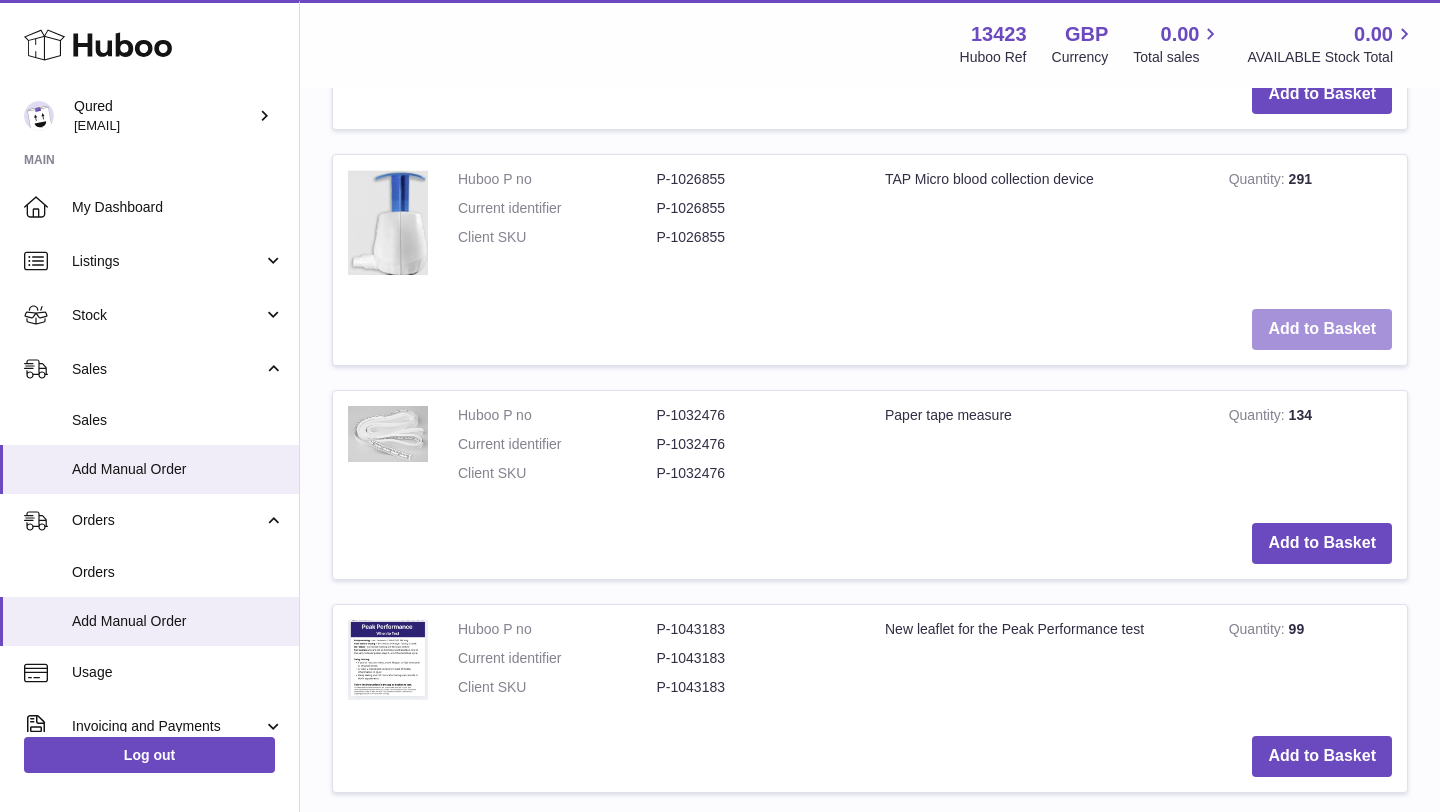 scroll, scrollTop: 4279, scrollLeft: 0, axis: vertical 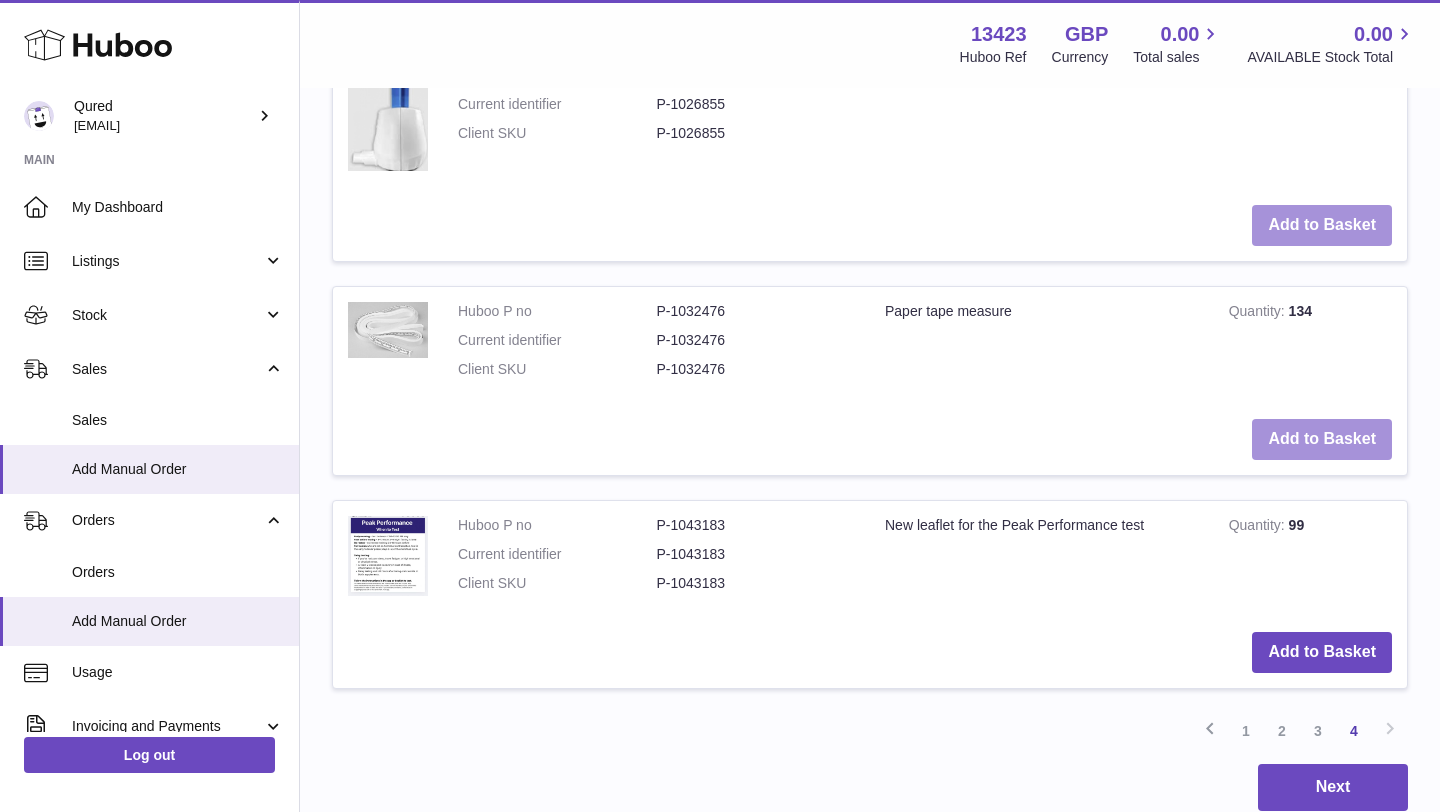 click on "Add to Basket" at bounding box center [1322, 439] 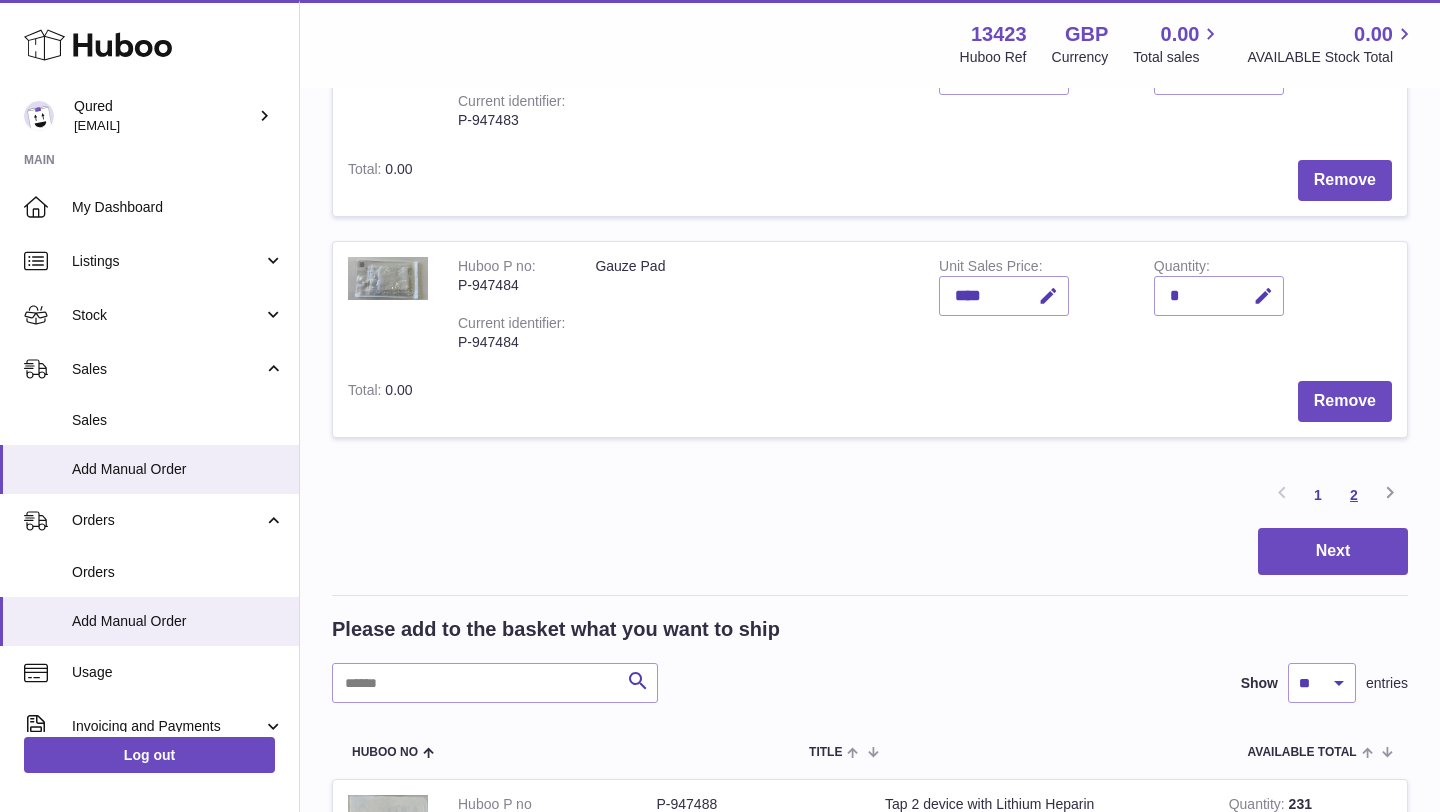 click on "2" at bounding box center [1354, 495] 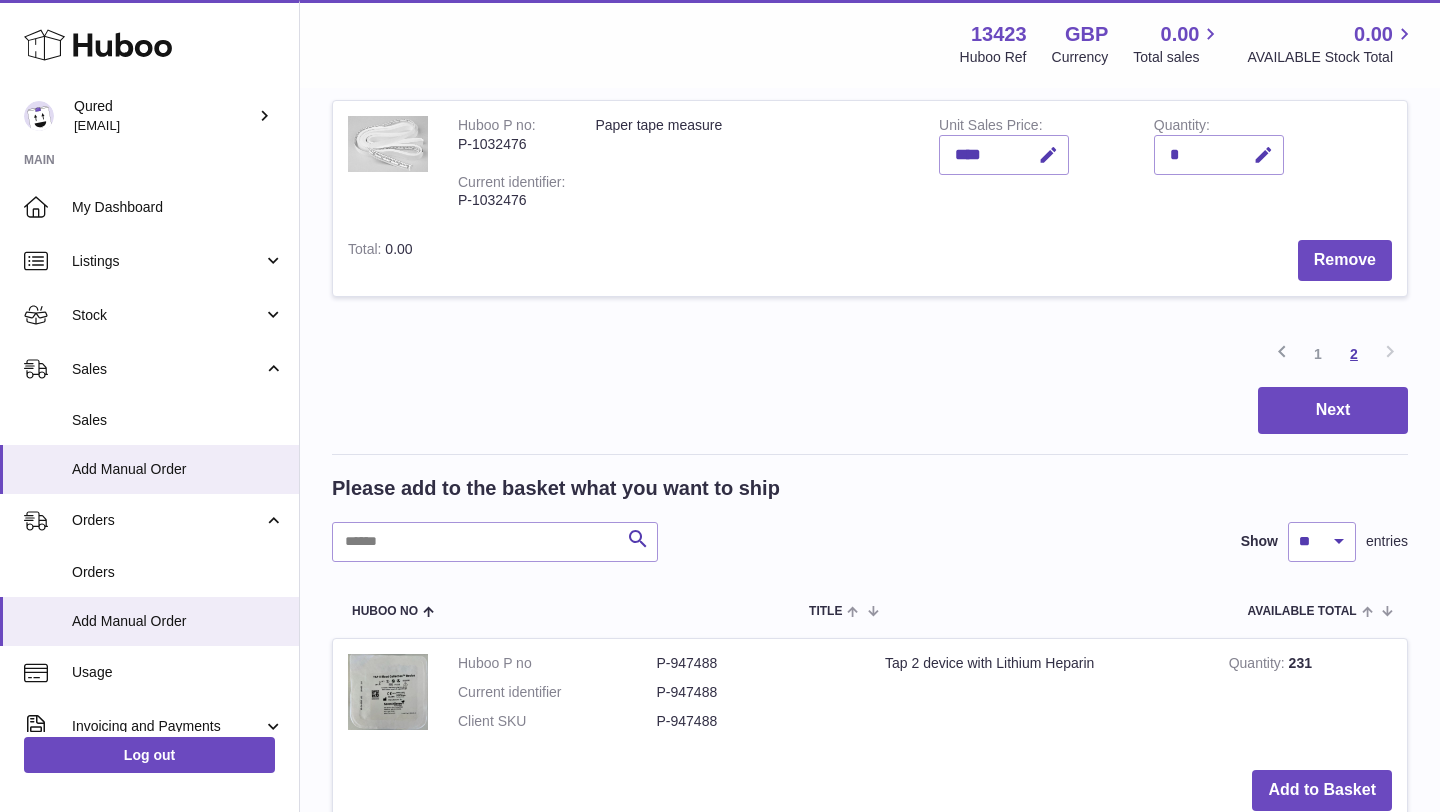 scroll, scrollTop: 1689, scrollLeft: 0, axis: vertical 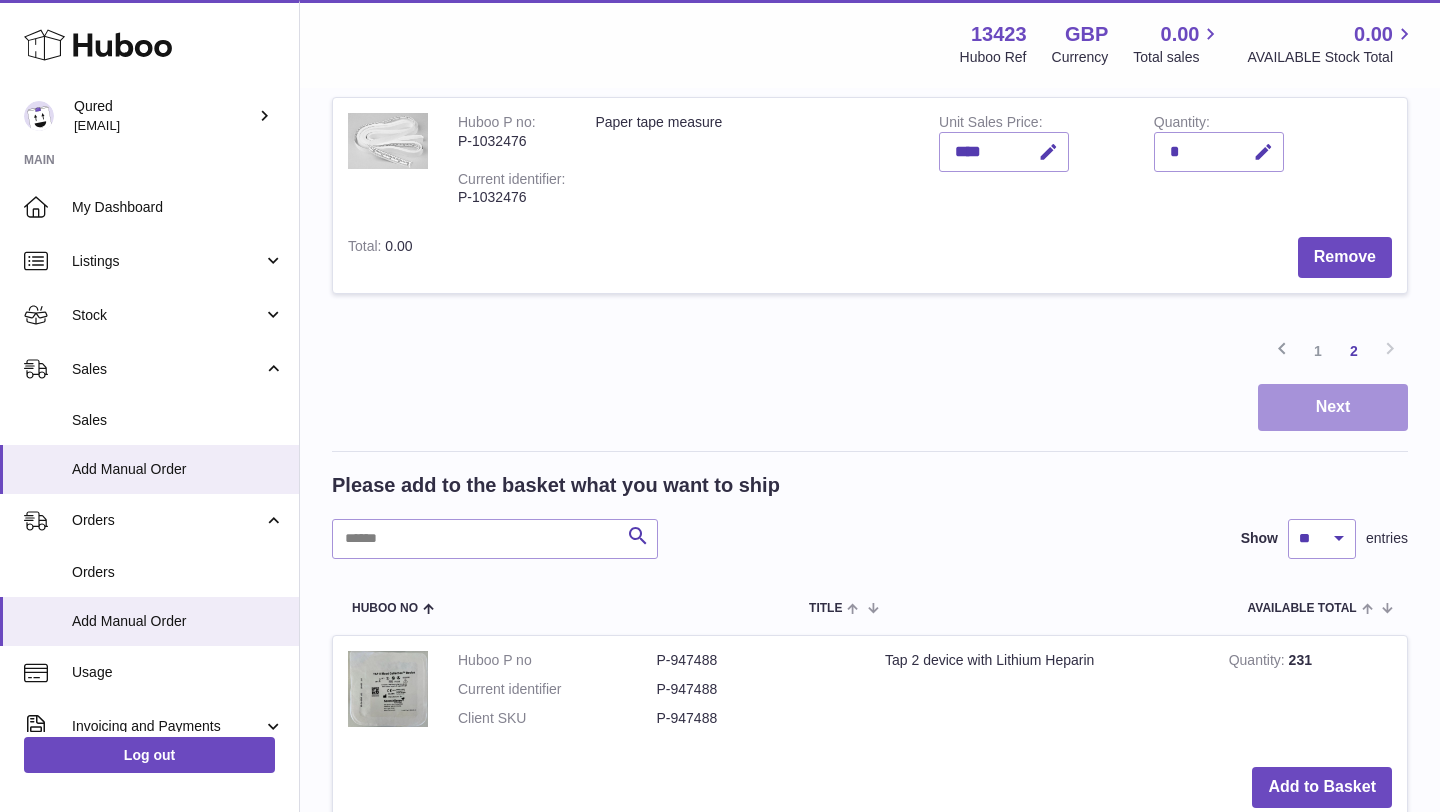 click on "Next" at bounding box center [1333, 407] 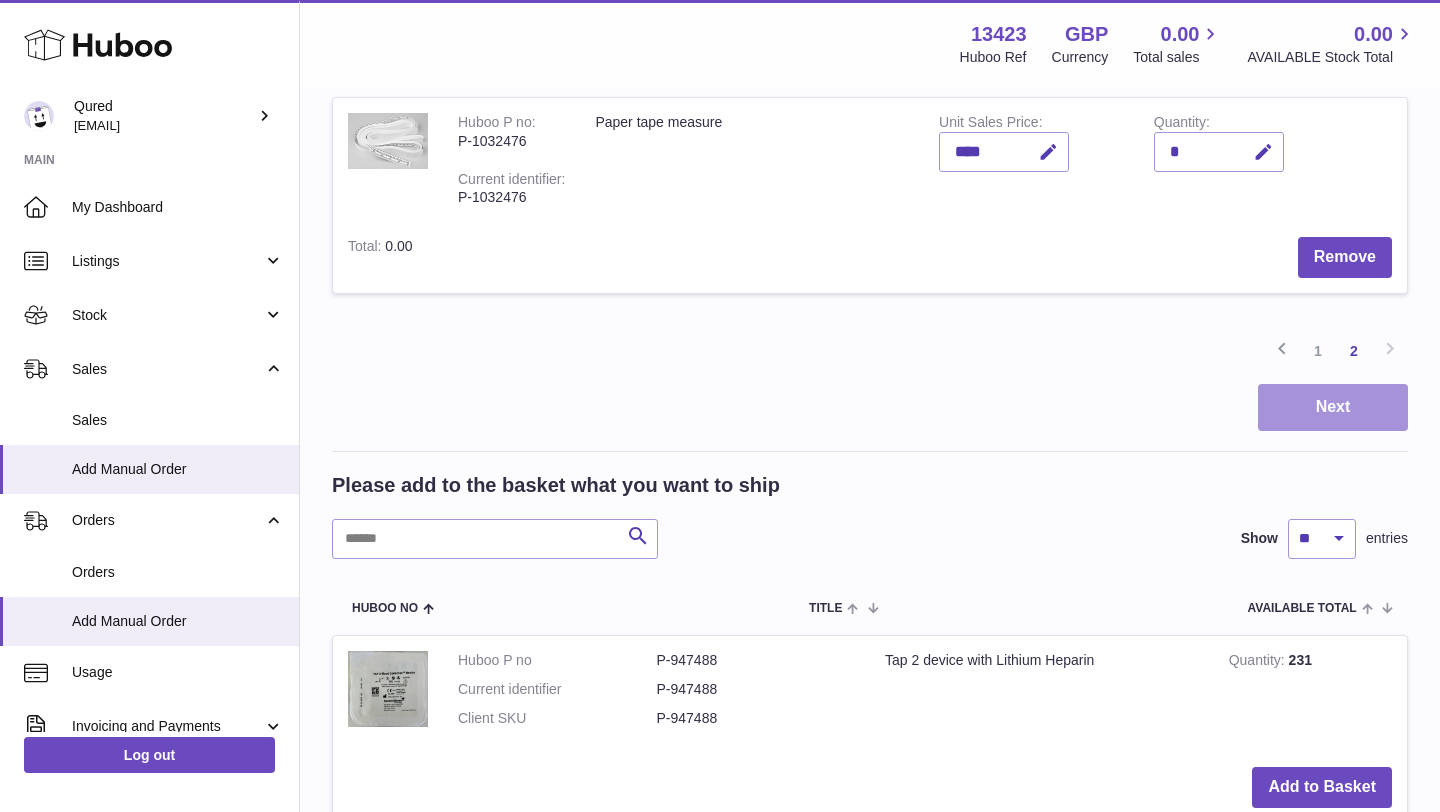 scroll, scrollTop: 0, scrollLeft: 0, axis: both 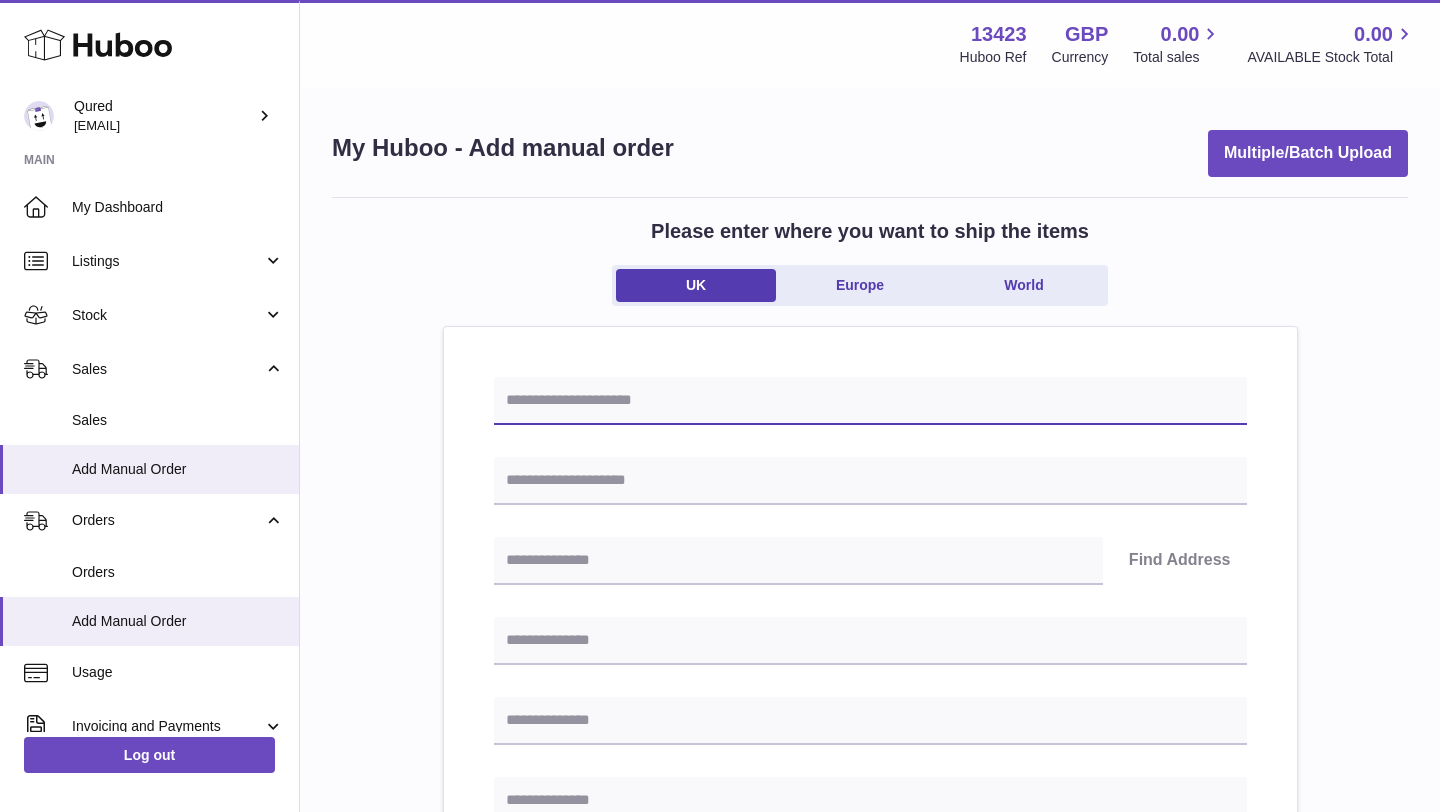 click at bounding box center (870, 401) 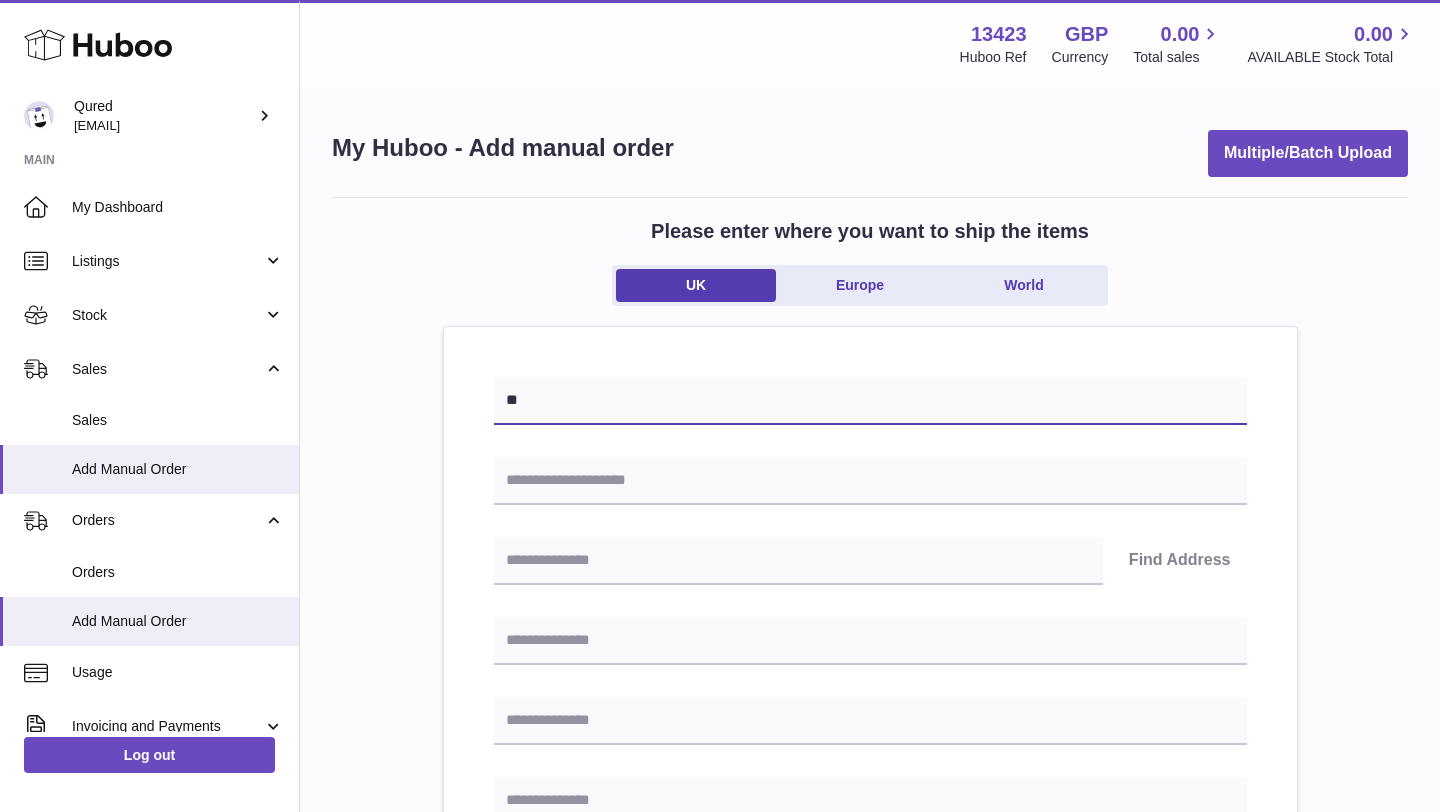 type on "*" 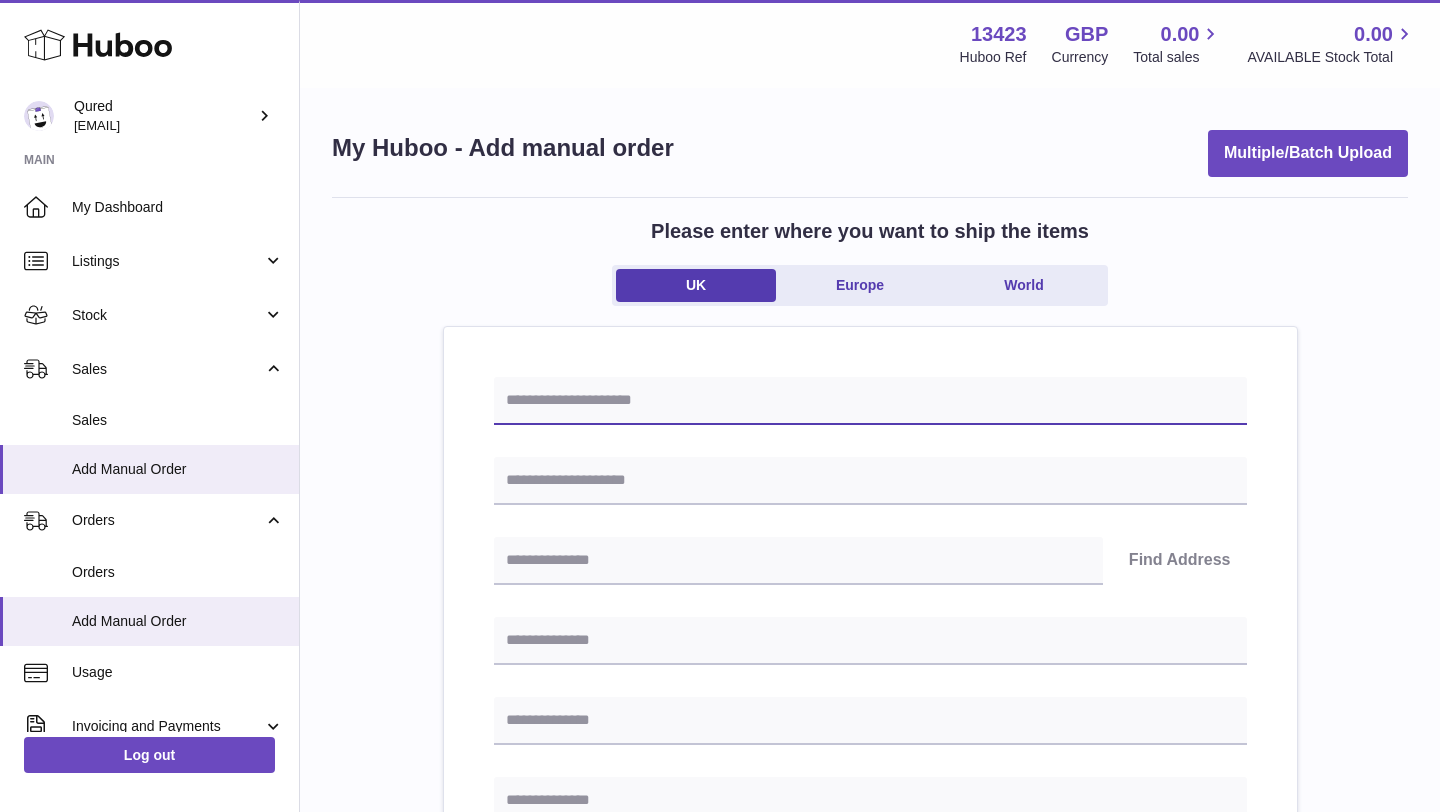 paste on "**********" 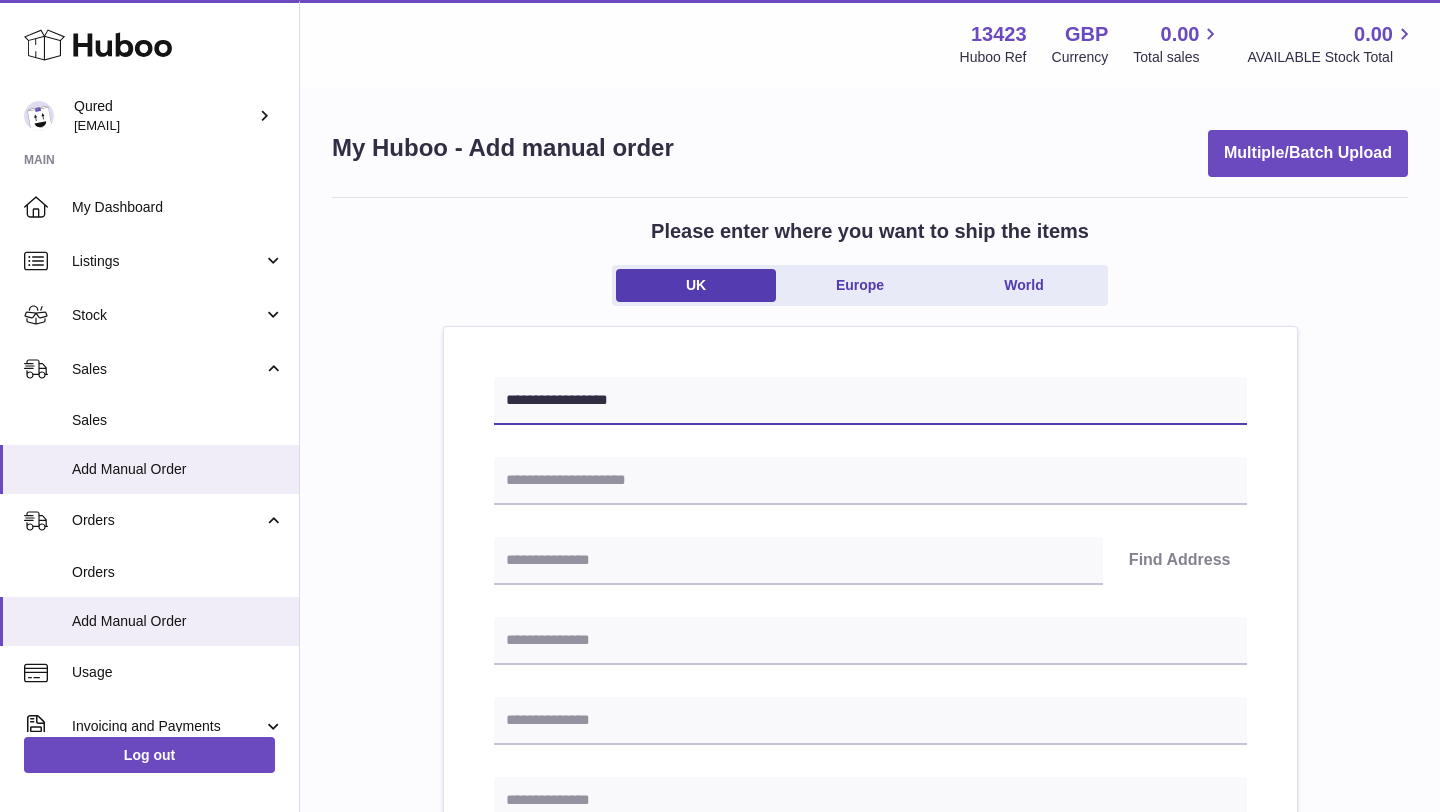 type on "**********" 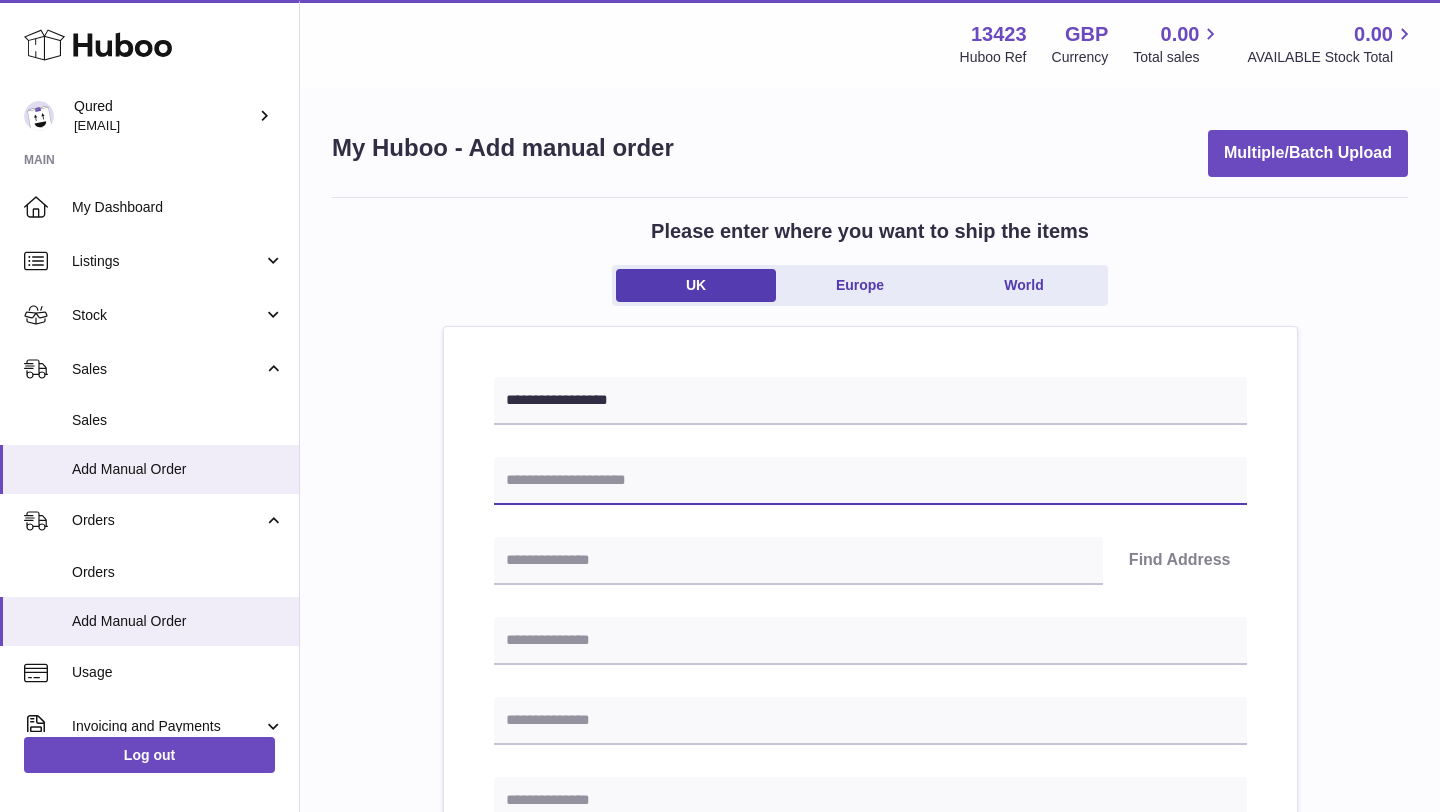 click at bounding box center (870, 481) 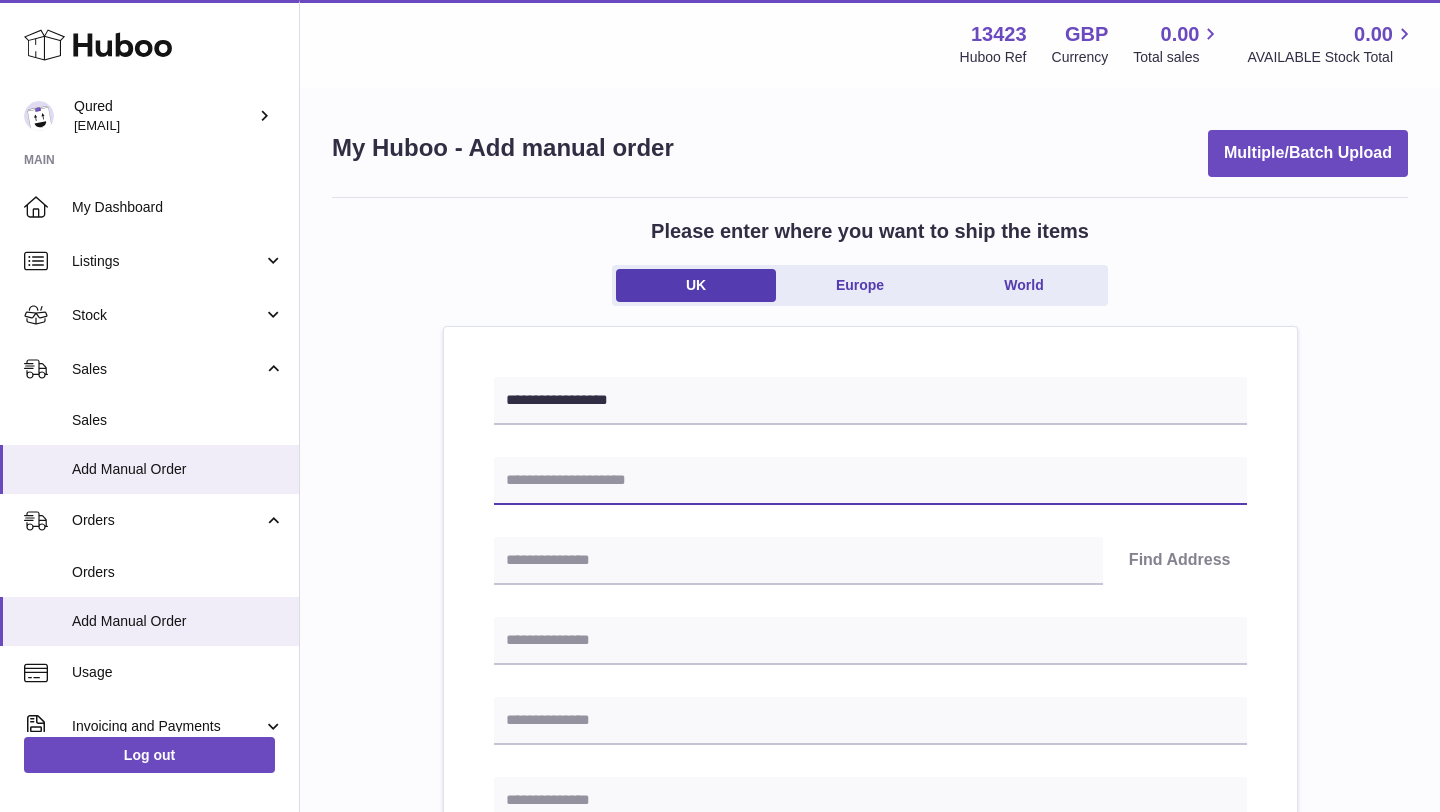paste on "**********" 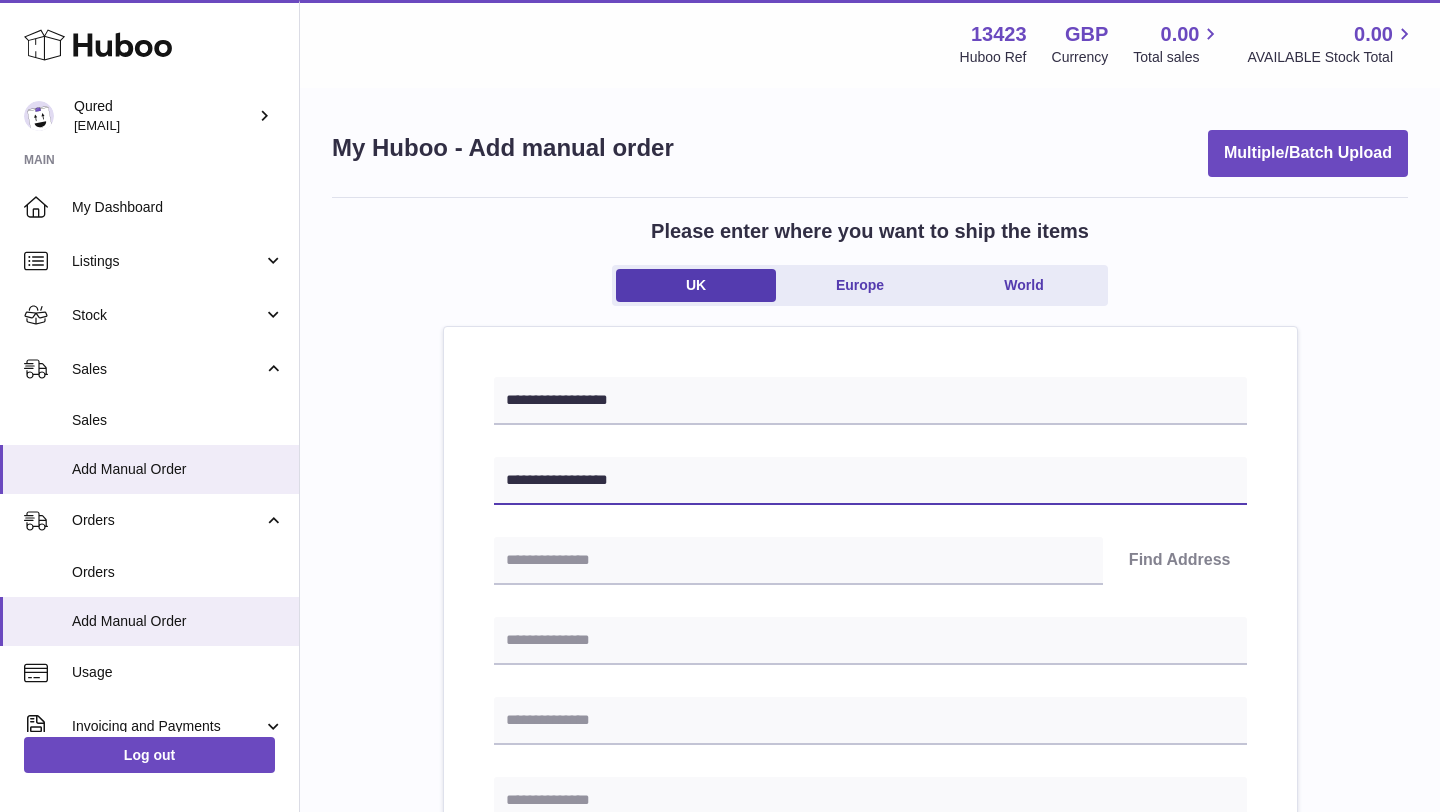 type on "**********" 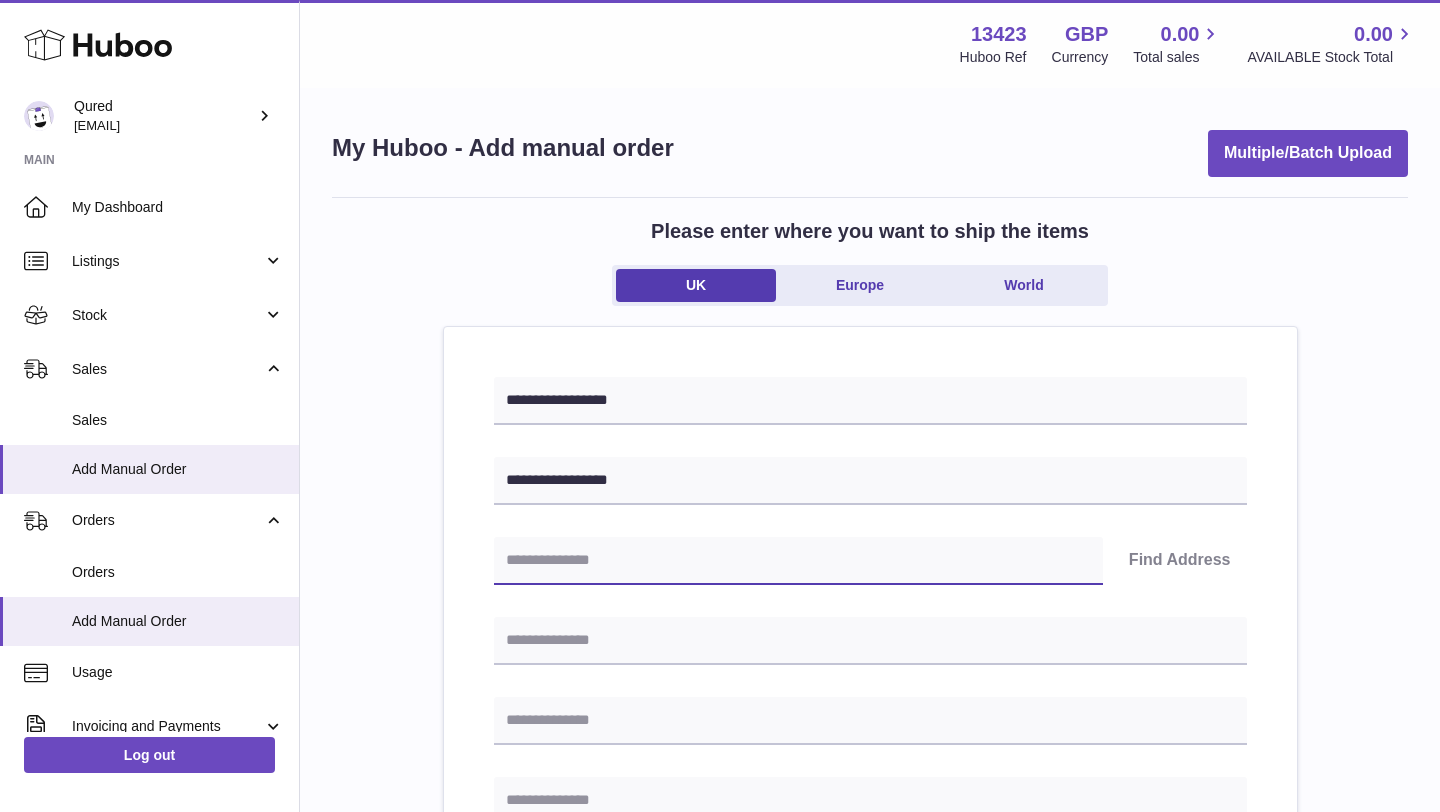click at bounding box center [798, 561] 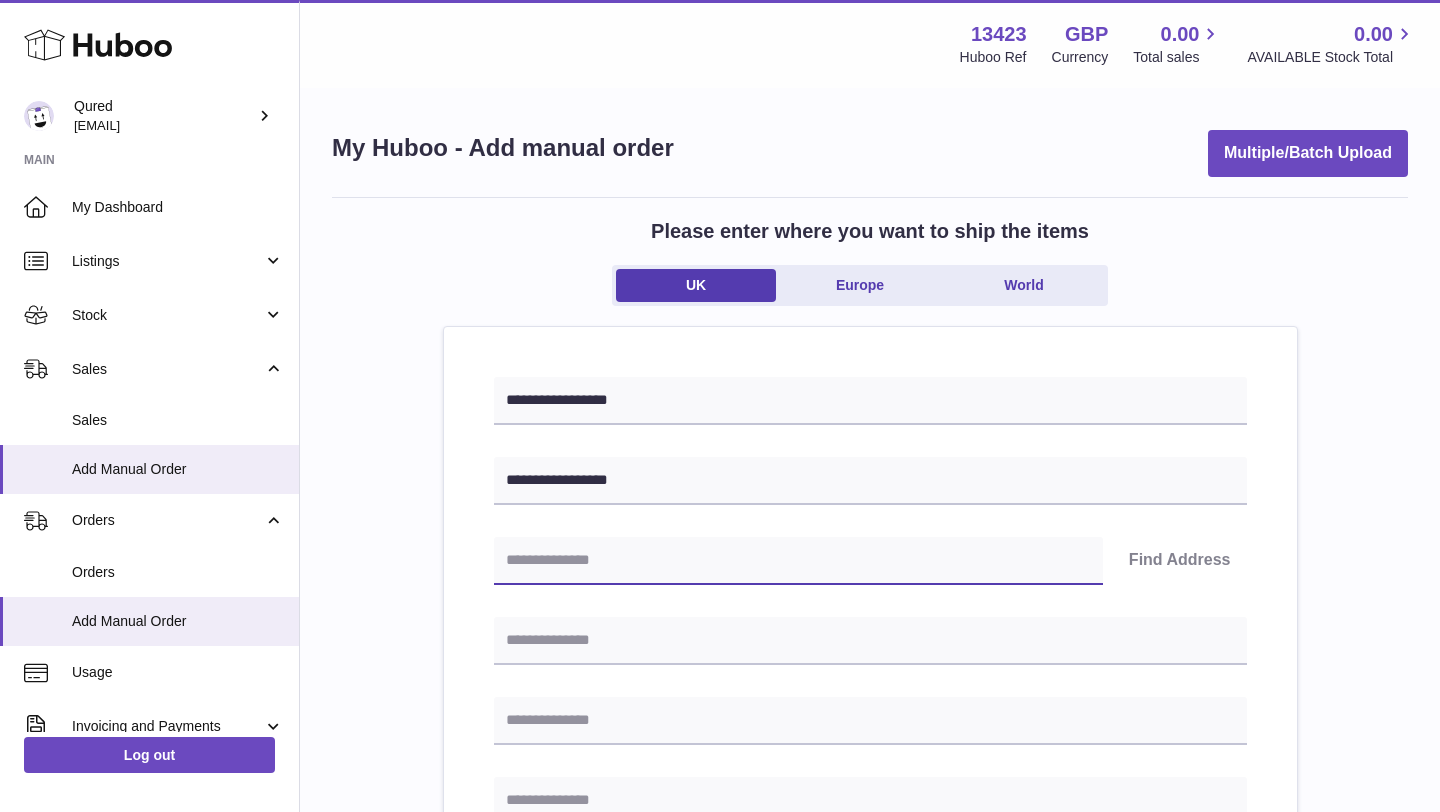 paste on "*******" 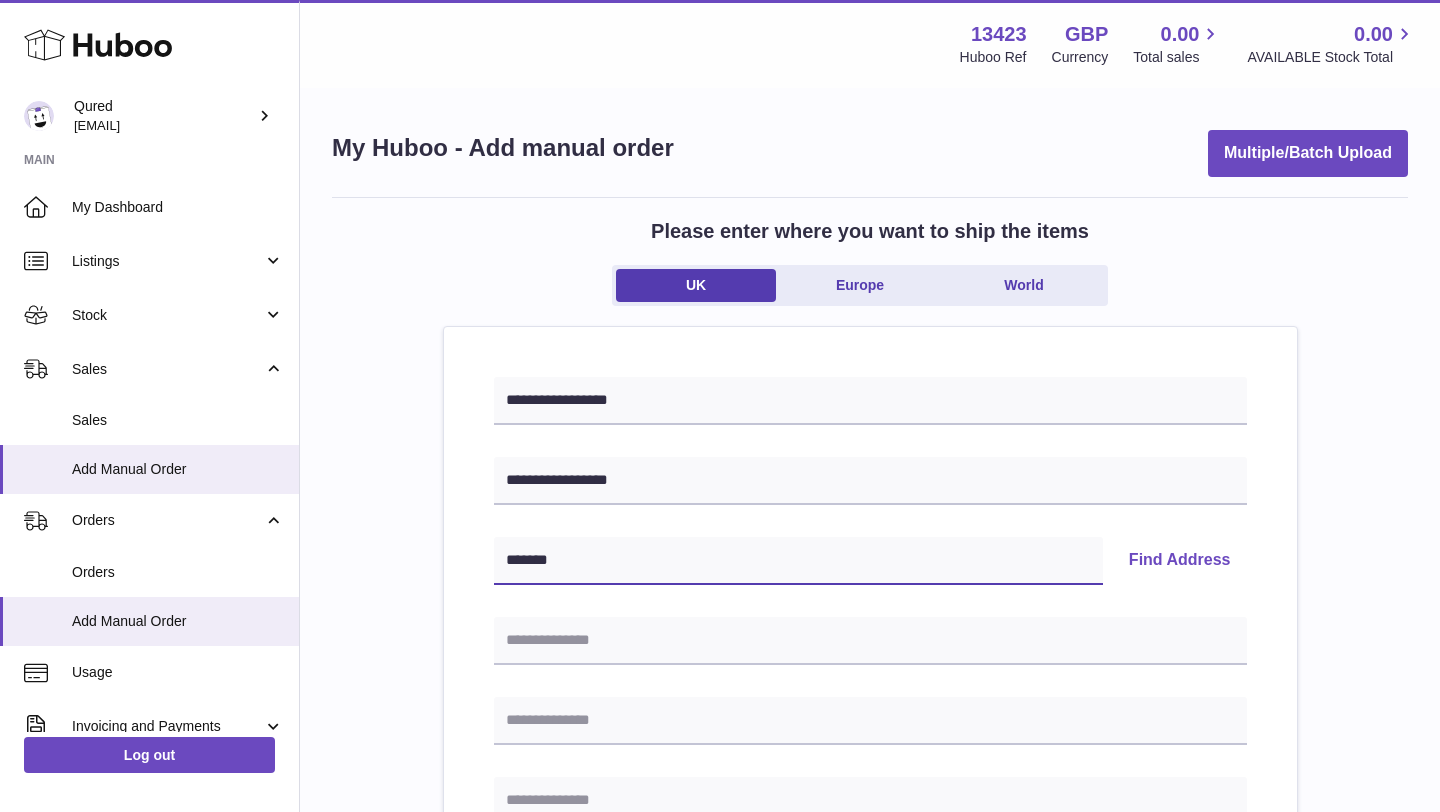 type on "*******" 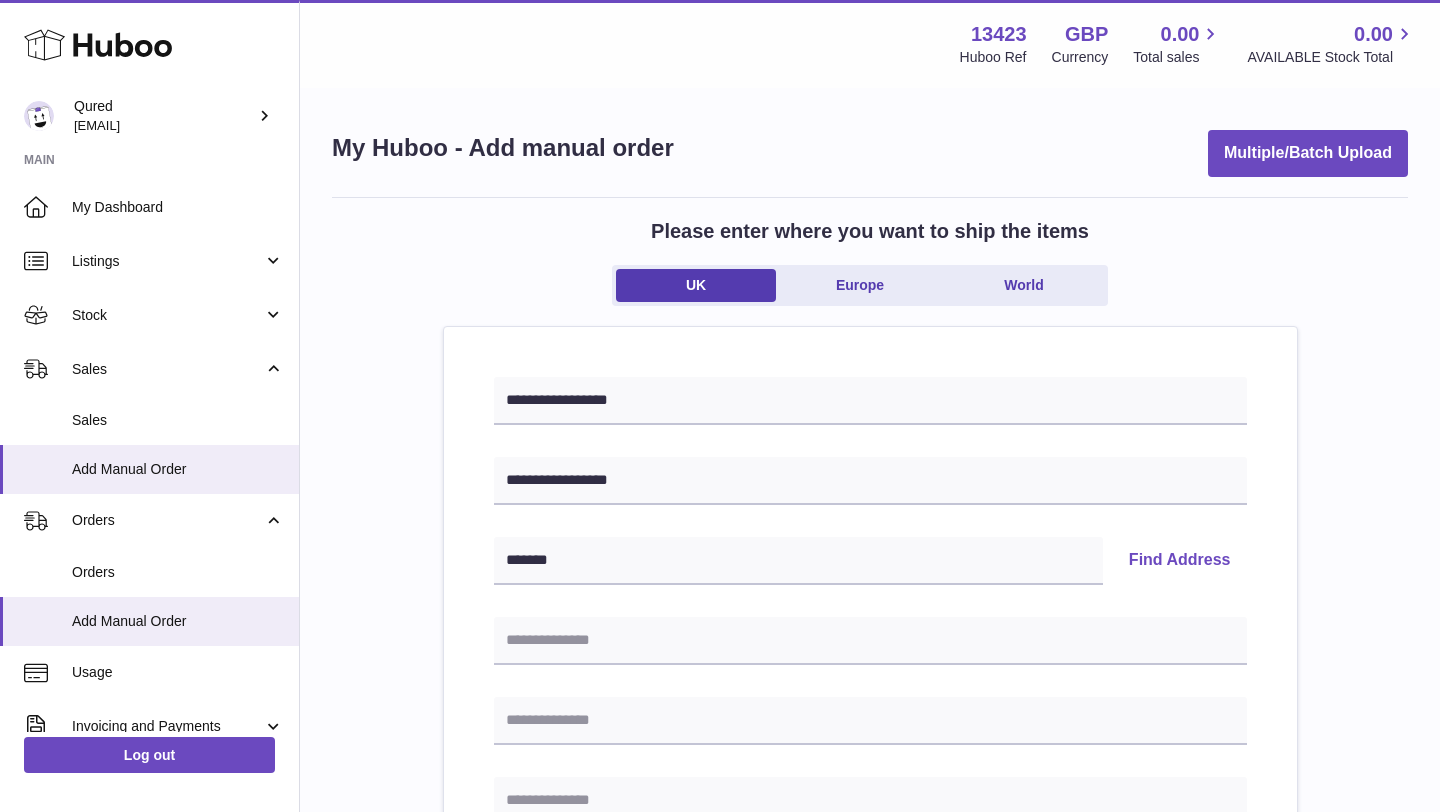 click on "Find Address" at bounding box center [1180, 561] 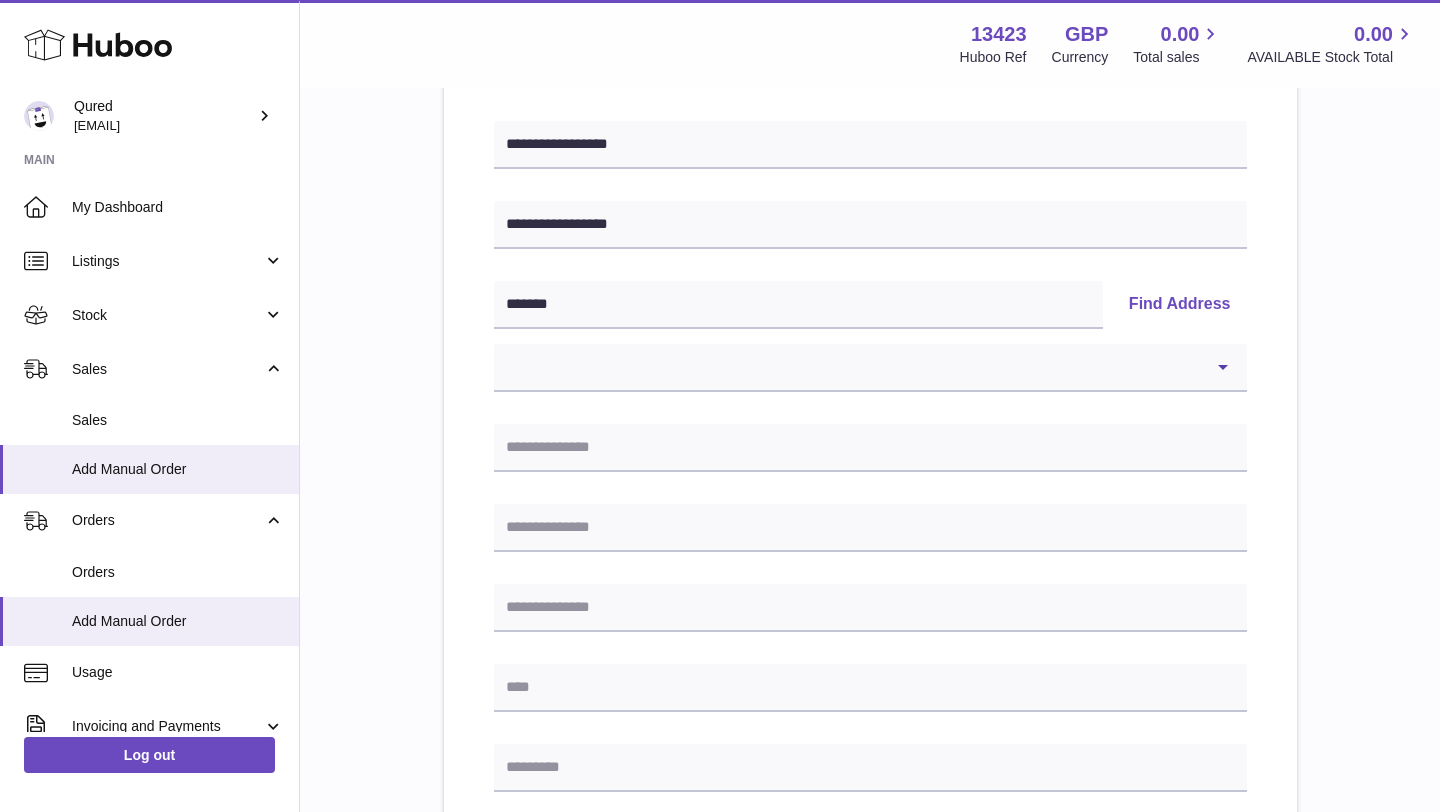 scroll, scrollTop: 364, scrollLeft: 0, axis: vertical 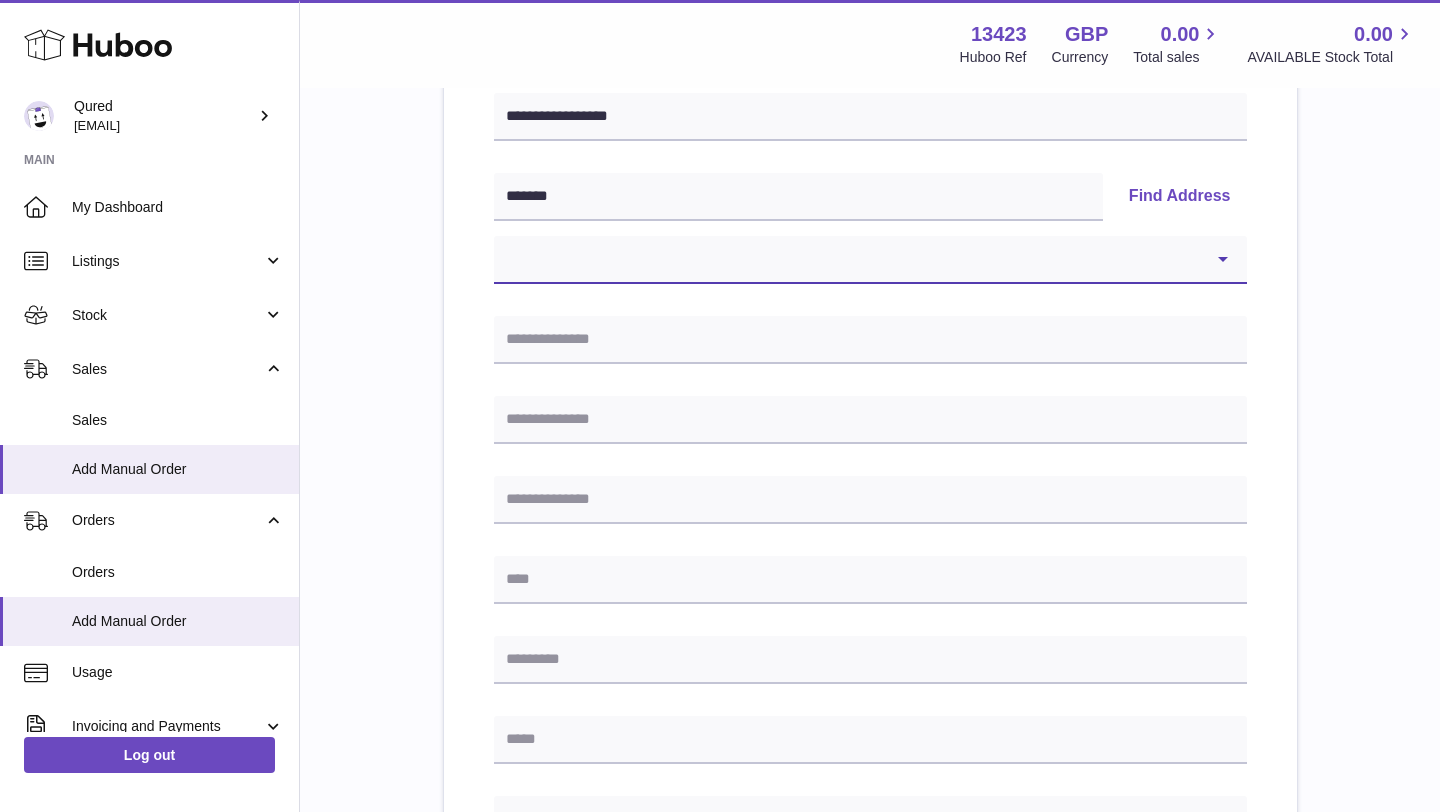 click on "**********" at bounding box center (870, 260) 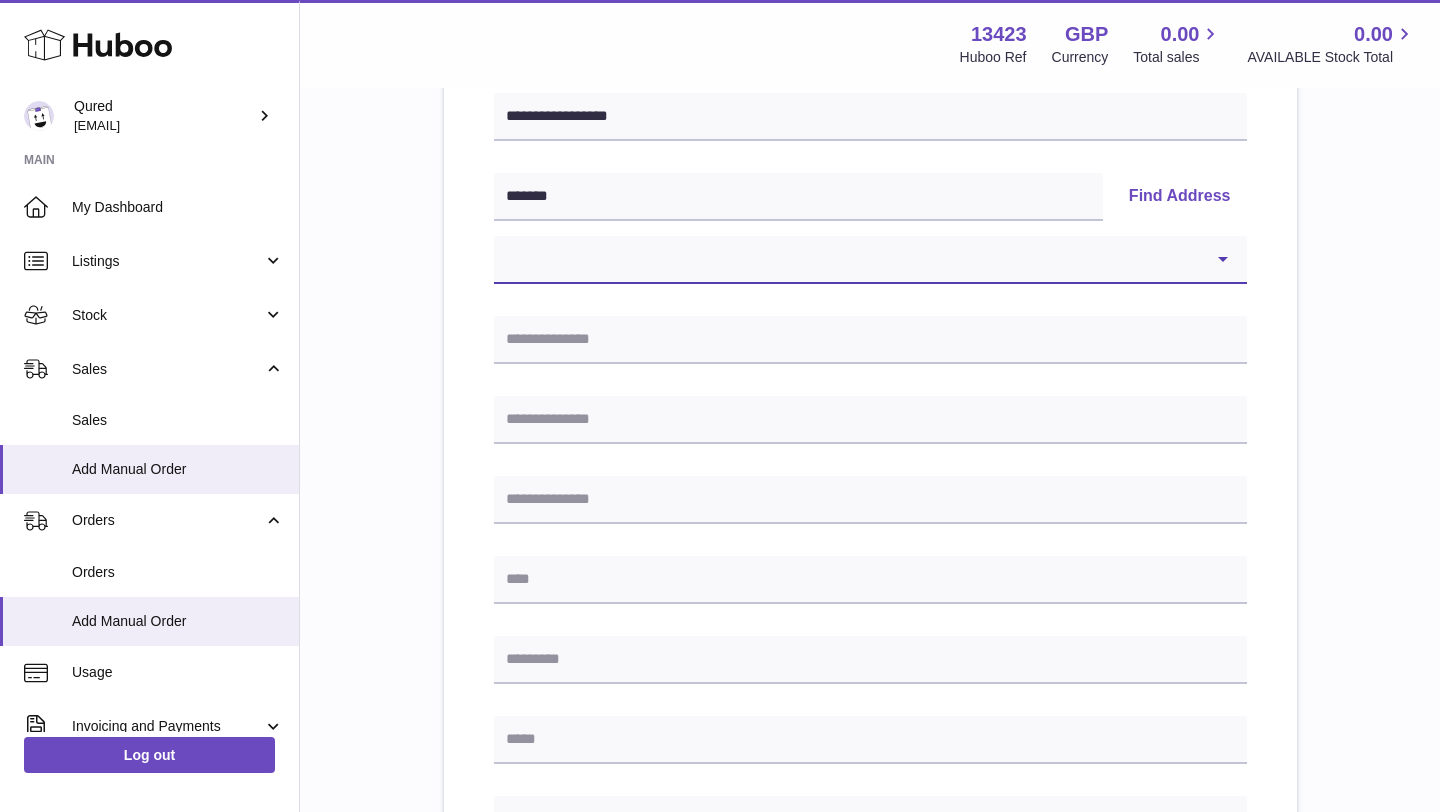 select on "**" 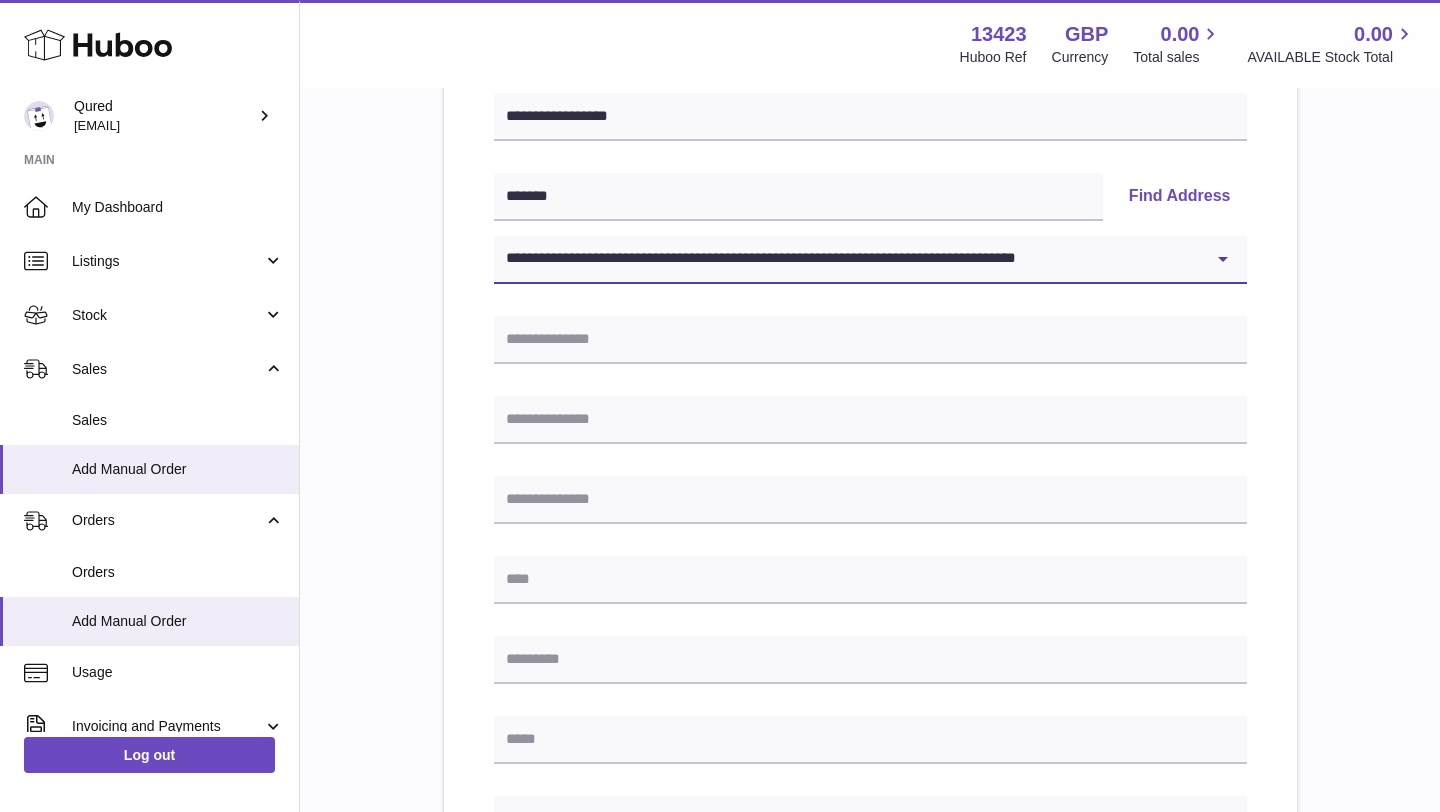 type on "**********" 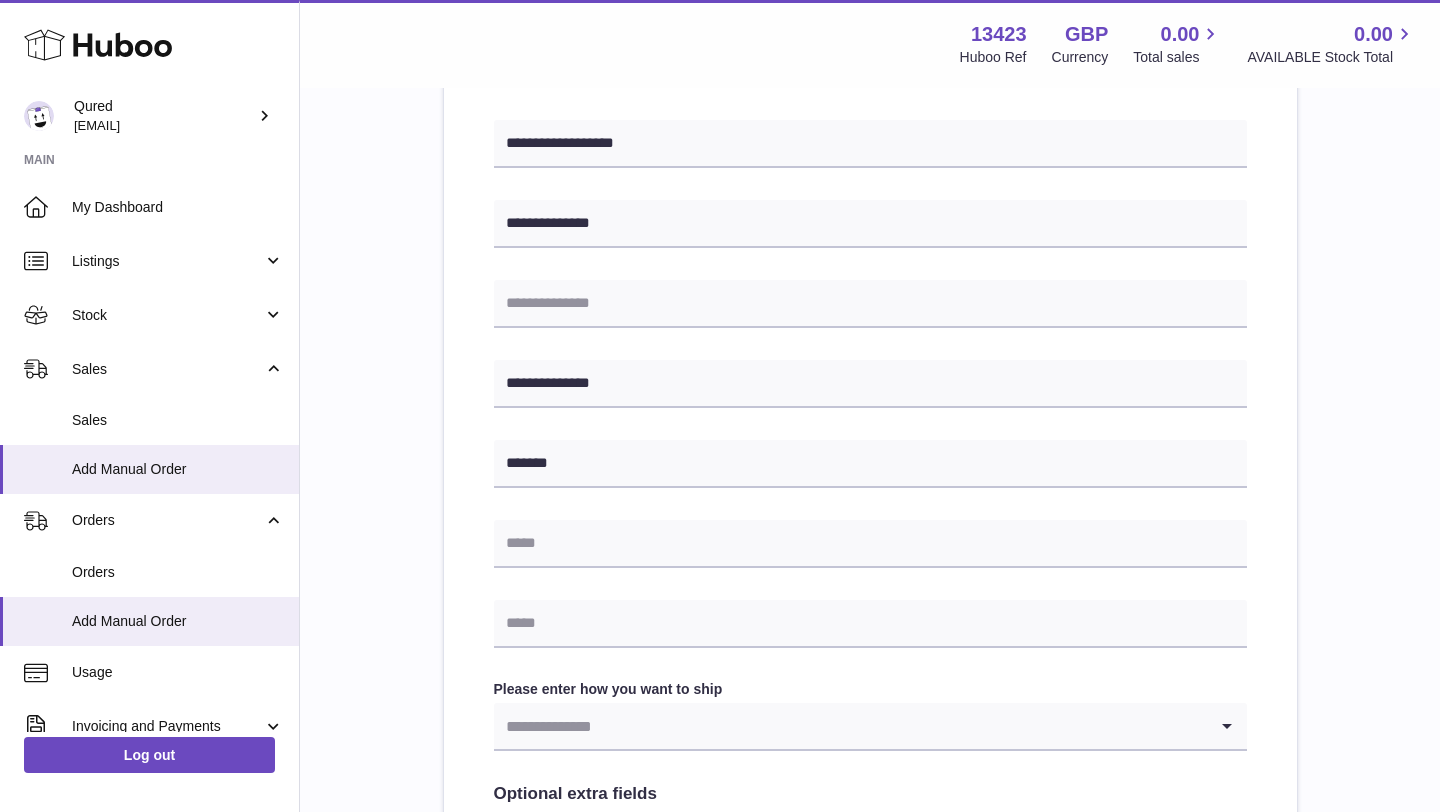 scroll, scrollTop: 688, scrollLeft: 0, axis: vertical 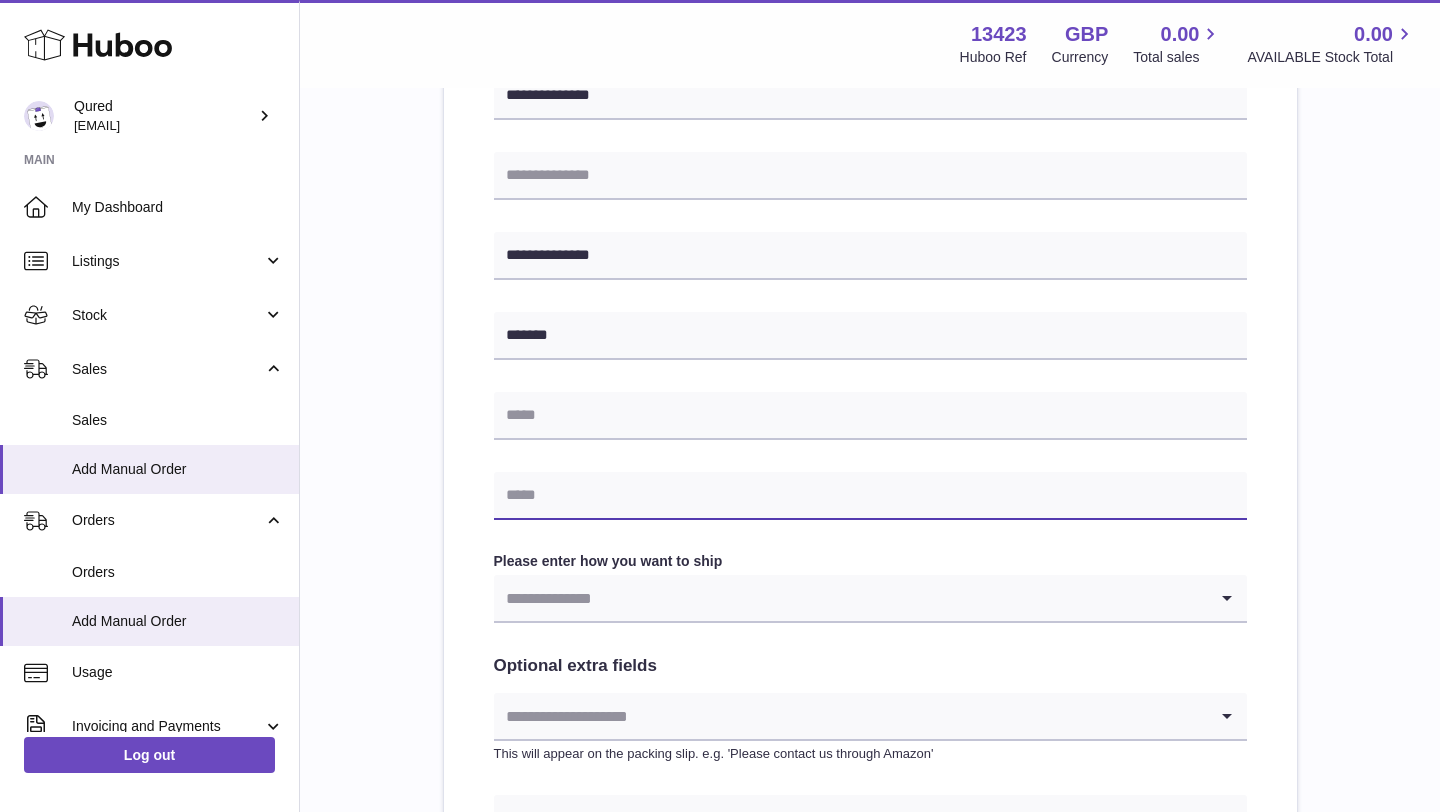 click at bounding box center [870, 496] 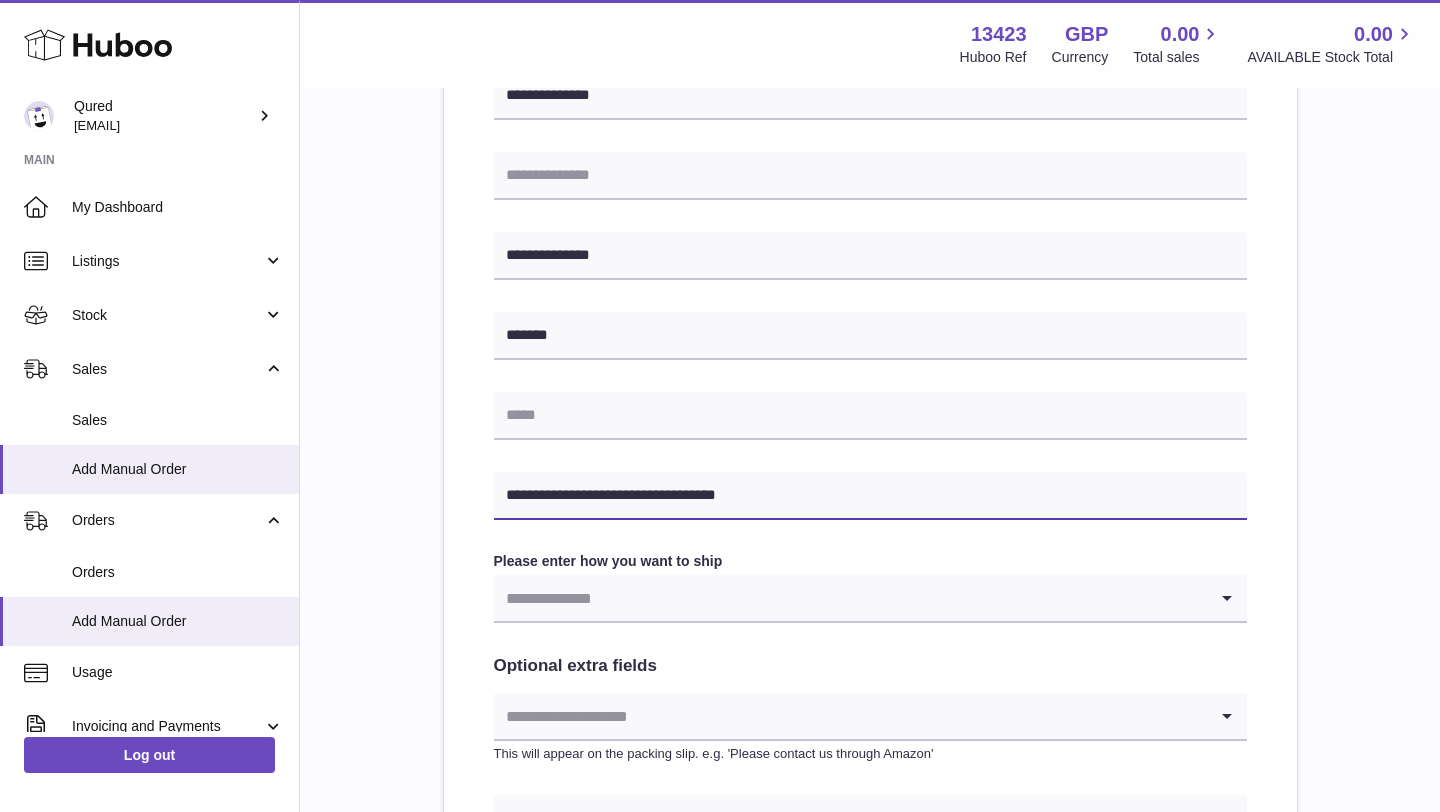 type on "**********" 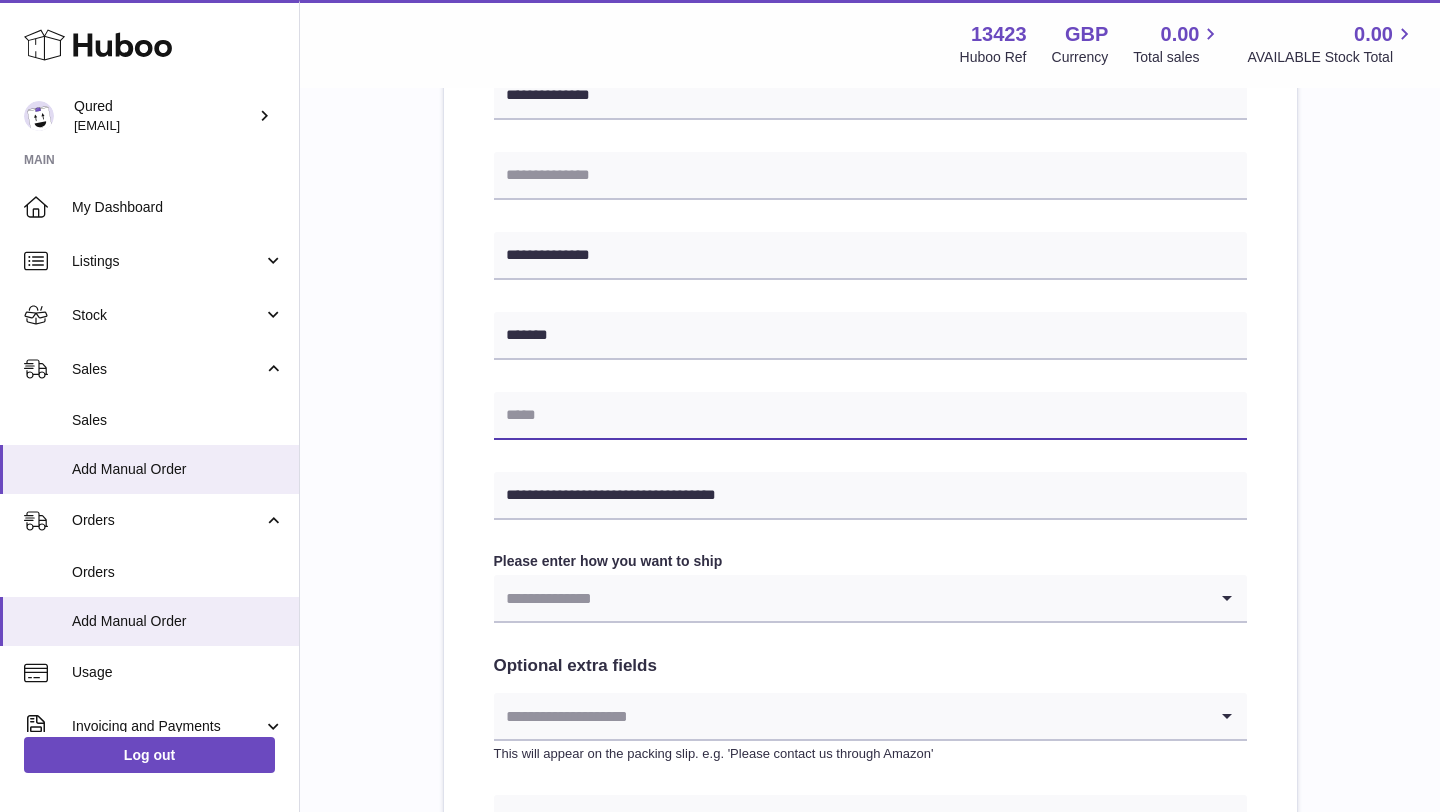 click at bounding box center (870, 416) 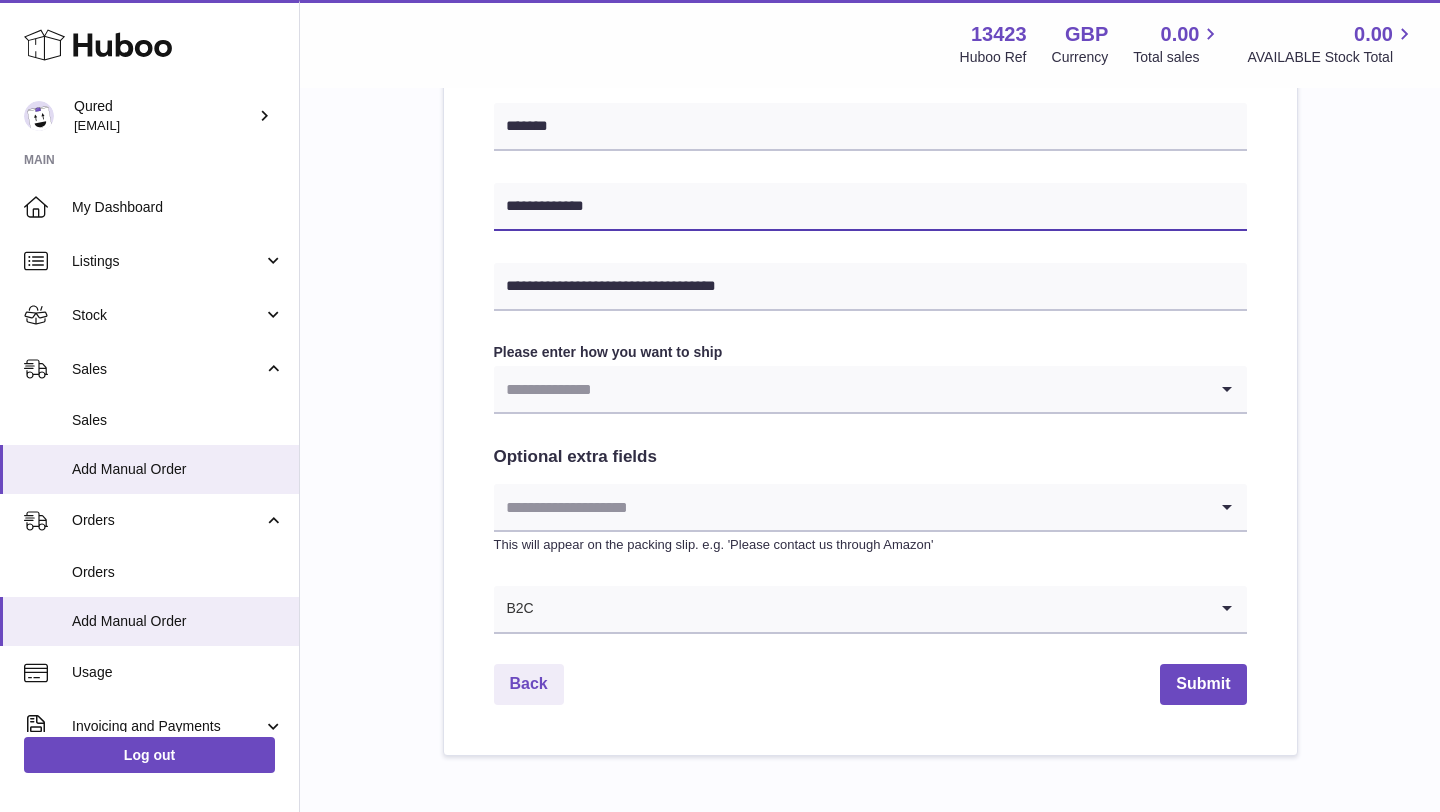 scroll, scrollTop: 904, scrollLeft: 0, axis: vertical 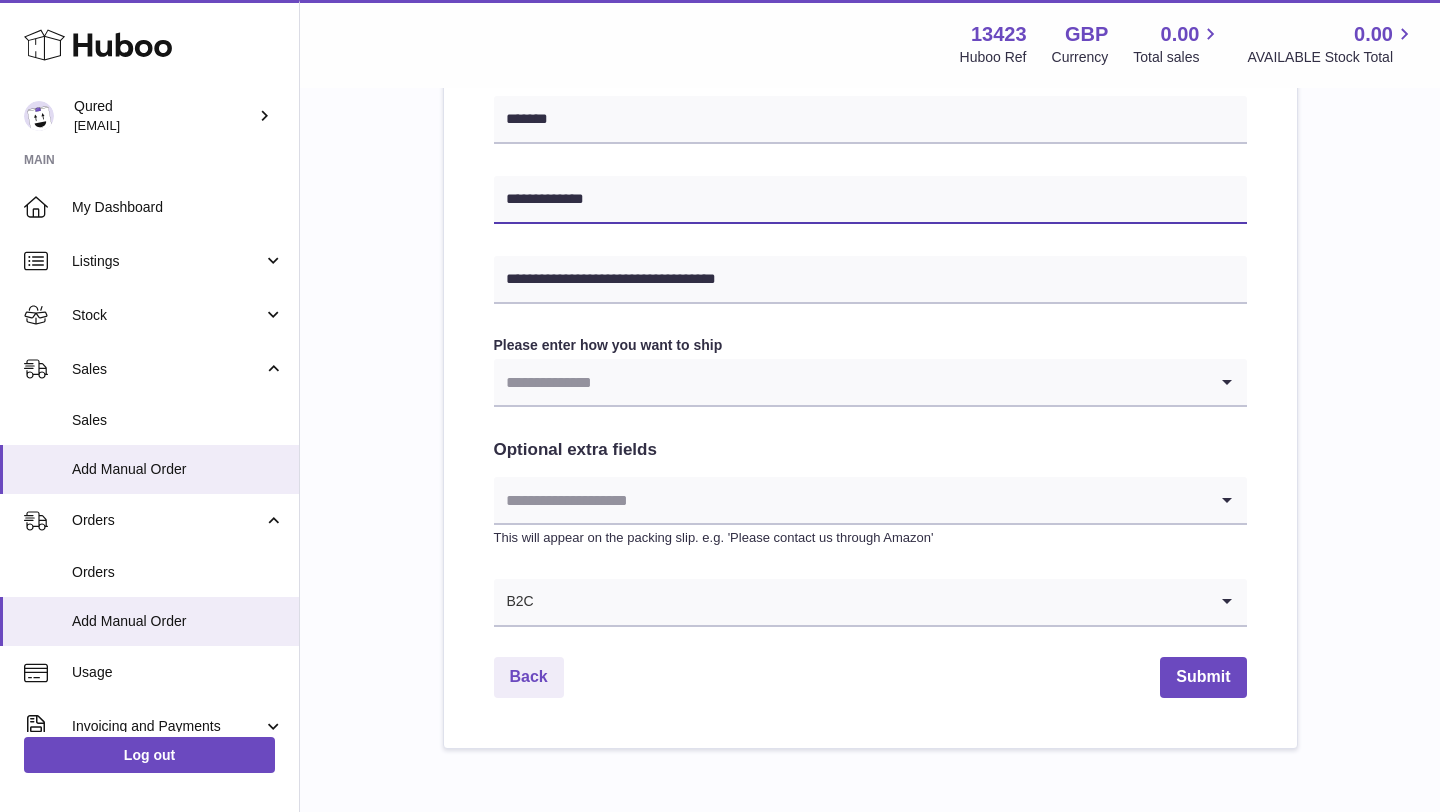 type on "**********" 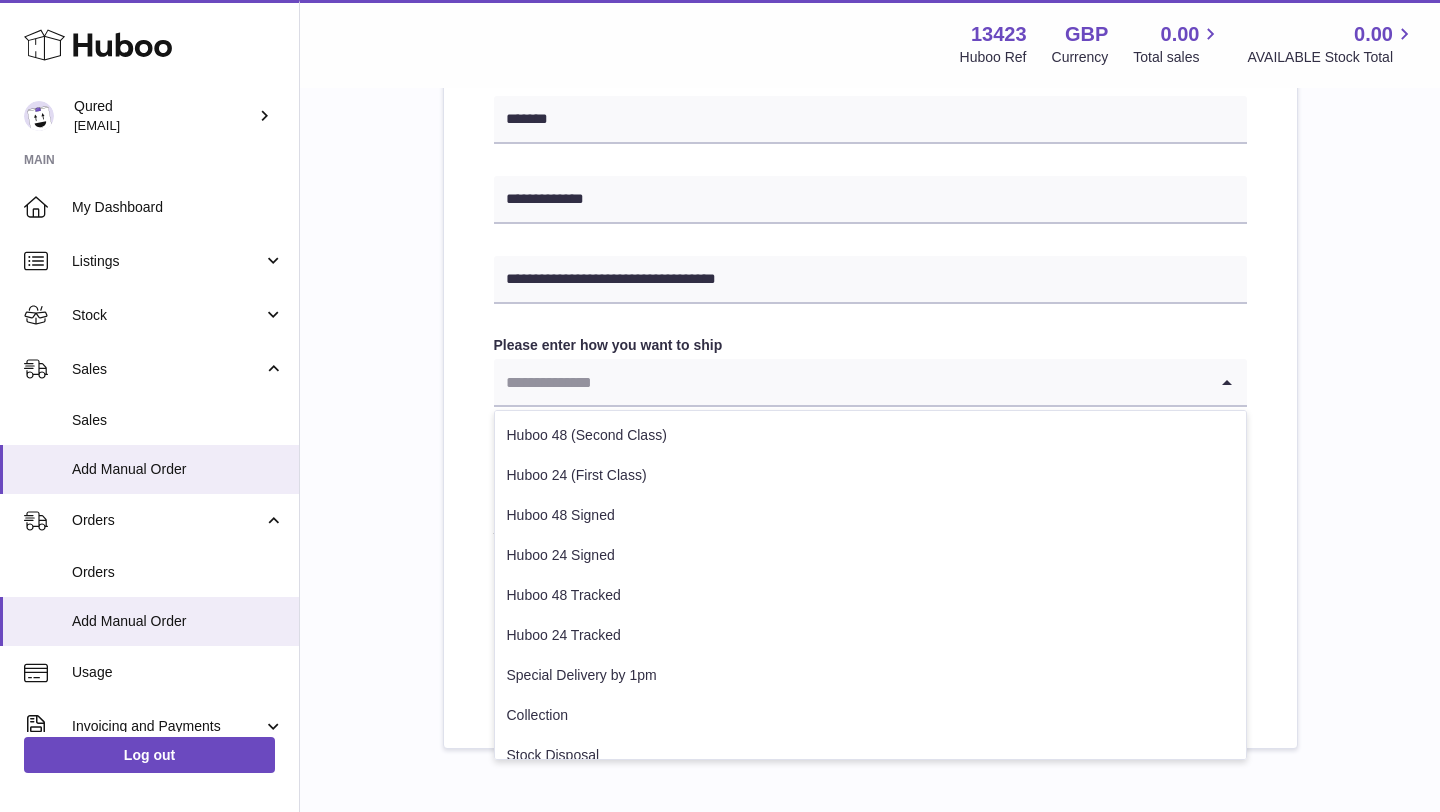 click at bounding box center (850, 382) 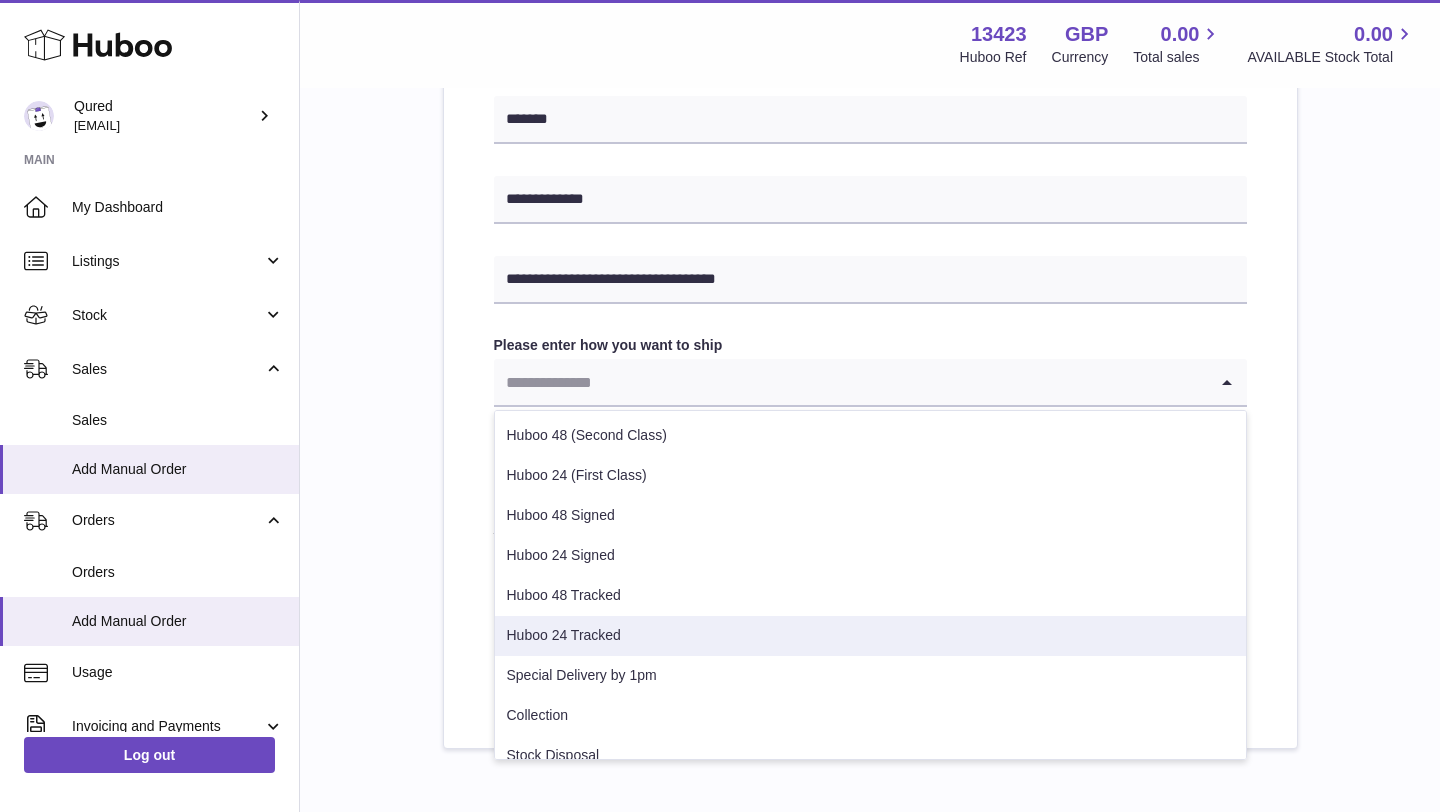 click on "Huboo 24 Tracked" at bounding box center [870, 636] 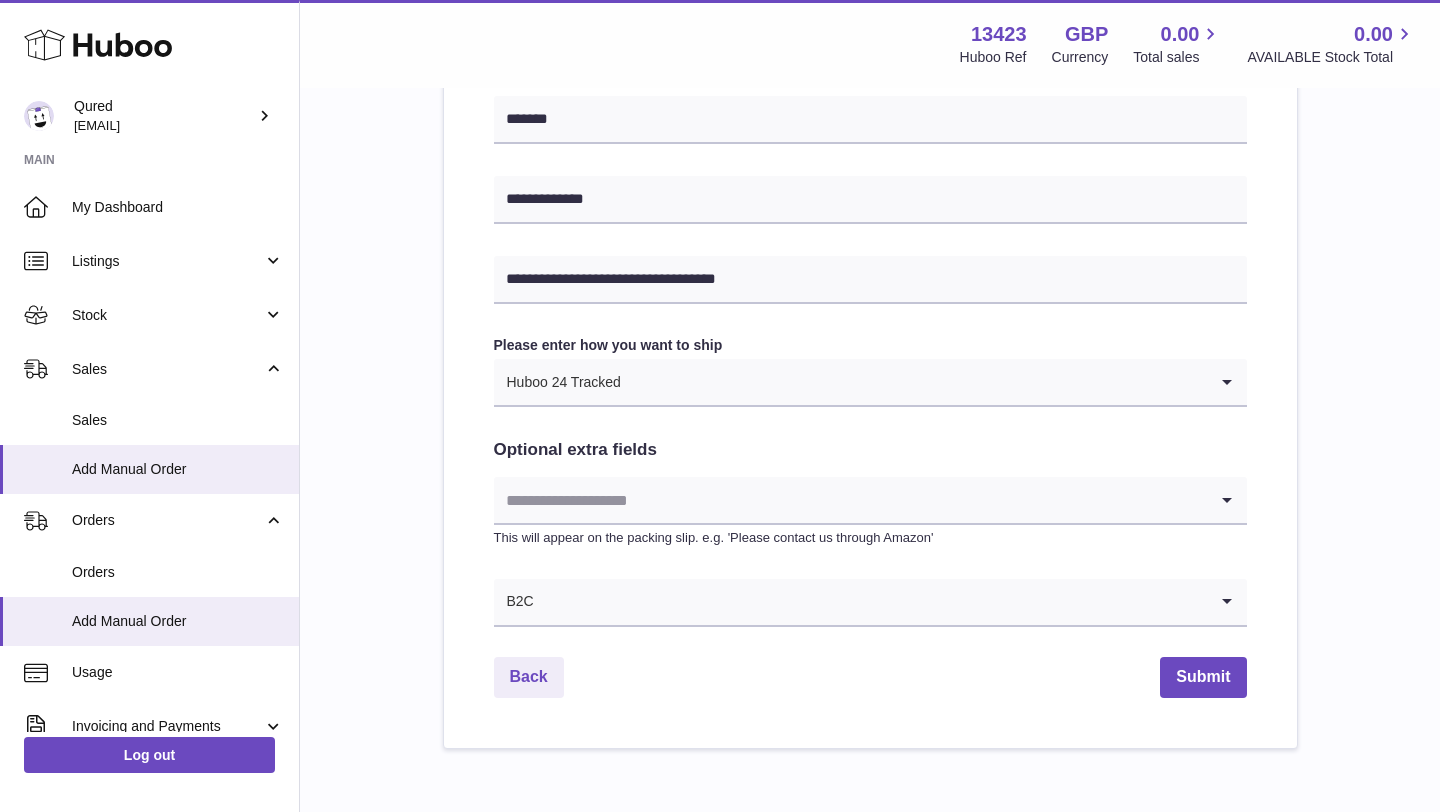 click at bounding box center [914, 382] 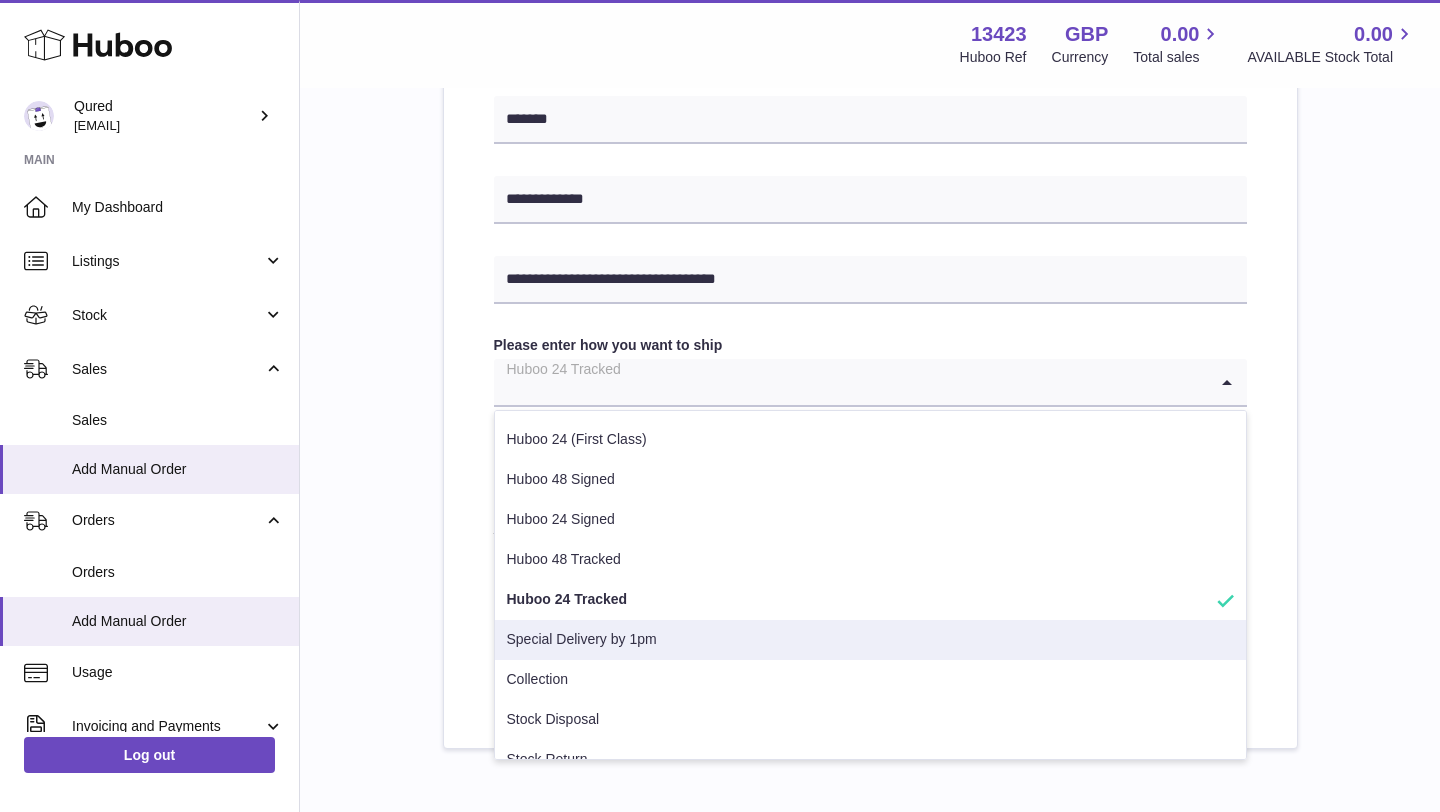 scroll, scrollTop: 62, scrollLeft: 0, axis: vertical 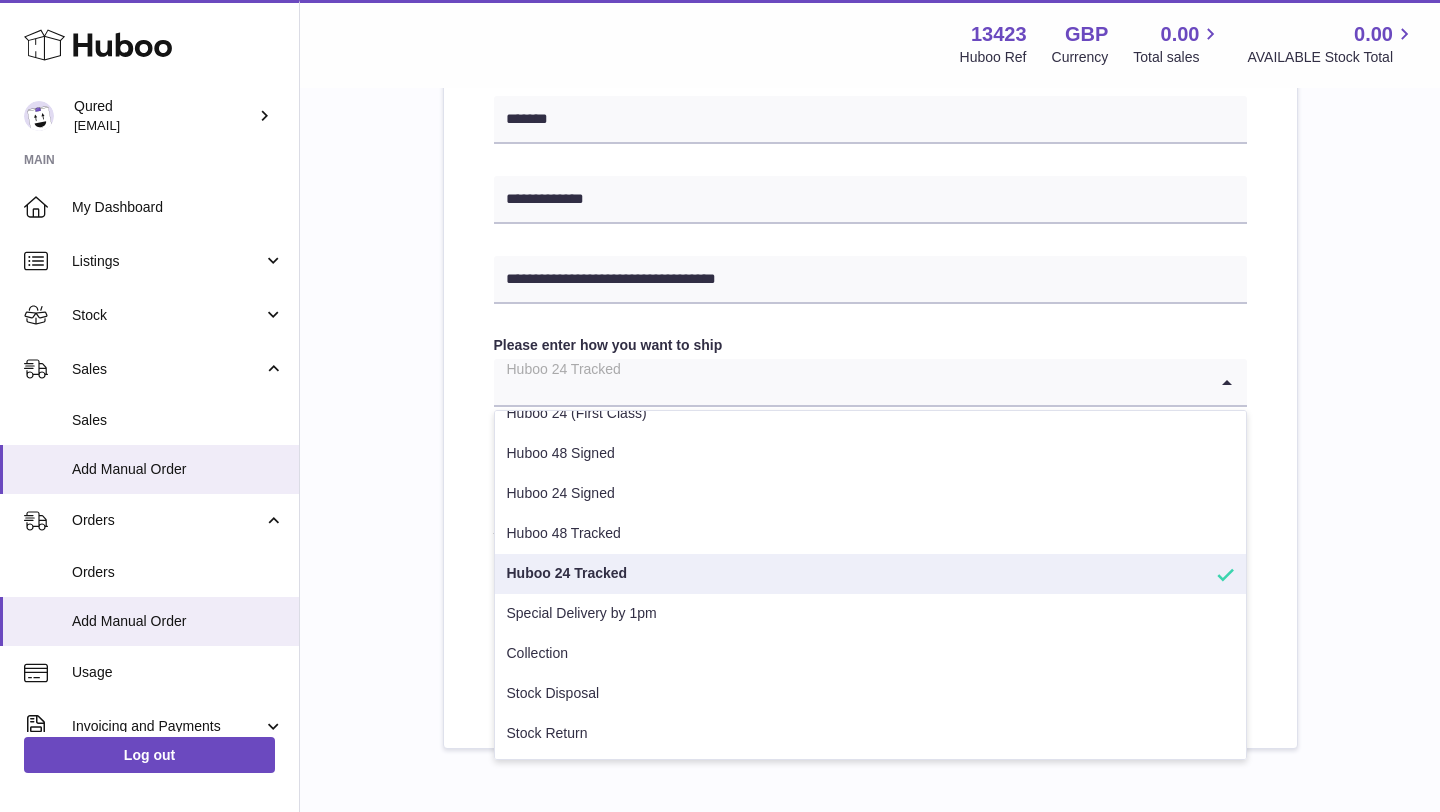 click on "Huboo 24 Tracked" at bounding box center (870, 574) 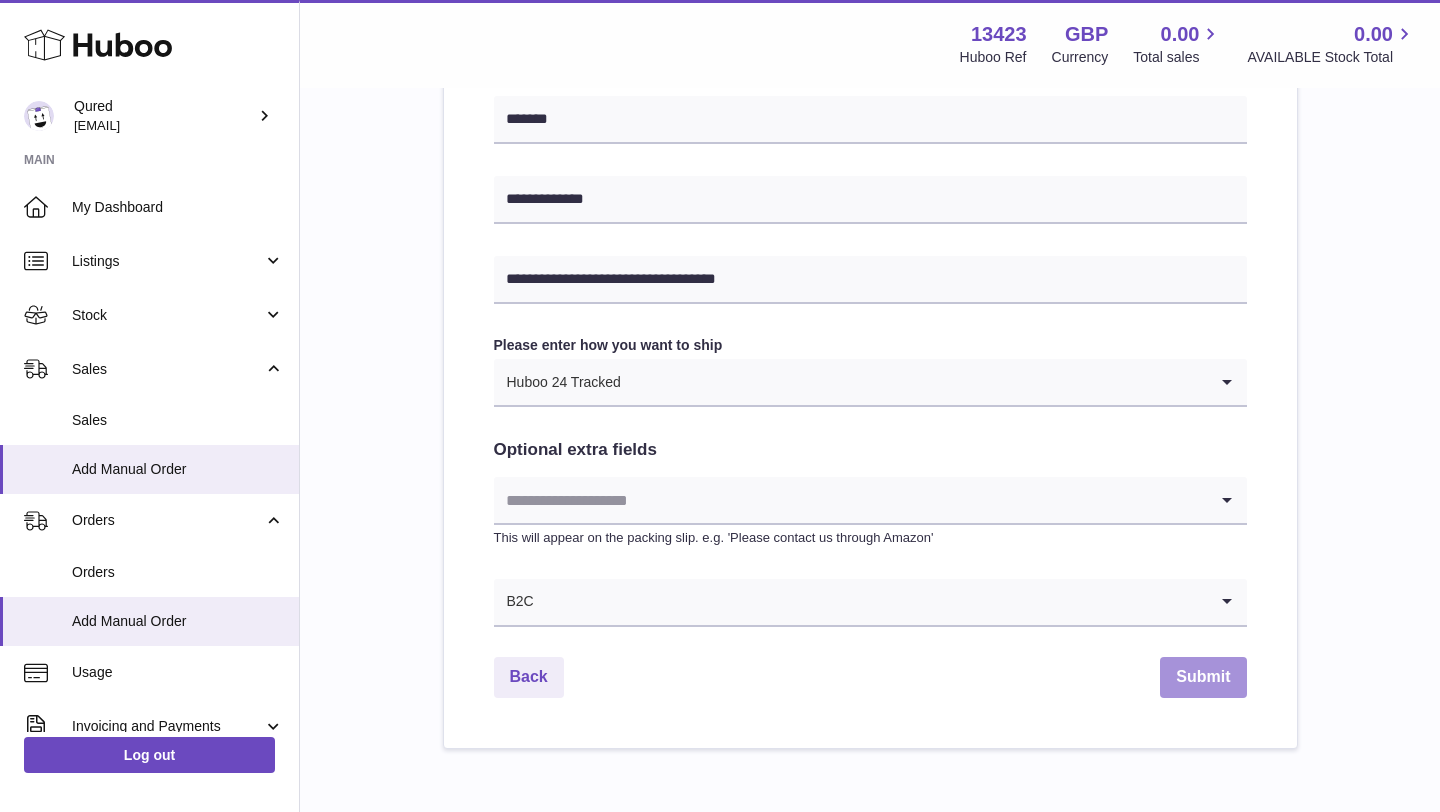 click on "Submit" at bounding box center (1203, 677) 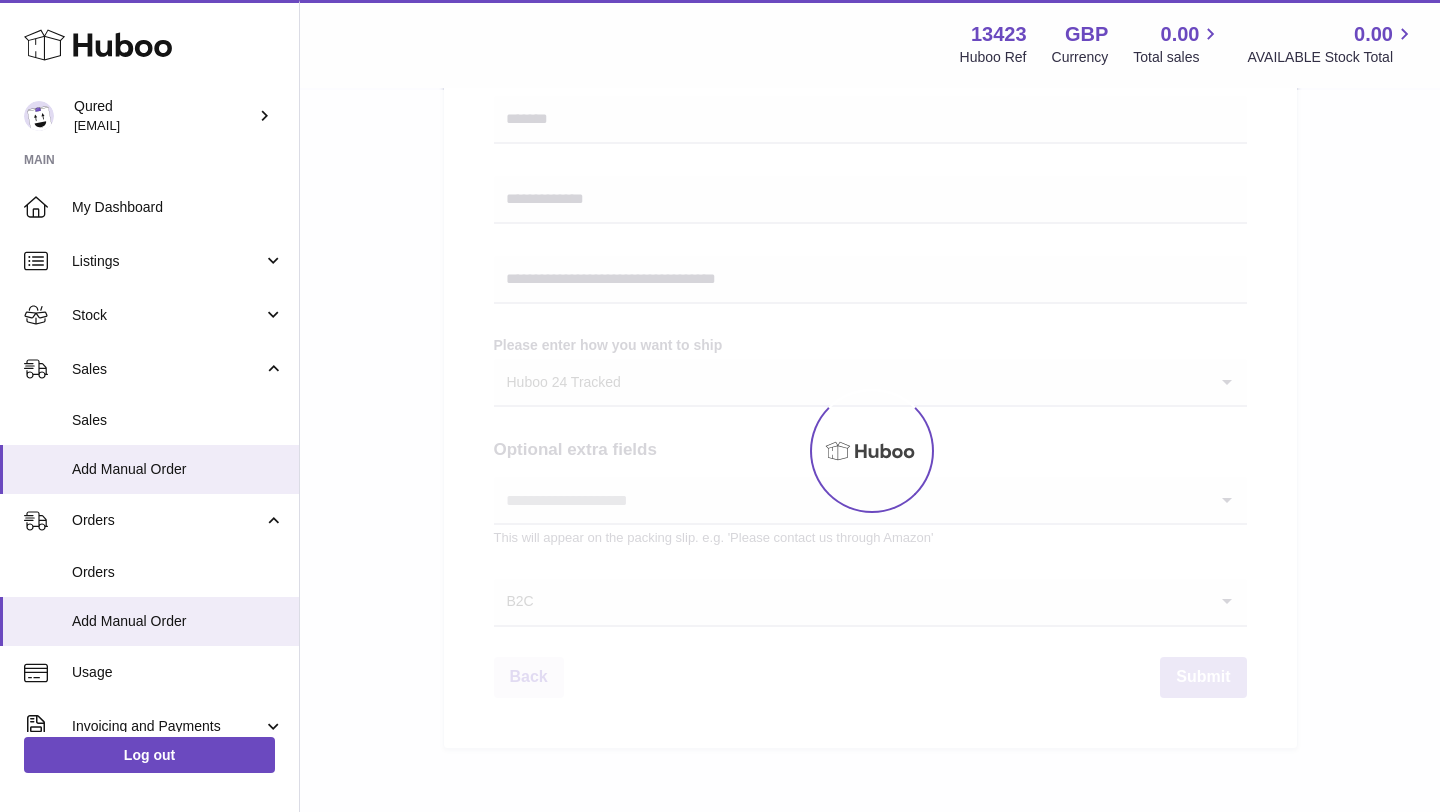scroll, scrollTop: 0, scrollLeft: 0, axis: both 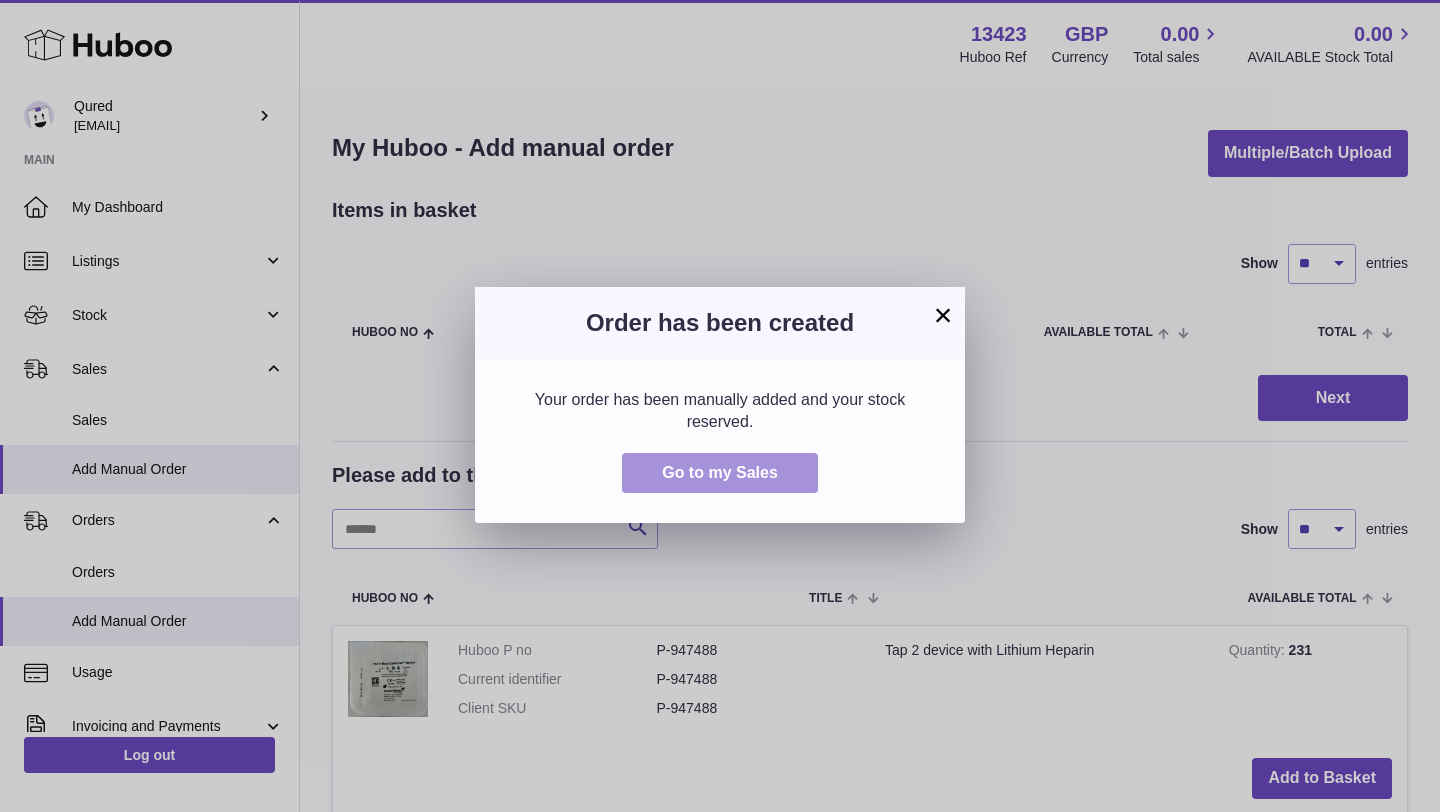 click on "Go to my Sales" at bounding box center (720, 472) 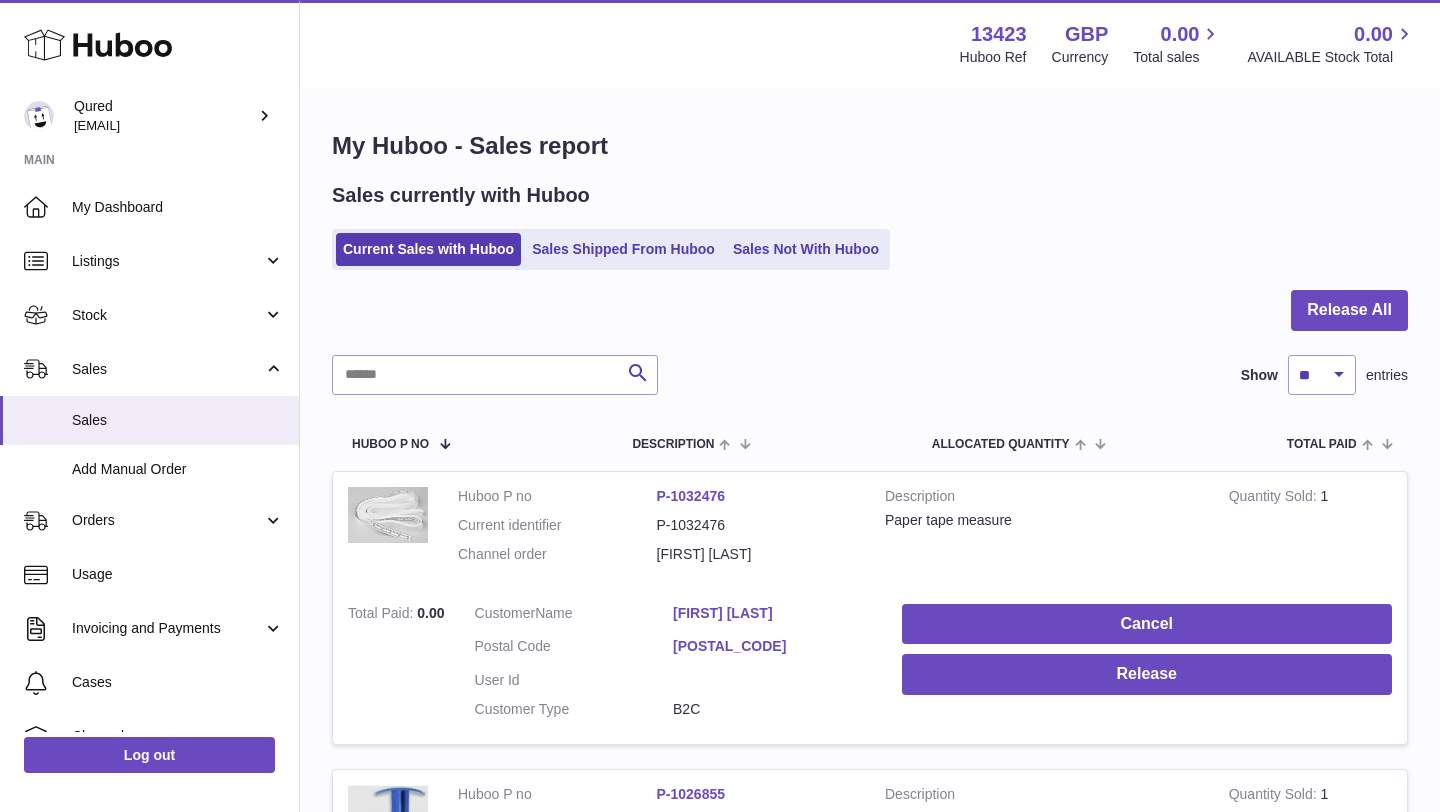 scroll, scrollTop: 0, scrollLeft: 0, axis: both 